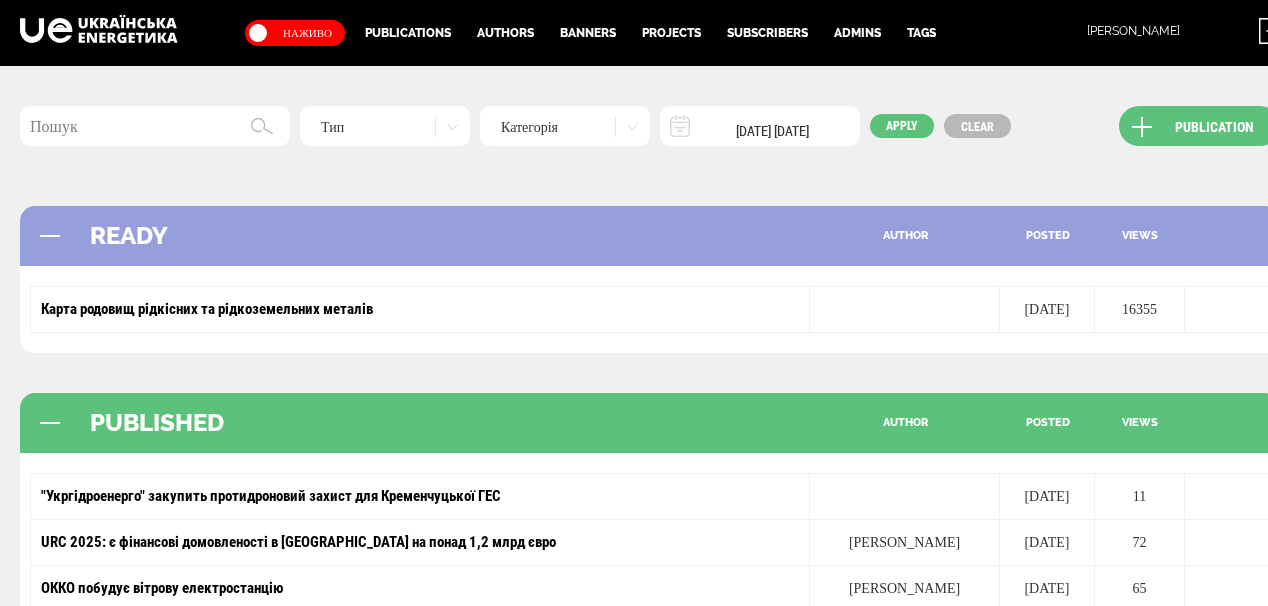 scroll, scrollTop: 144, scrollLeft: 0, axis: vertical 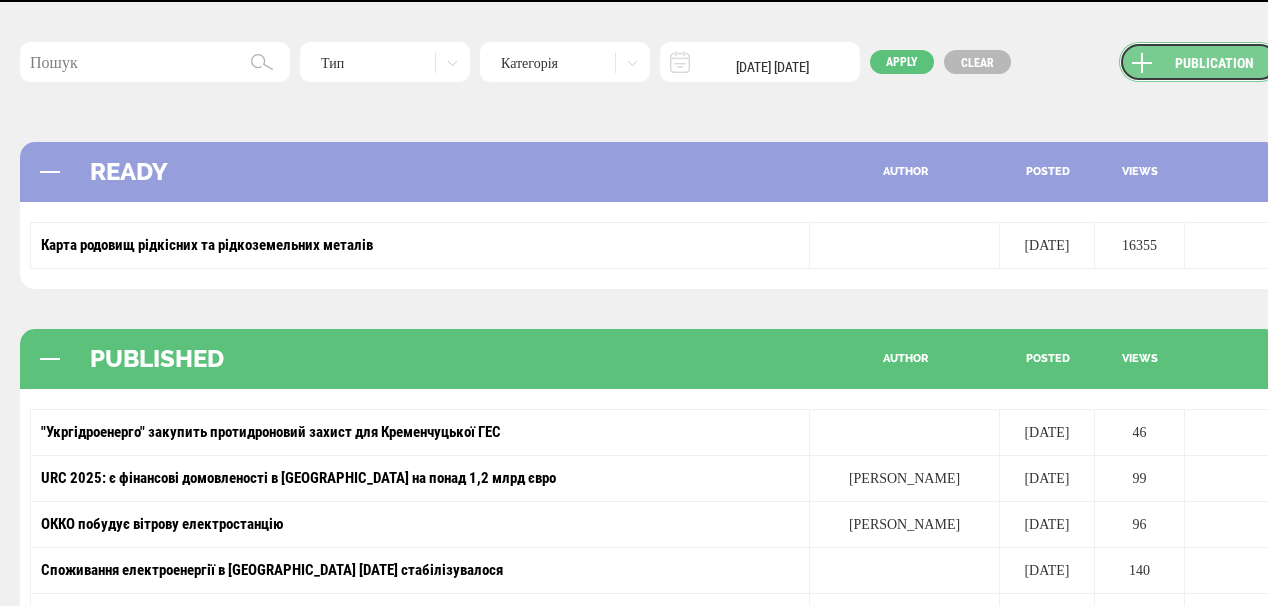 click on "Publication" at bounding box center (1199, 62) 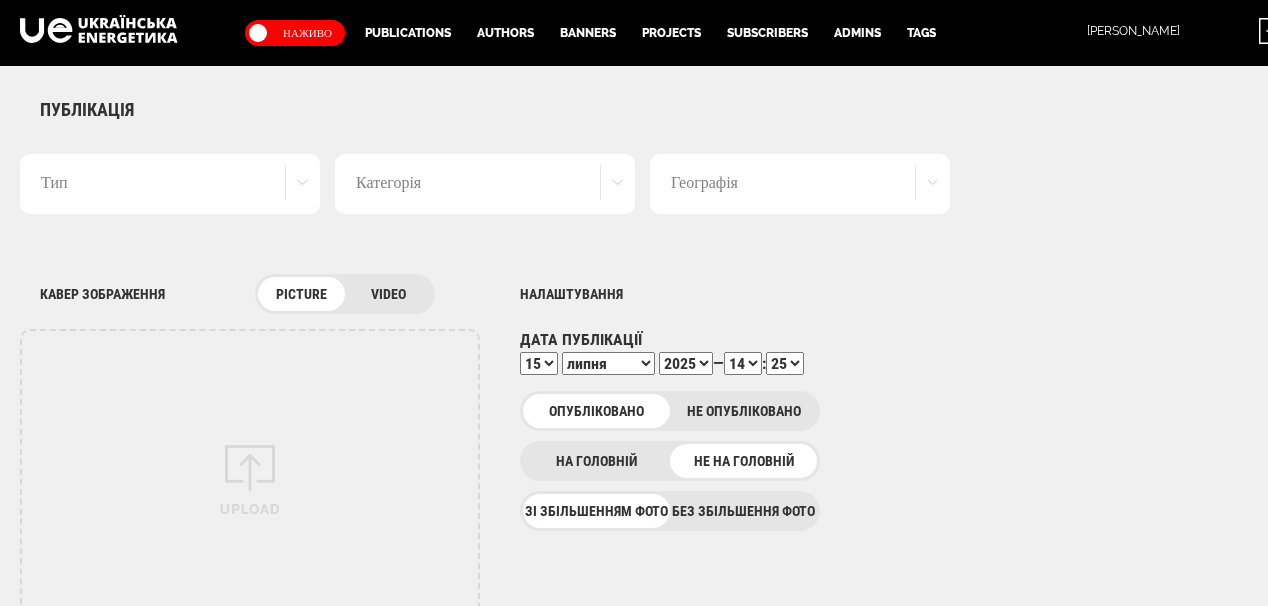 scroll, scrollTop: 0, scrollLeft: 0, axis: both 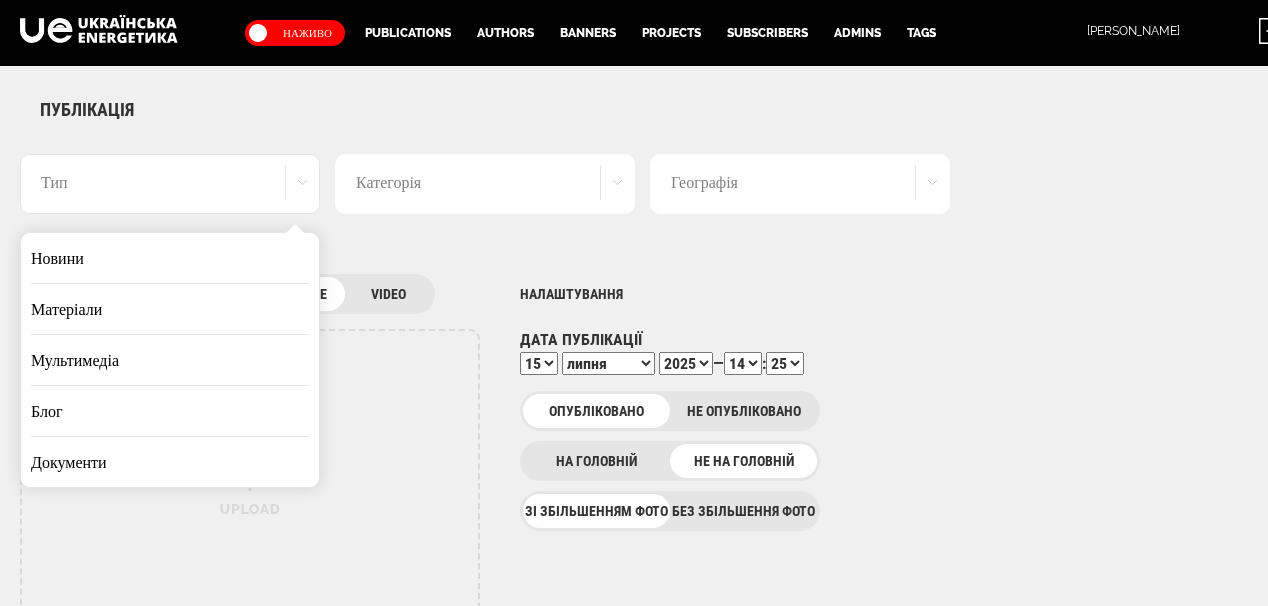drag, startPoint x: 141, startPoint y: 255, endPoint x: 742, endPoint y: 313, distance: 603.7922 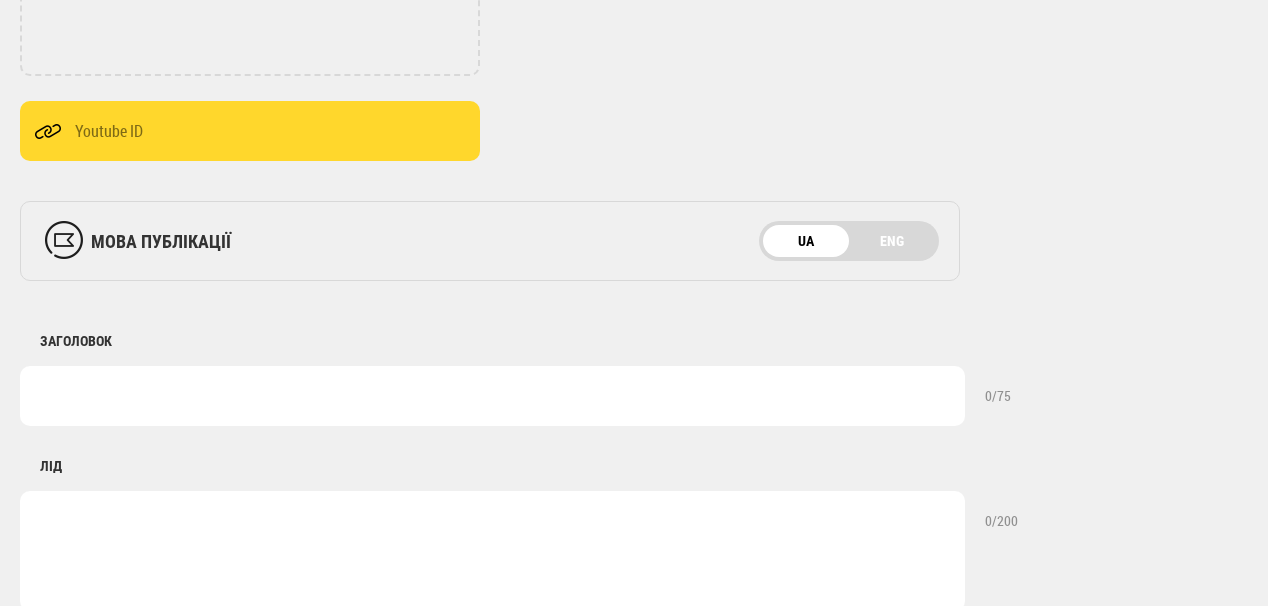 scroll, scrollTop: 560, scrollLeft: 0, axis: vertical 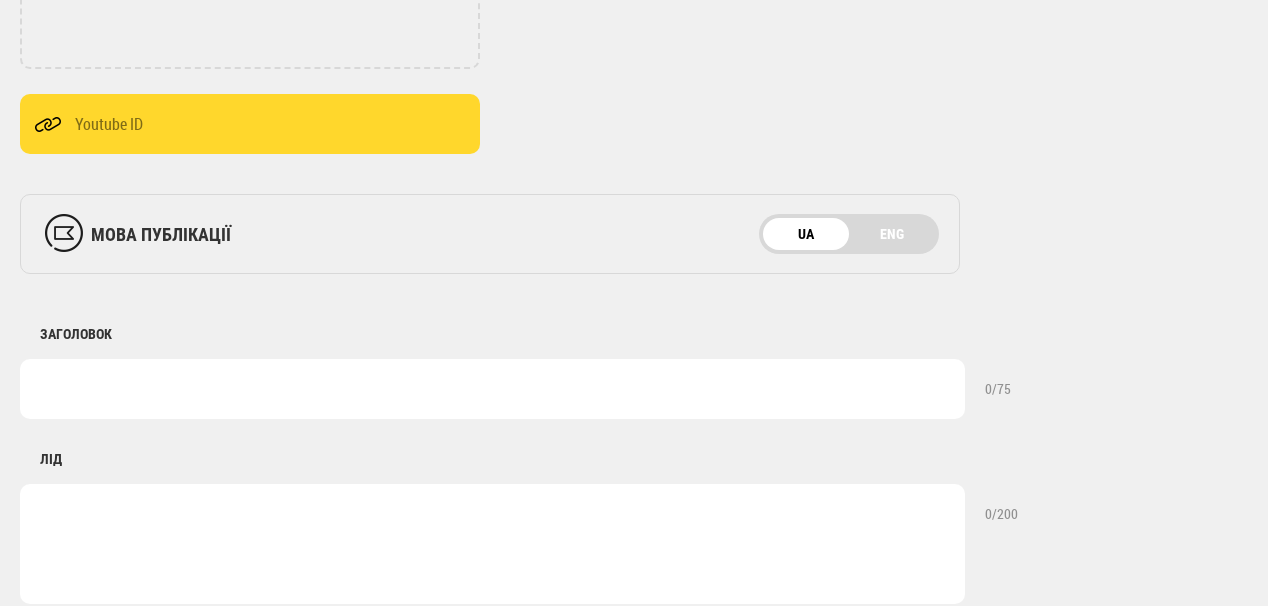 click at bounding box center (492, 389) 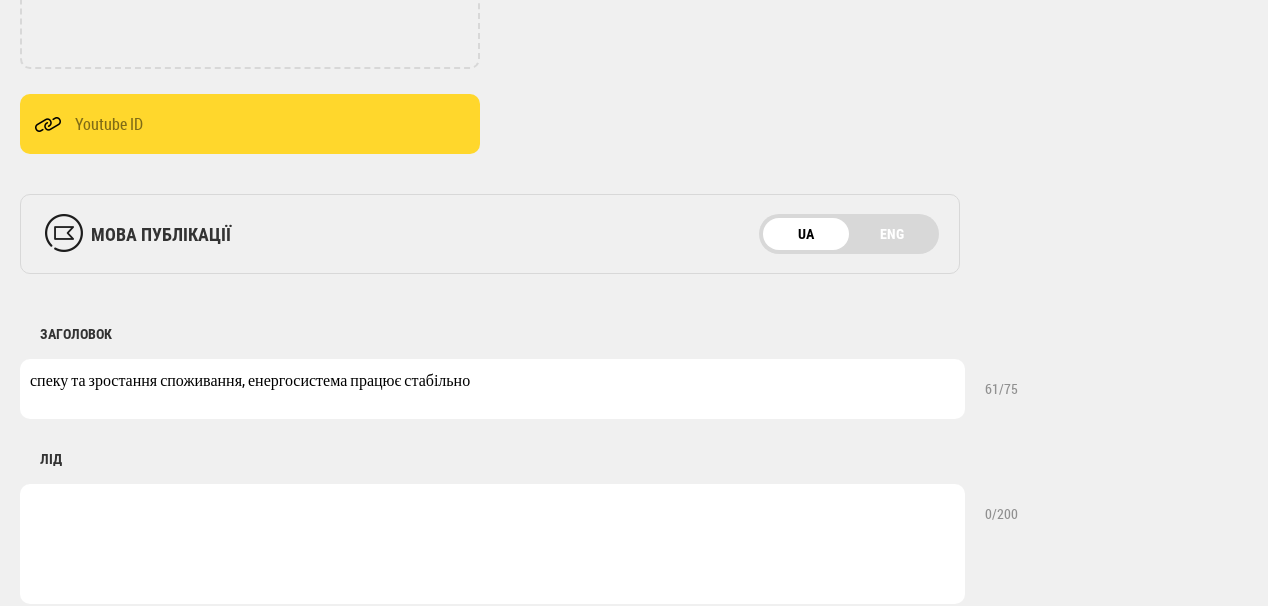 click on "спеку та зростання споживання, енергосистема працює стабільно" at bounding box center [492, 389] 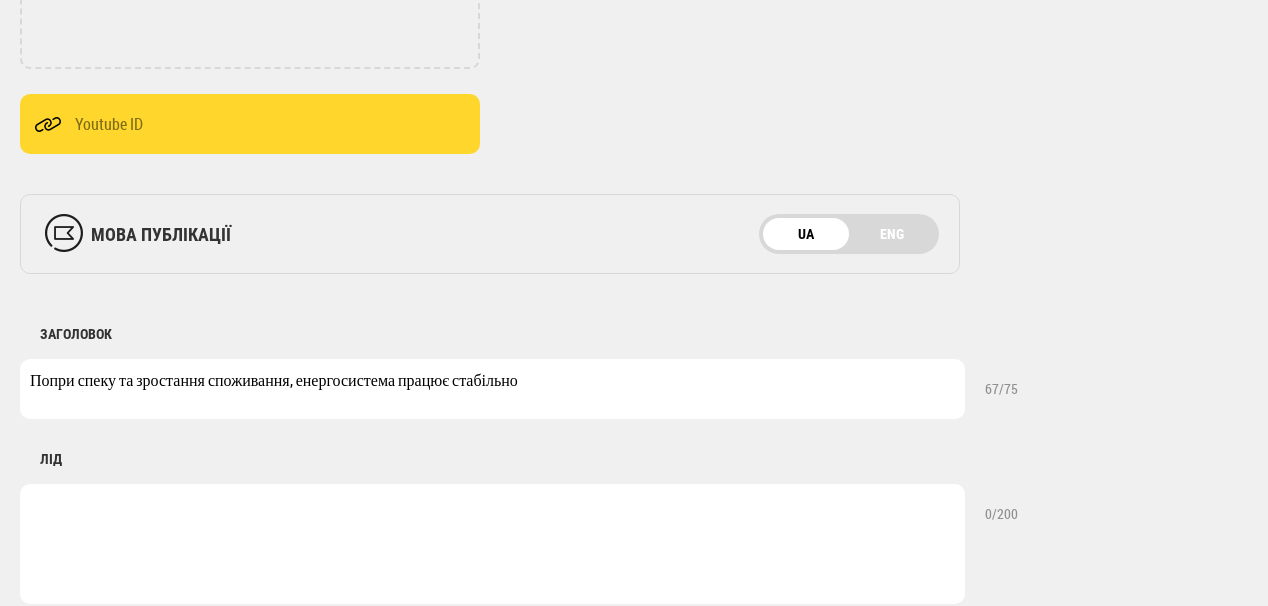 click on "Попри спеку та зростання споживання, енергосистема працює стабільно" at bounding box center [492, 389] 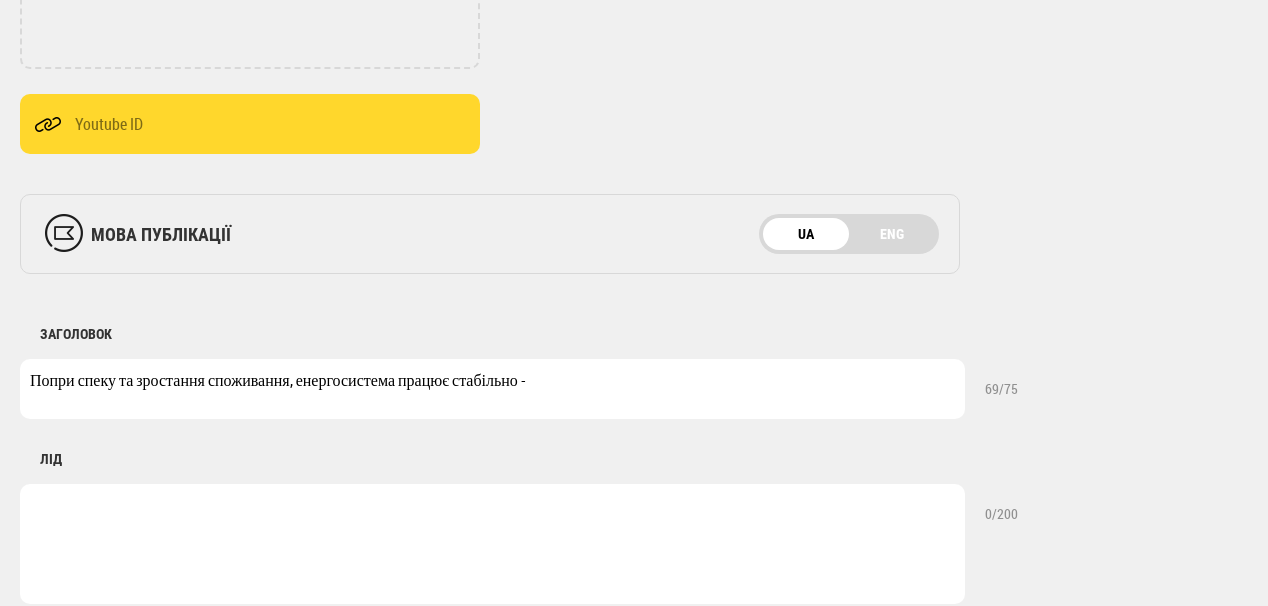 type on "Попри спеку та зростання споживання, енергосистема працює стабільно" 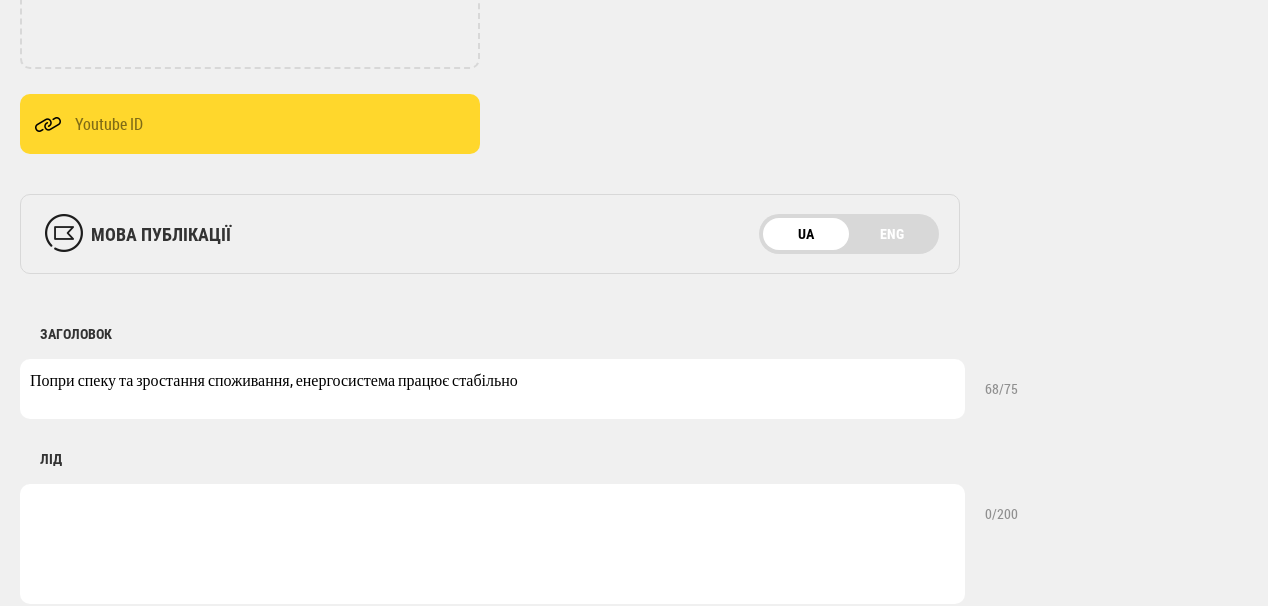 click at bounding box center [492, 544] 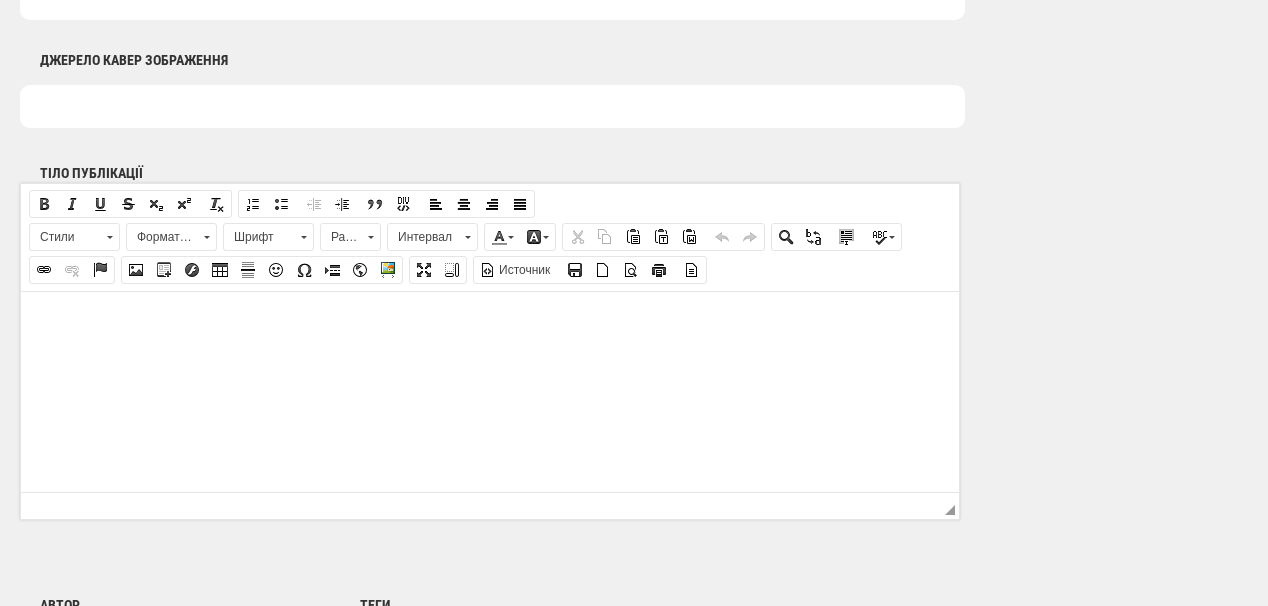 scroll, scrollTop: 1200, scrollLeft: 0, axis: vertical 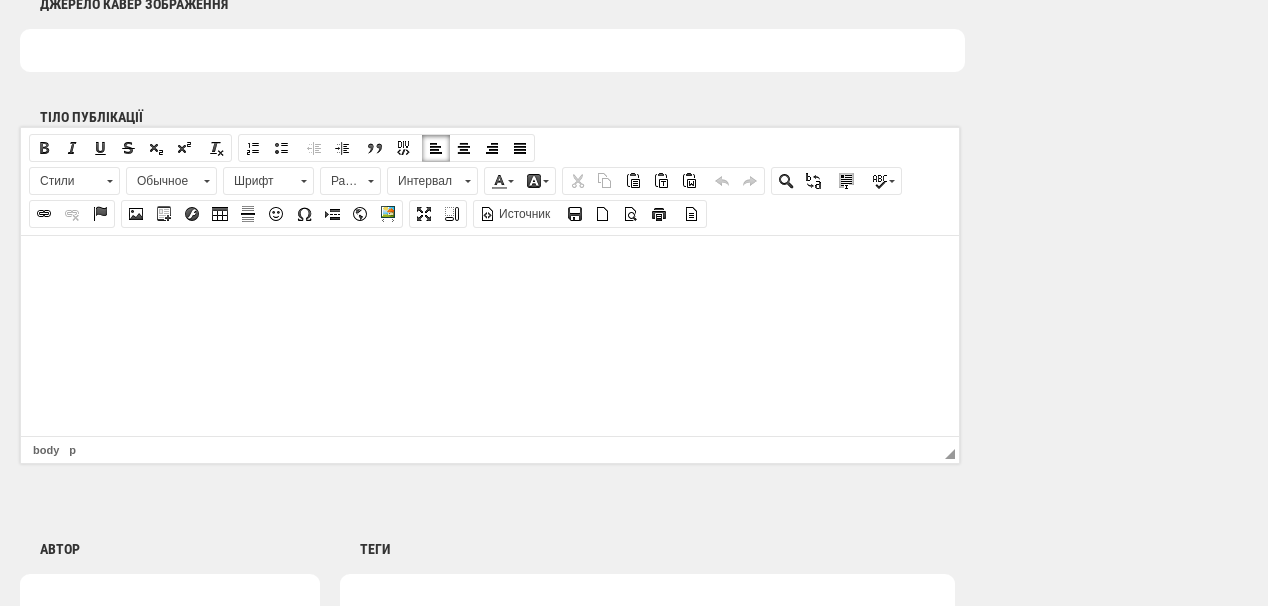 click at bounding box center [490, 265] 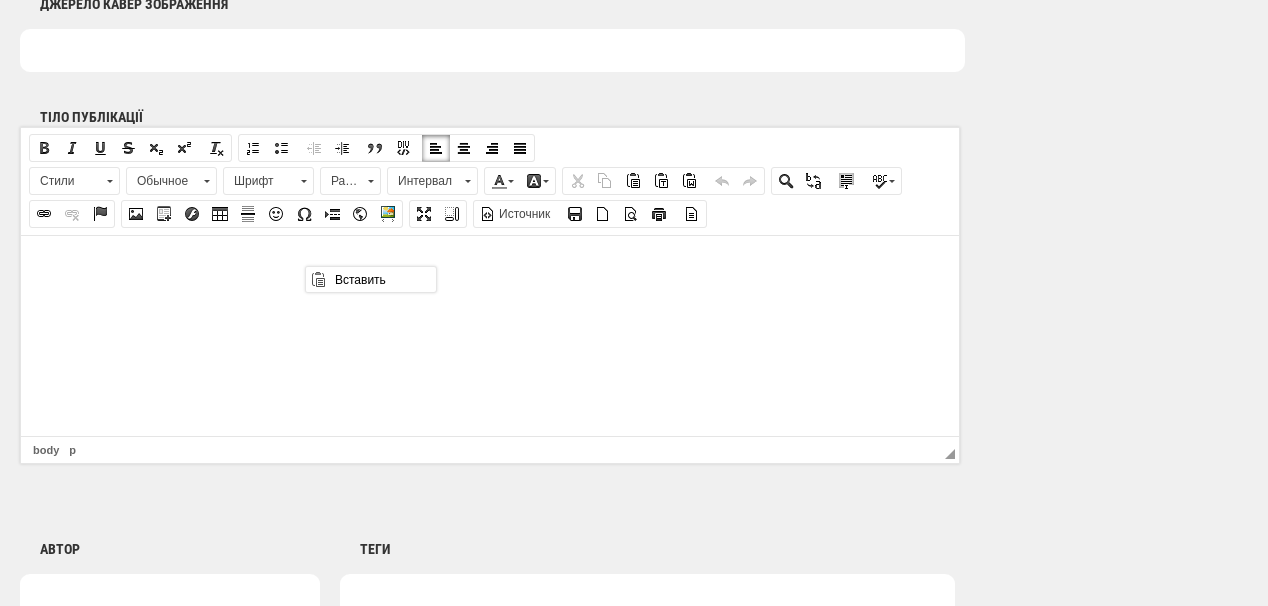 scroll, scrollTop: 0, scrollLeft: 0, axis: both 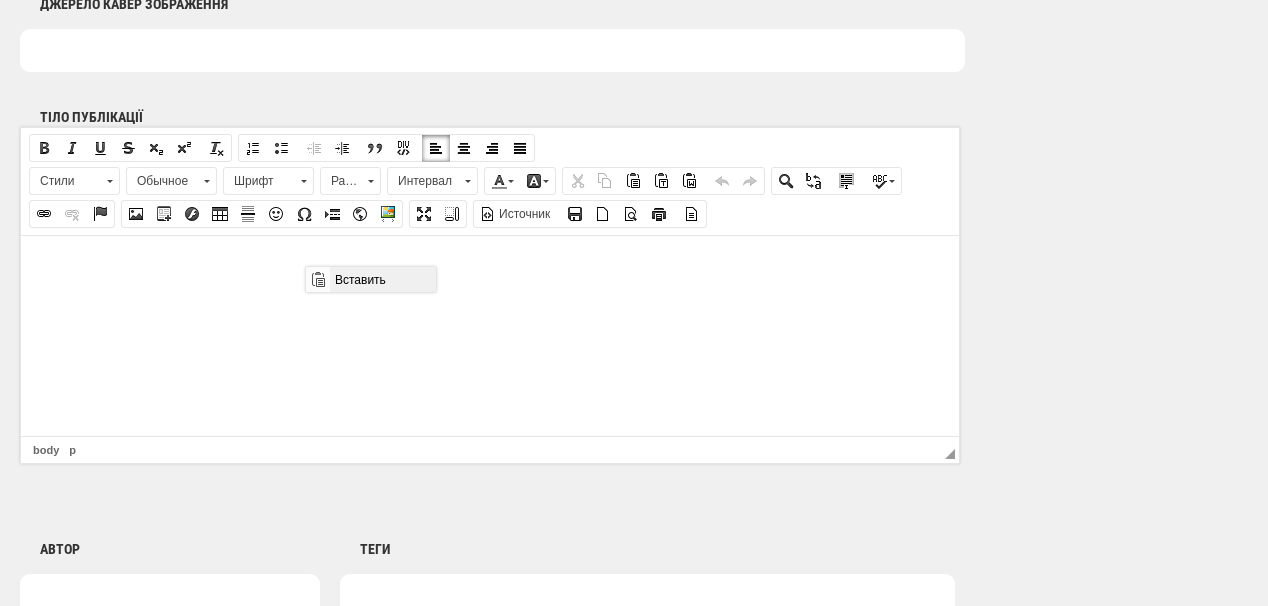 click on "Вставить" at bounding box center [382, 279] 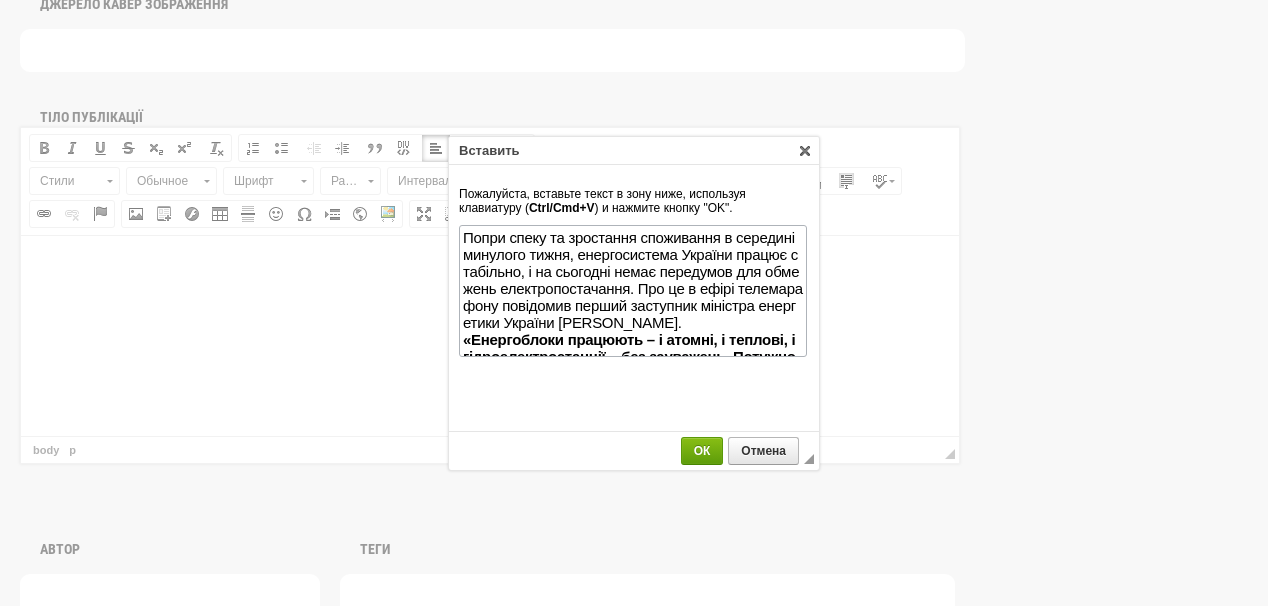 scroll, scrollTop: 395, scrollLeft: 0, axis: vertical 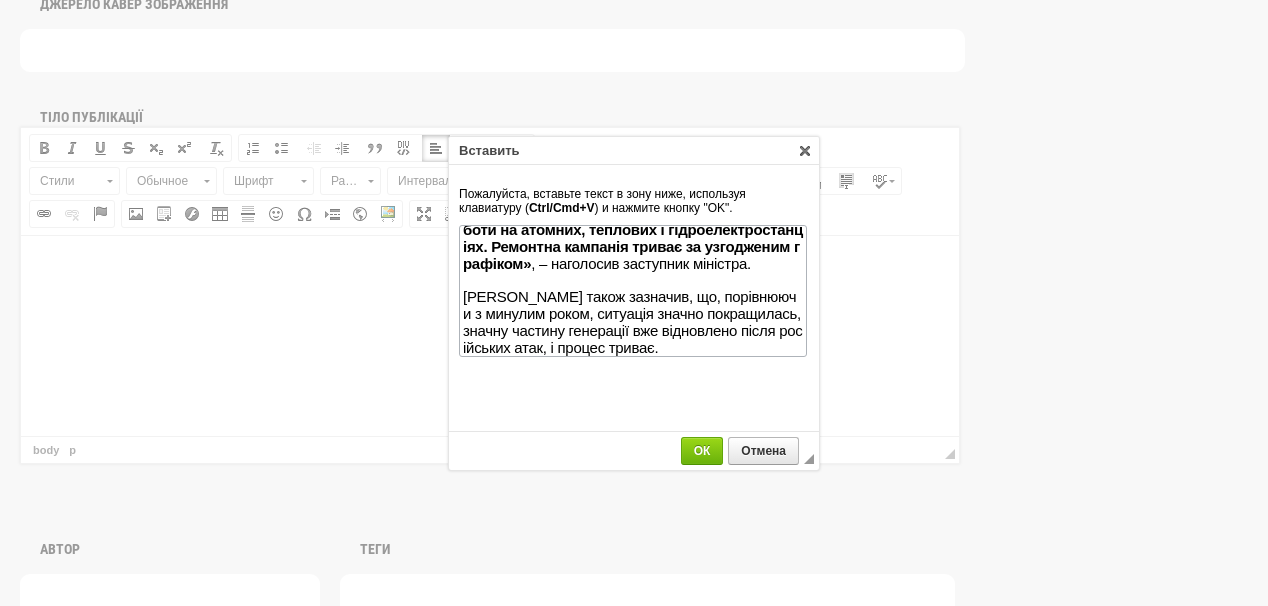 click on "ОК" at bounding box center [702, 451] 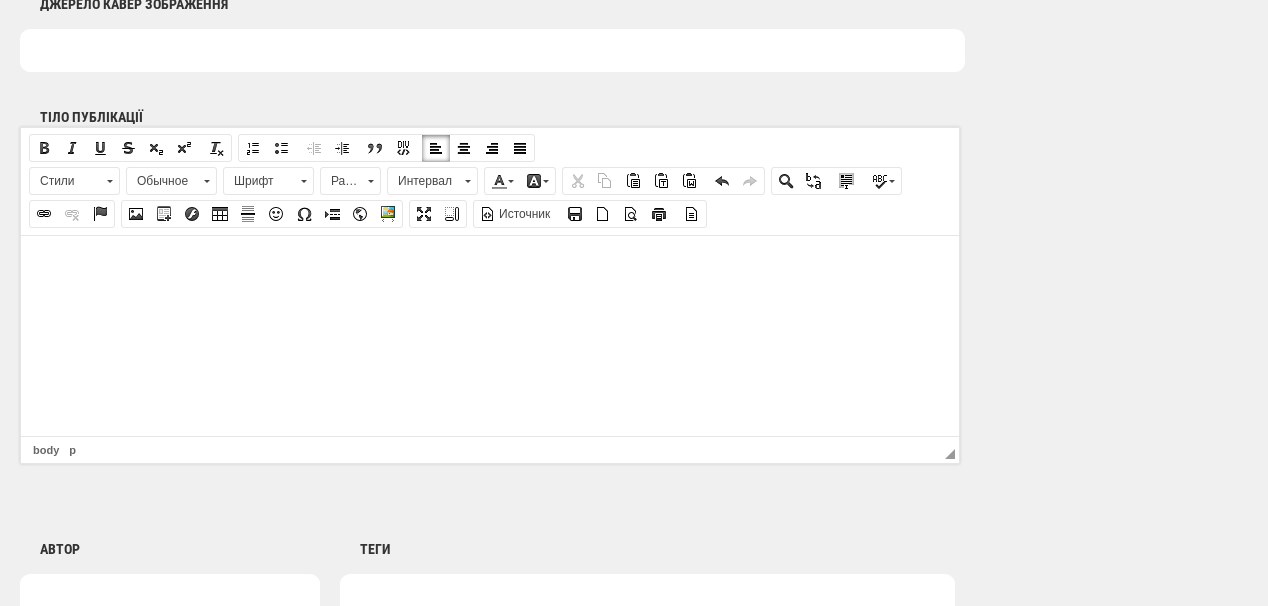 scroll, scrollTop: 0, scrollLeft: 0, axis: both 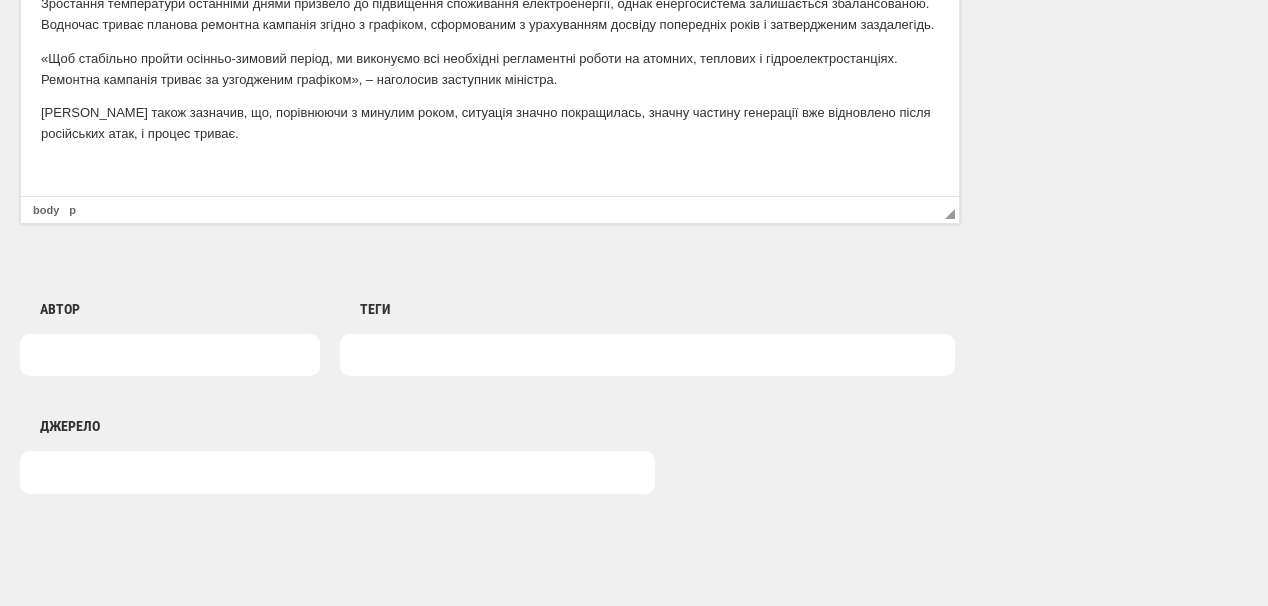 type 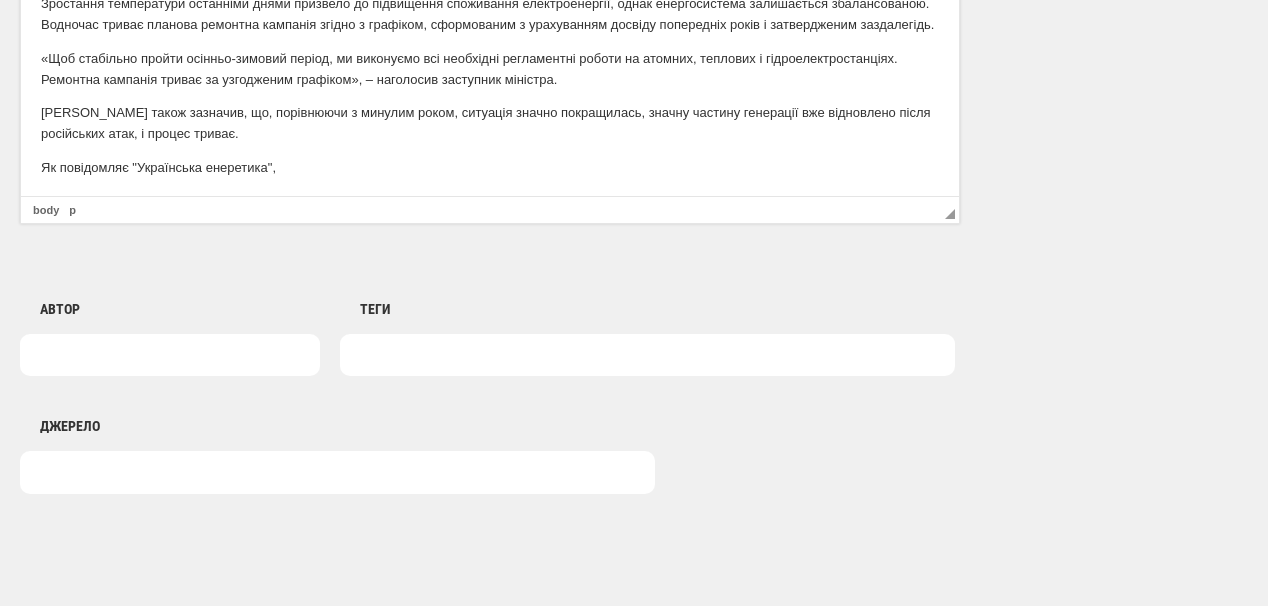 click at bounding box center [170, 355] 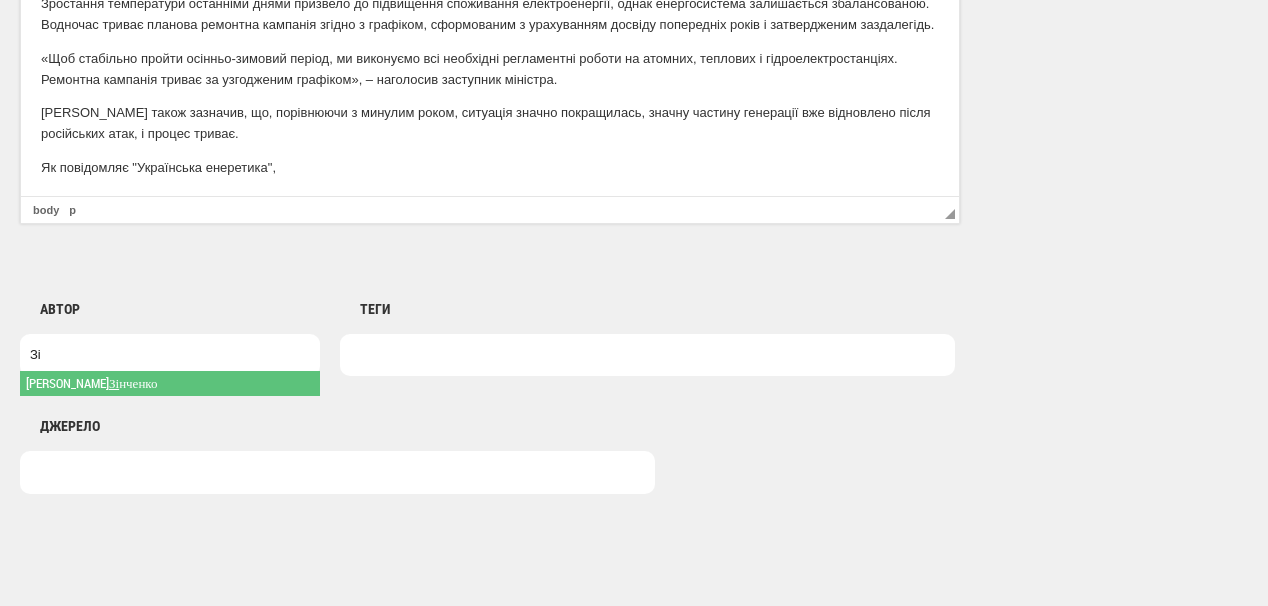 type on "Зі" 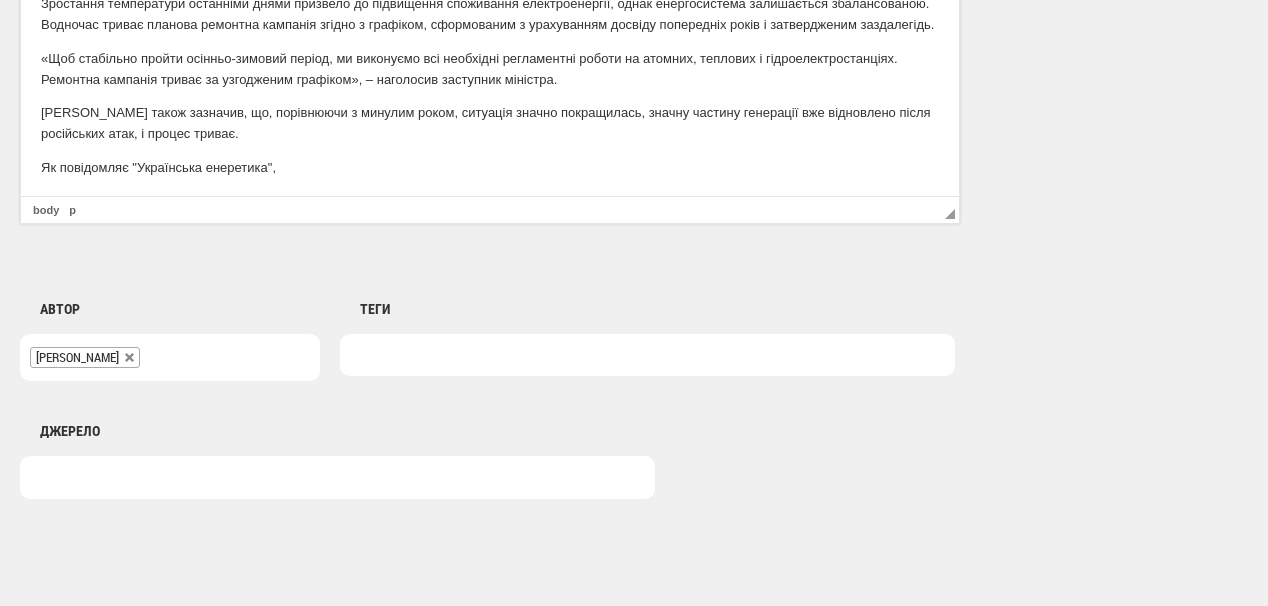 click at bounding box center (647, 355) 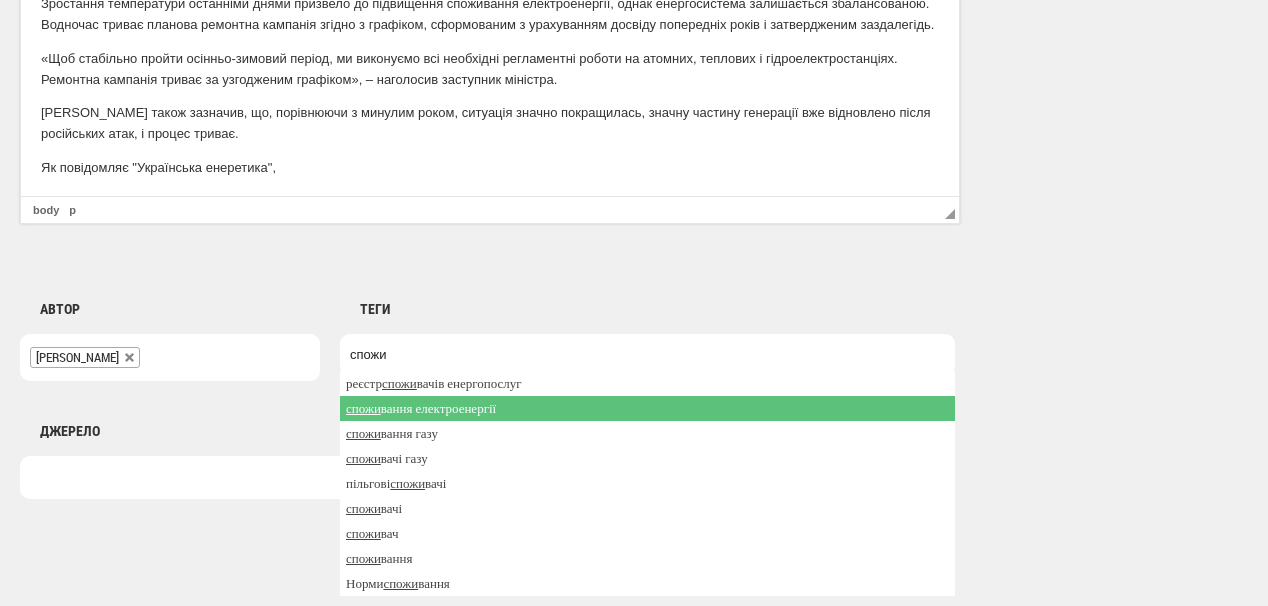 type on "спожи" 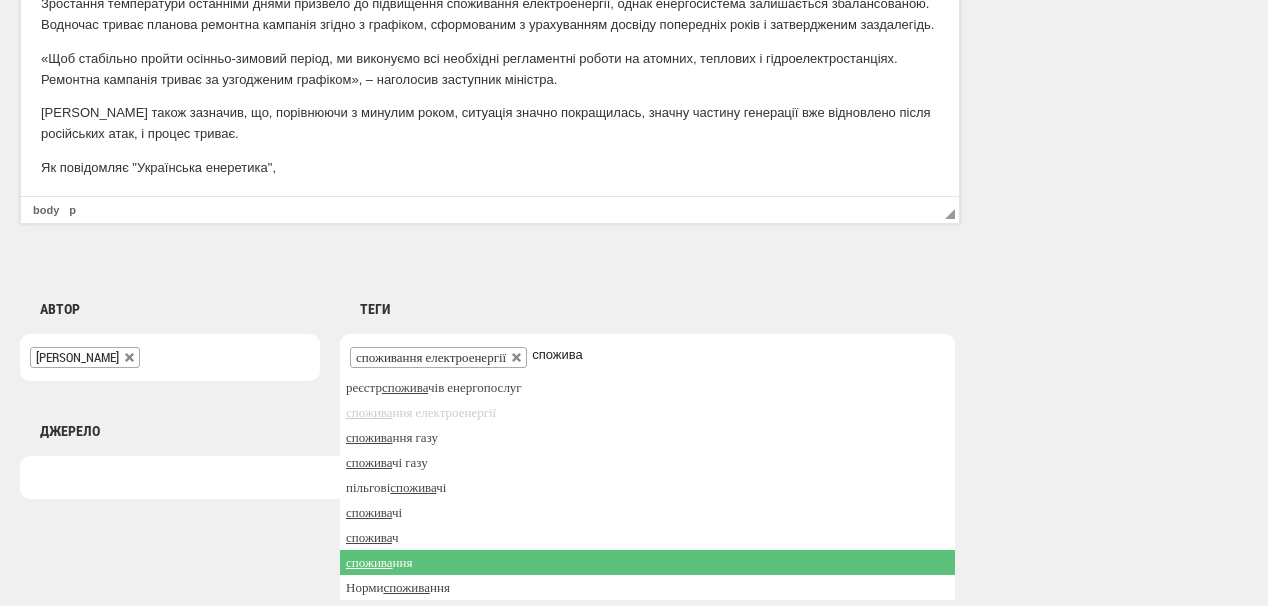 type on "спожива" 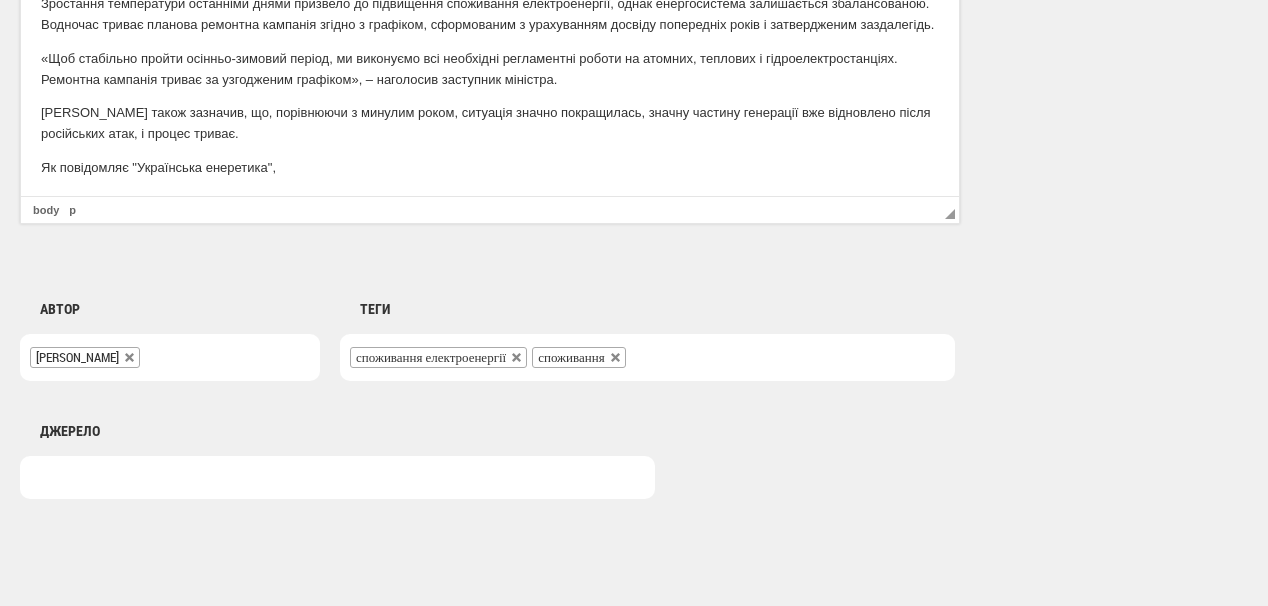 click on "Теги
Кременчуцька ГЕС
газова генерація
Швеція
Українські розподільні мережі
УРМ
Закарпаття
Ісландія
електромобілі
Каховська ГЕС
Рівненська АЕС
відновлення
Брехт
Укренергомашини
газопостачання
розподільні газопроводи
Полтаваобленерго
Канівська ГЕС
Газмережі
ЕКУ
Слободян
COP26
будинкові газові мережі
обслуговування газових мереж
ПС 330 кВ Рівне
Рівнеобленерго
SOСAR
ЙЕ Енергія
Добротвірська ТЕС
Рейтинг постачальників
Херсонська ТЕЦ
Рогульський
Нафтогазова Асоціація
незаконний видобуток
корисні копалини" at bounding box center (637, 320) 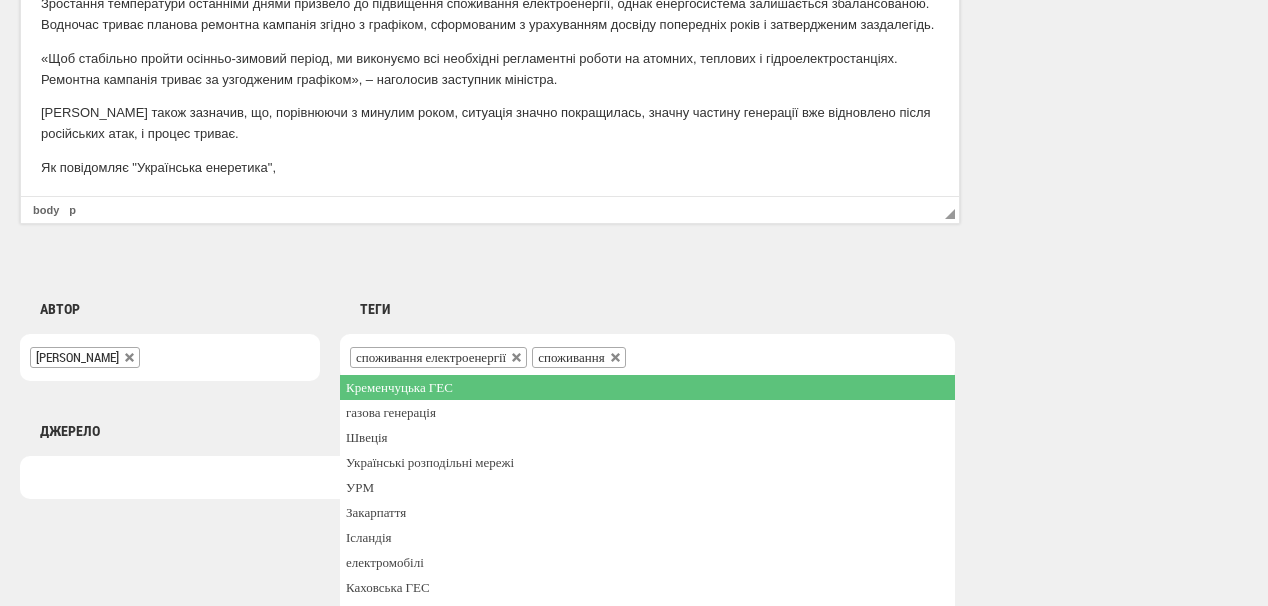 click at bounding box center (643, 355) 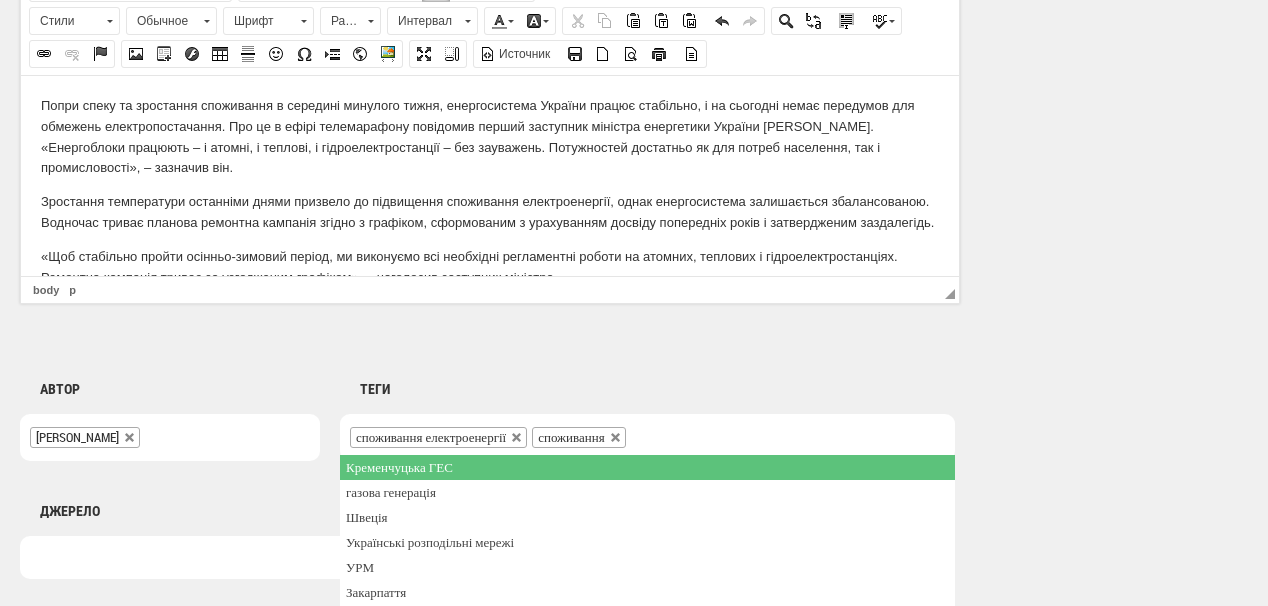 scroll, scrollTop: 1280, scrollLeft: 0, axis: vertical 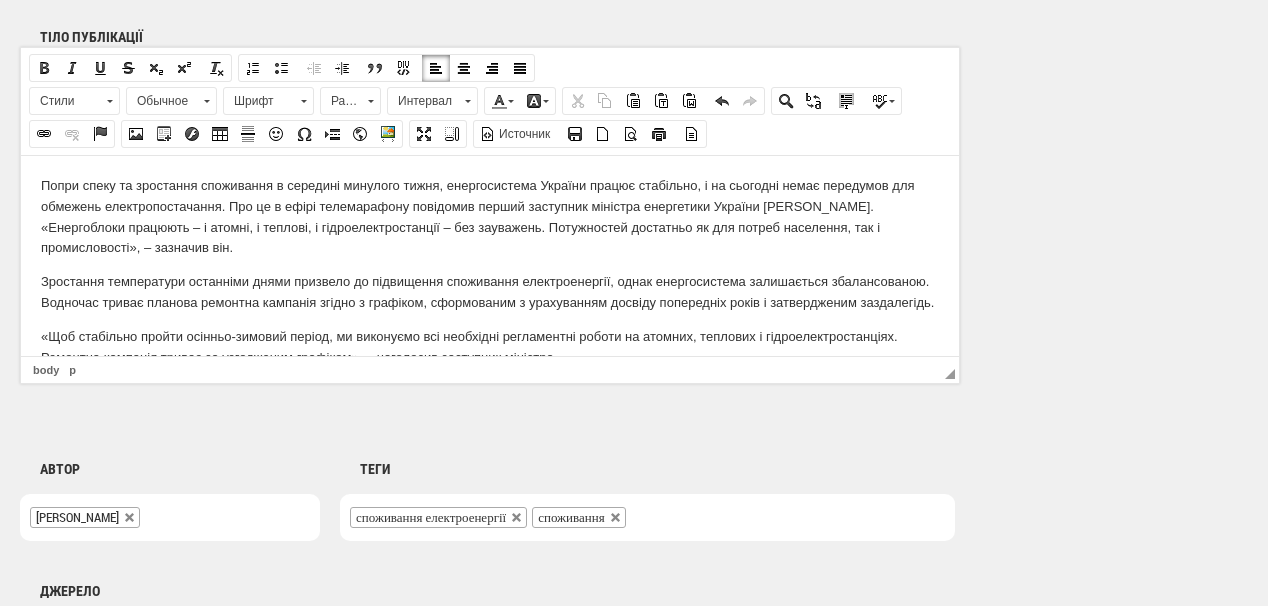 click on "Попри спеку та зростання споживання в середині минулого тижня, енергосистема України працює стабільно, і на сьогодні немає передумов для обмежень електропостачання. Про це в ефірі телемарафону повідомив перший заступник міністра енергетики України Юрій Шейко. «Енергоблоки працюють – і атомні, і теплові, і гідроелектростанції – без зауважень. Потужностей достатньо як для потреб населення, так і промисловості», – зазначив він." at bounding box center [490, 216] 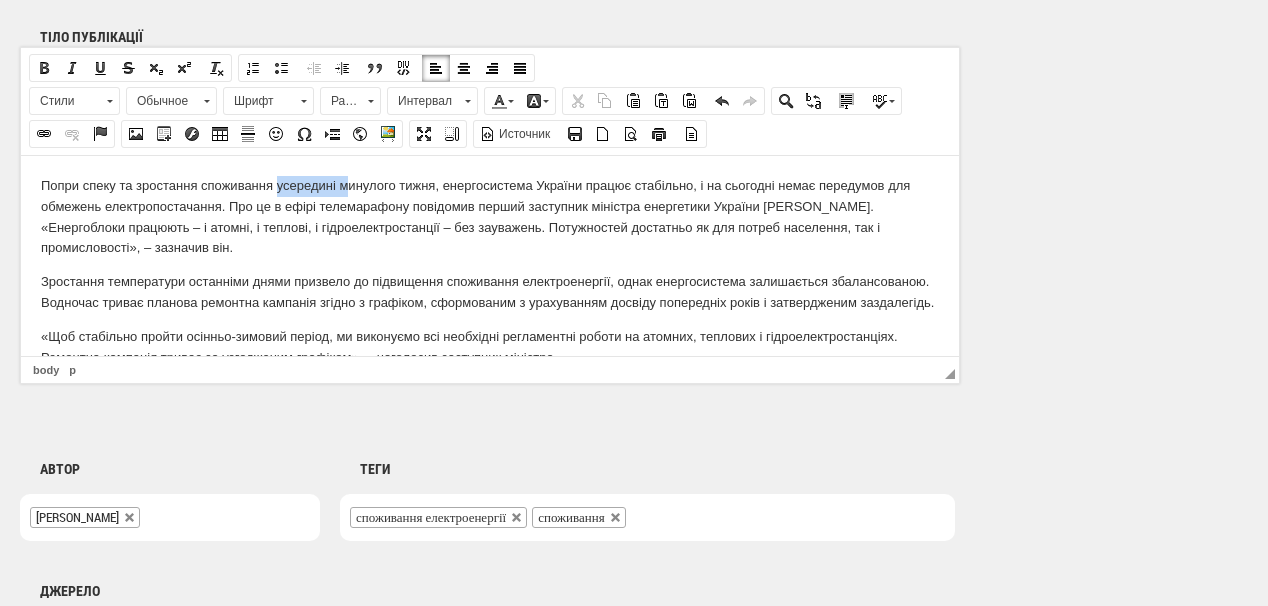 drag, startPoint x: 276, startPoint y: 185, endPoint x: 345, endPoint y: 184, distance: 69.00725 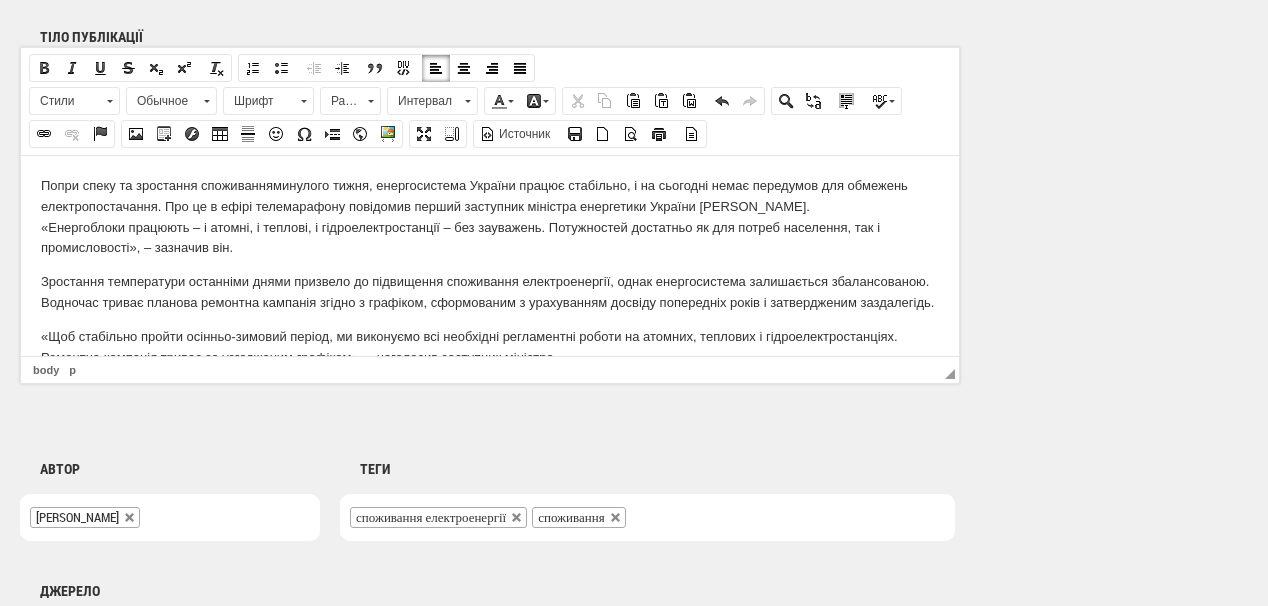 click on "Попри спеку та зростання споживання  минулого тижня, енергосистема України працює стабільно, і на сьогодні немає передумов для обмежень електропостачання. Про це в ефірі телемарафону повідомив перший заступник міністра енергетики України Юрій Шейко. «Енергоблоки працюють – і атомні, і теплові, і гідроелектростанції – без зауважень. Потужностей достатньо як для потреб населення, так і промисловості», – зазначив він." at bounding box center [490, 216] 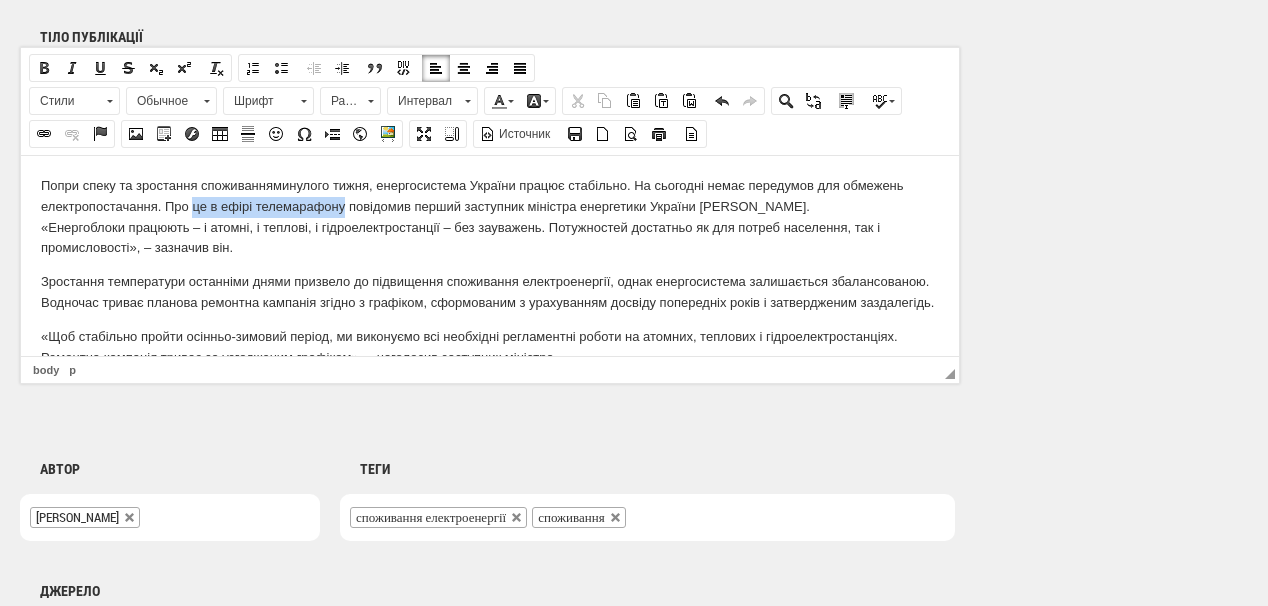 drag, startPoint x: 193, startPoint y: 207, endPoint x: 346, endPoint y: 199, distance: 153.20901 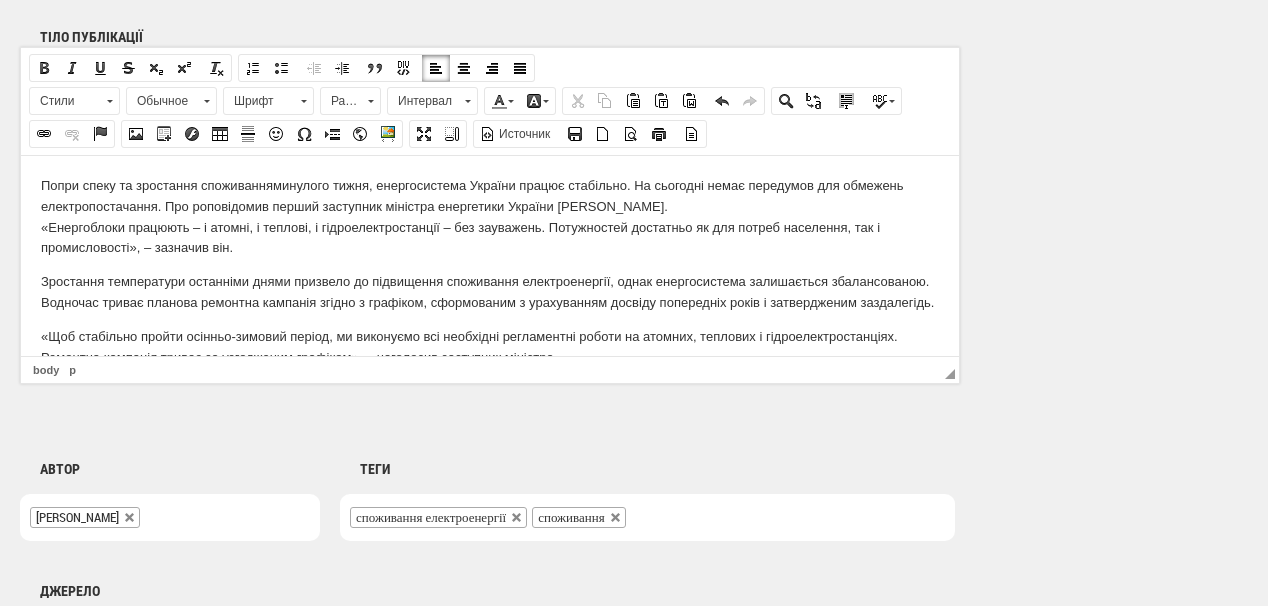 click on "Попри спеку та зростання споживання  минулого тижня, енергосистема України працює стабільно. Н а сьогодні немає передумов для обмежень електропостачання. Про ро повідомив перший заступник міністра енергетики України Юрій Шейко. «Енергоблоки працюють – і атомні, і теплові, і гідроелектростанції – без зауважень. Потужностей достатньо як для потреб населення, так і промисловості», – зазначив він." at bounding box center [490, 216] 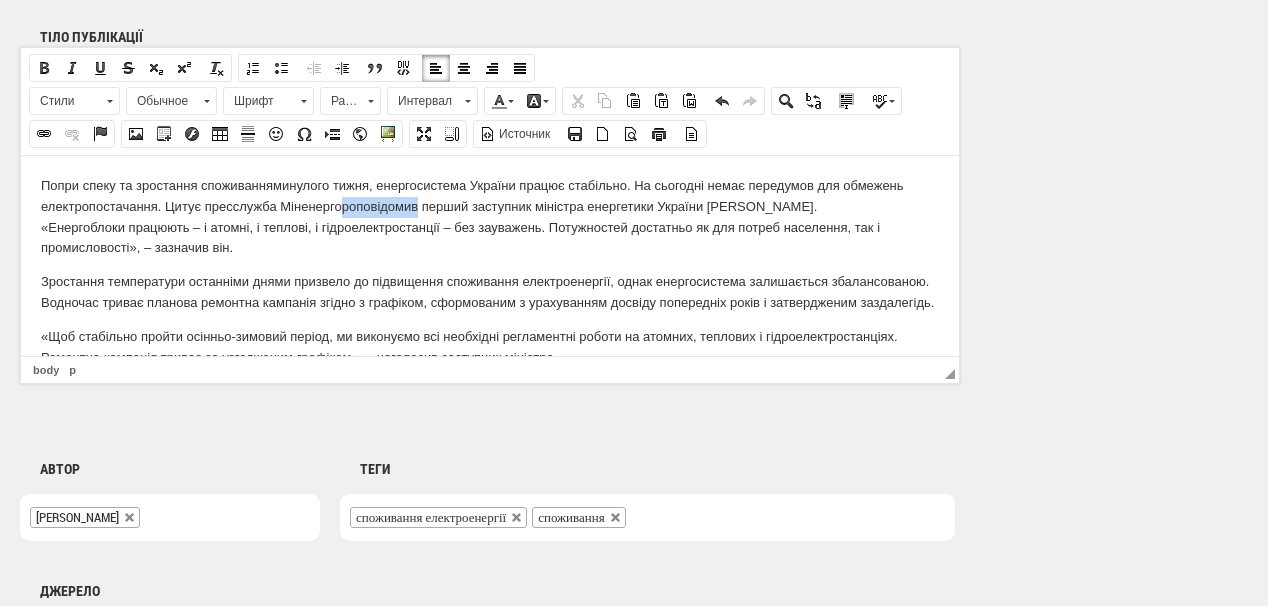 drag, startPoint x: 346, startPoint y: 205, endPoint x: 421, endPoint y: 201, distance: 75.10659 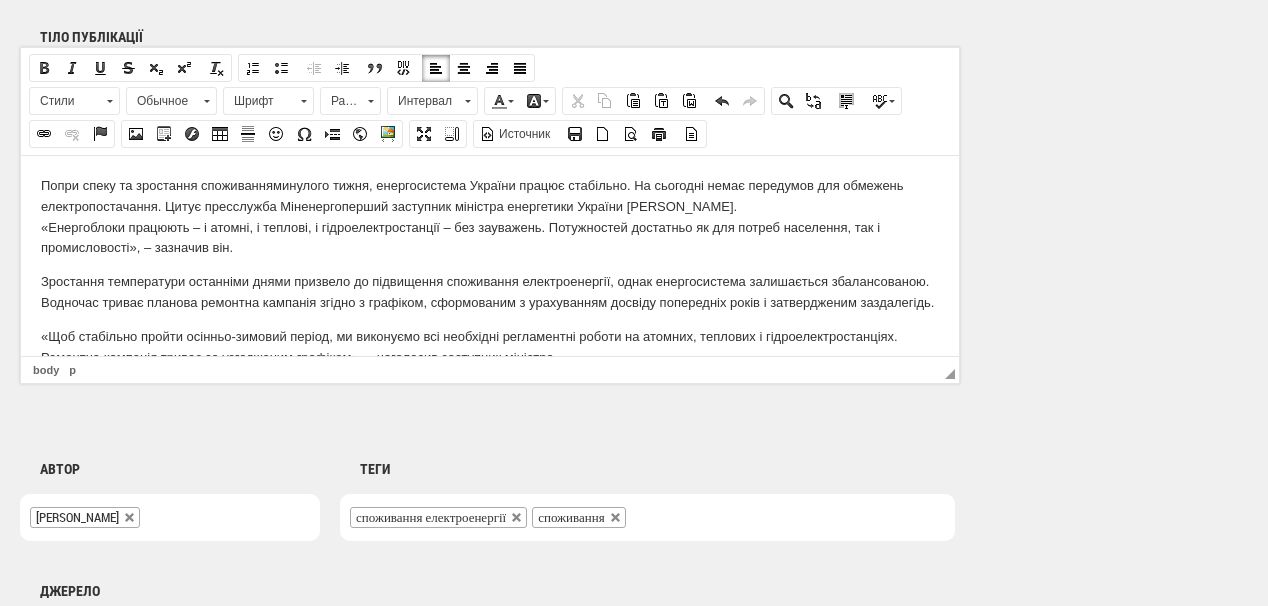 click on "Попри спеку та зростання споживання  минулого тижня, енергосистема України працює стабільно. Н а сьогодні немає передумов для обмежень електропостачання. Цитує пресслужба Міненерго  перший заступник міністра енергетики України Юрій Шейко. «Енергоблоки працюють – і атомні, і теплові, і гідроелектростанції – без зауважень. Потужностей достатньо як для потреб населення, так і промисловості», – зазначив він." at bounding box center (490, 216) 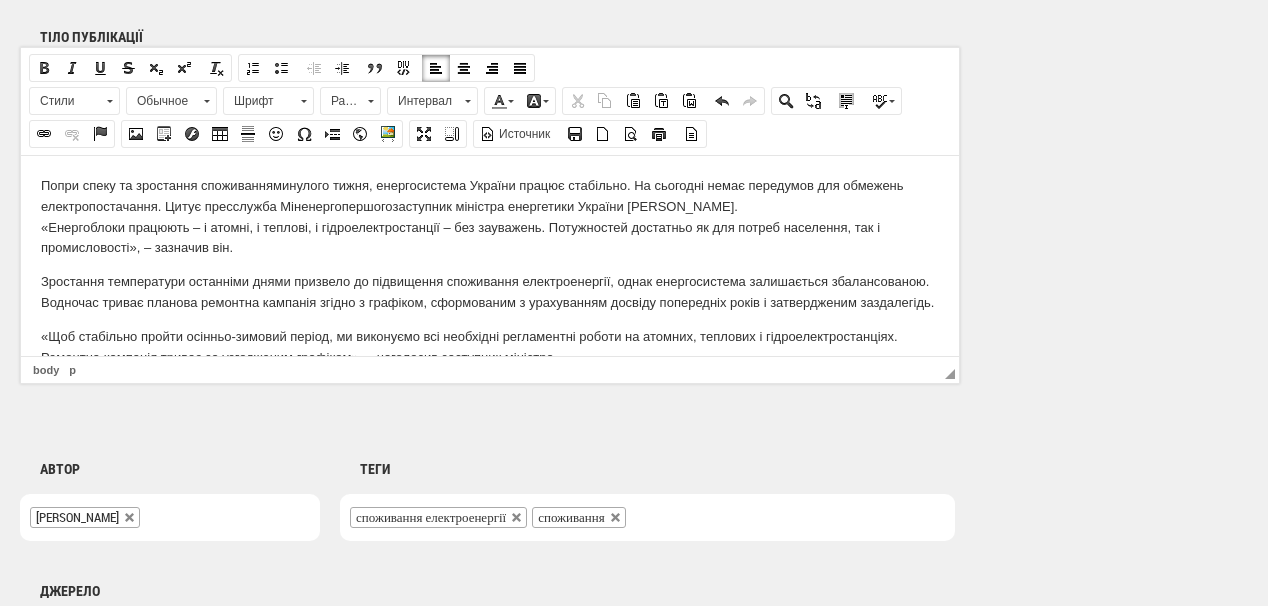 click on "Попри спеку та зростання споживання  минулого тижня, енергосистема України працює стабільно. Н а сьогодні немає передумов для обмежень електропостачання. Цитує пресслужба Міненерго  першого  заступник міністра енергетики України Юрій Шейко. «Енергоблоки працюють – і атомні, і теплові, і гідроелектростанції – без зауважень. Потужностей достатньо як для потреб населення, так і промисловості», – зазначив він." at bounding box center [490, 216] 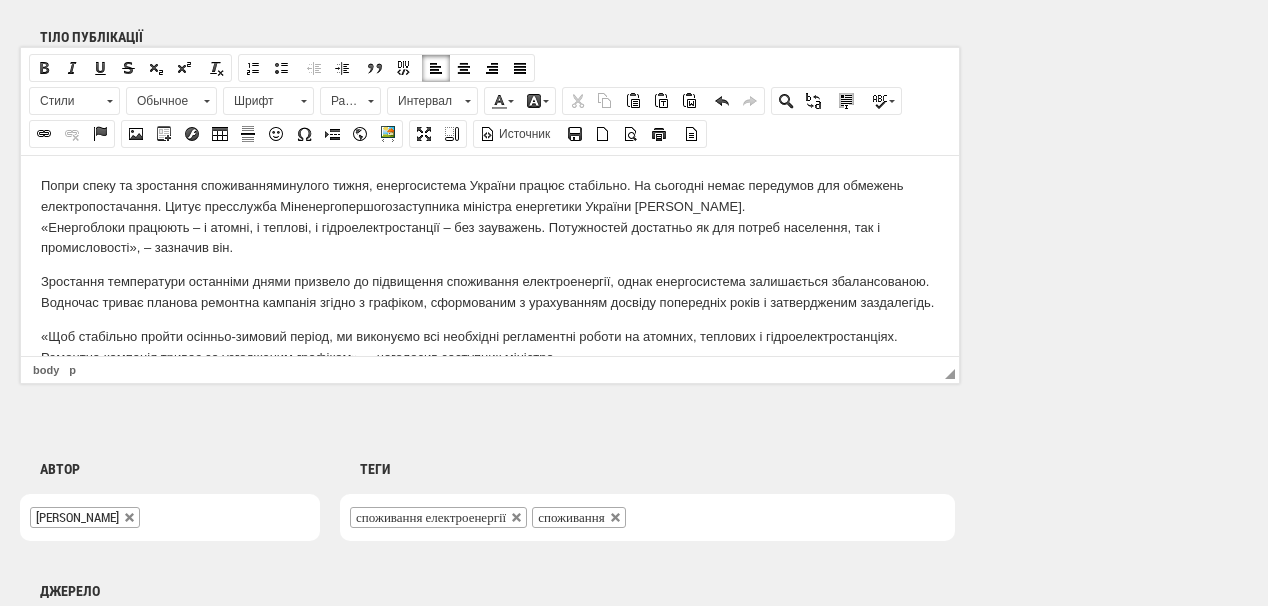 click on "Попри спеку та зростання споживання  минулого тижня, енергосистема України працює стабільно. Н а сьогодні немає передумов для обмежень електропостачання. Цитує пресслужба Міненерго  першого  заступника міністра енергетики України Юрій Шейко. «Енергоблоки працюють – і атомні, і теплові, і гідроелектростанції – без зауважень. Потужностей достатньо як для потреб населення, так і промисловості», – зазначив він." at bounding box center [490, 216] 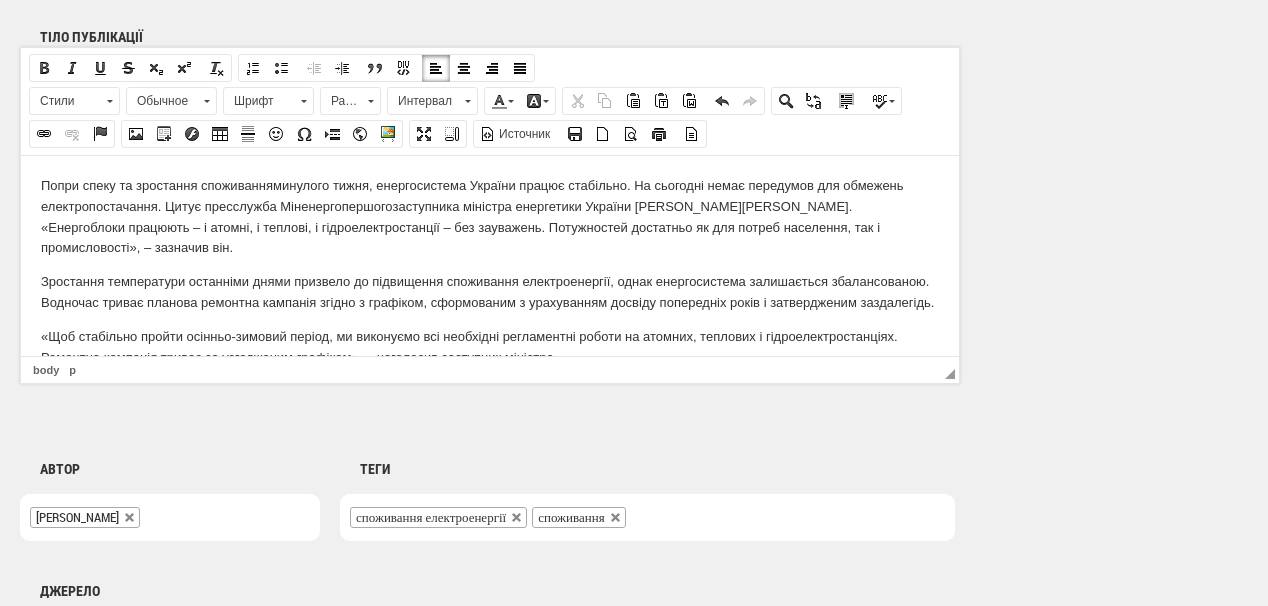 click on "Попри спеку та зростання споживання  минулого тижня, енергосистема України працює стабільно. Н а сьогодні немає передумов для обмежень електропостачання. Цитує пресслужба Міненерго  першого  заступника міністра енергетики України Юрія  Шейко. «Енергоблоки працюють – і атомні, і теплові, і гідроелектростанції – без зауважень. Потужностей достатньо як для потреб населення, так і промисловості», – зазначив він." at bounding box center [490, 216] 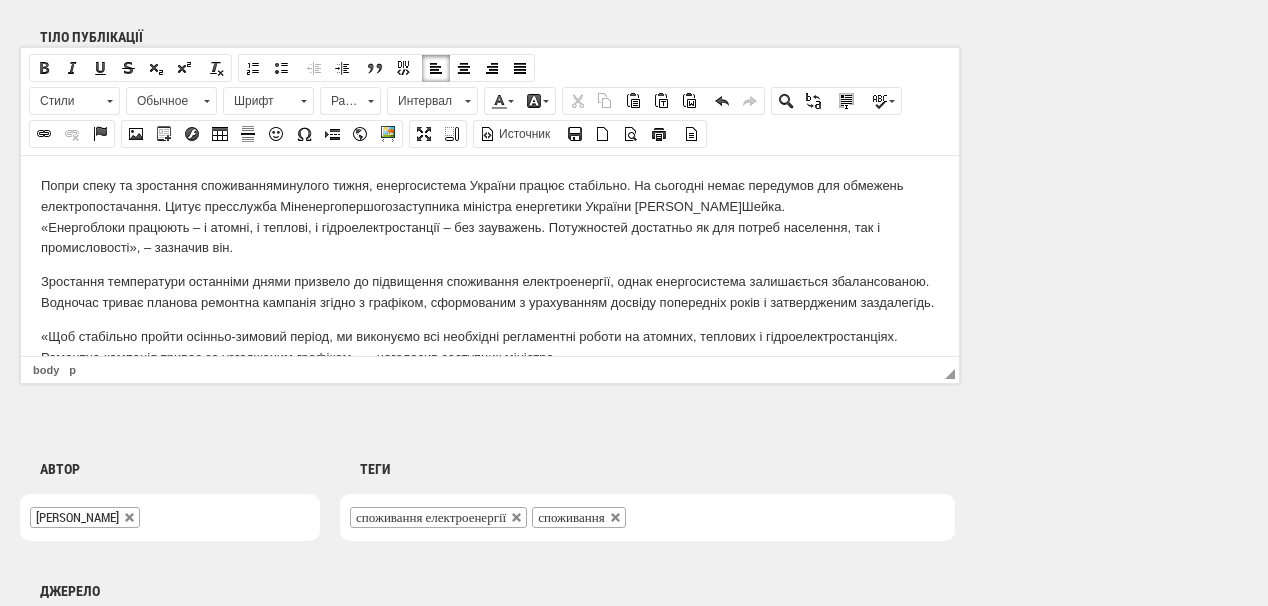 click on "Попри спеку та зростання споживання  минулого тижня, енергосистема України працює стабільно. Н а сьогодні немає передумов для обмежень електропостачання. Цитує пресслужба Міненерго  першого  заступника міністра енергетики України Юрія  Шейка . «Енергоблоки працюють – і атомні, і теплові, і гідроелектростанції – без зауважень. Потужностей достатньо як для потреб населення, так і промисловості», – зазначив він." at bounding box center (490, 216) 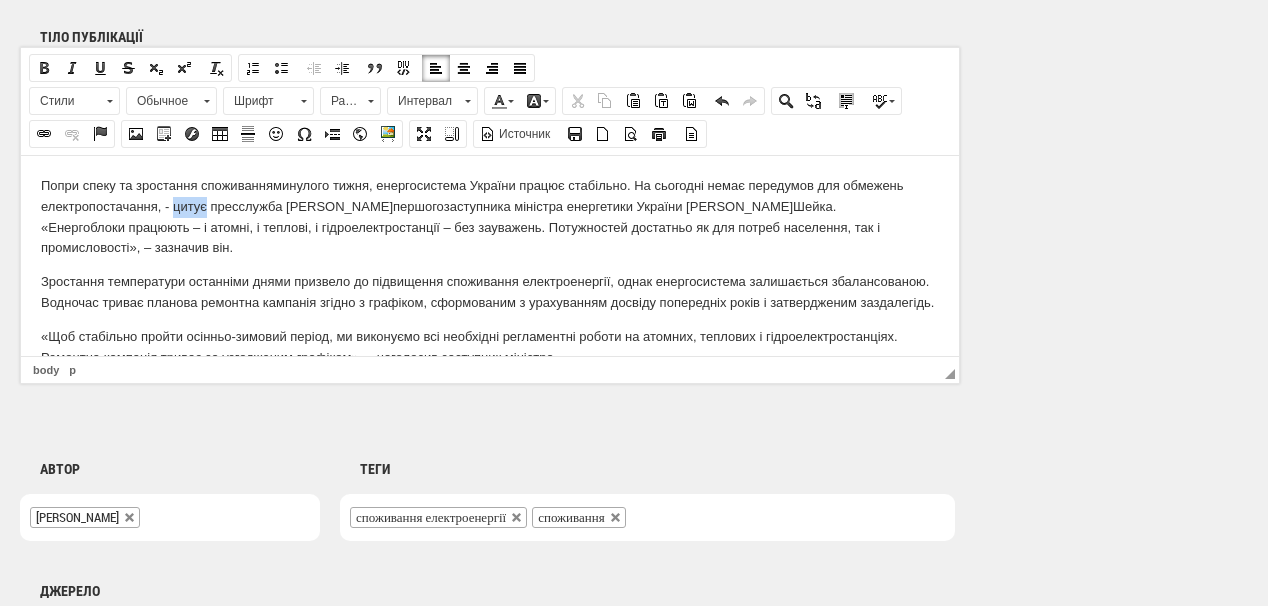 drag, startPoint x: 173, startPoint y: 206, endPoint x: 207, endPoint y: 206, distance: 34 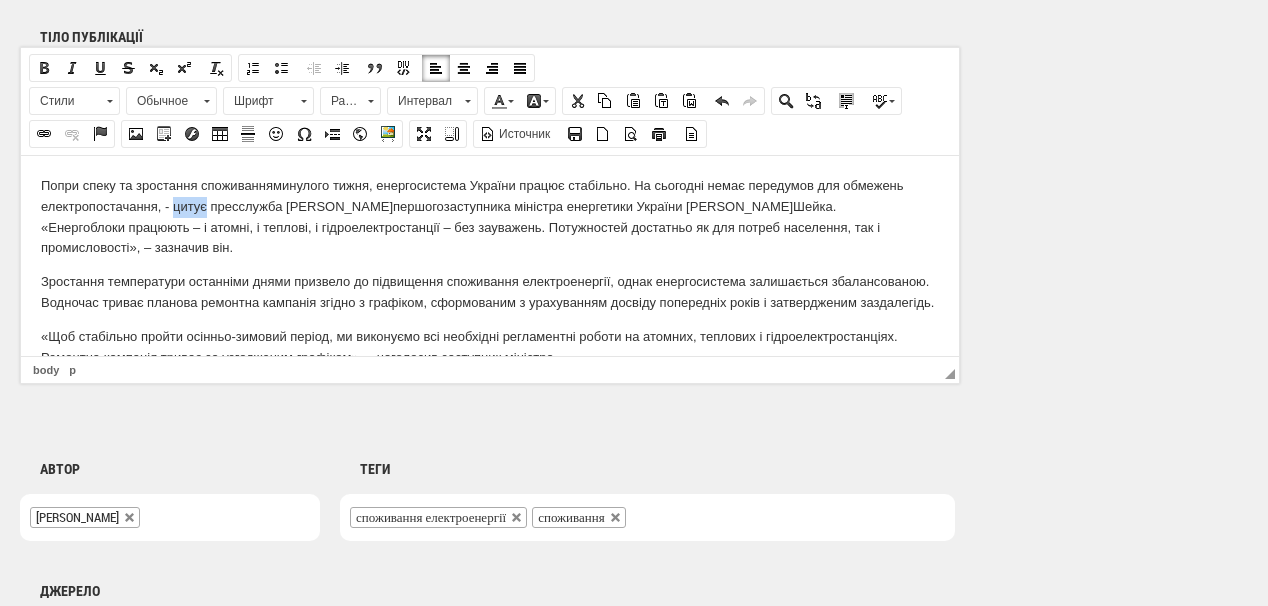 click at bounding box center (44, 134) 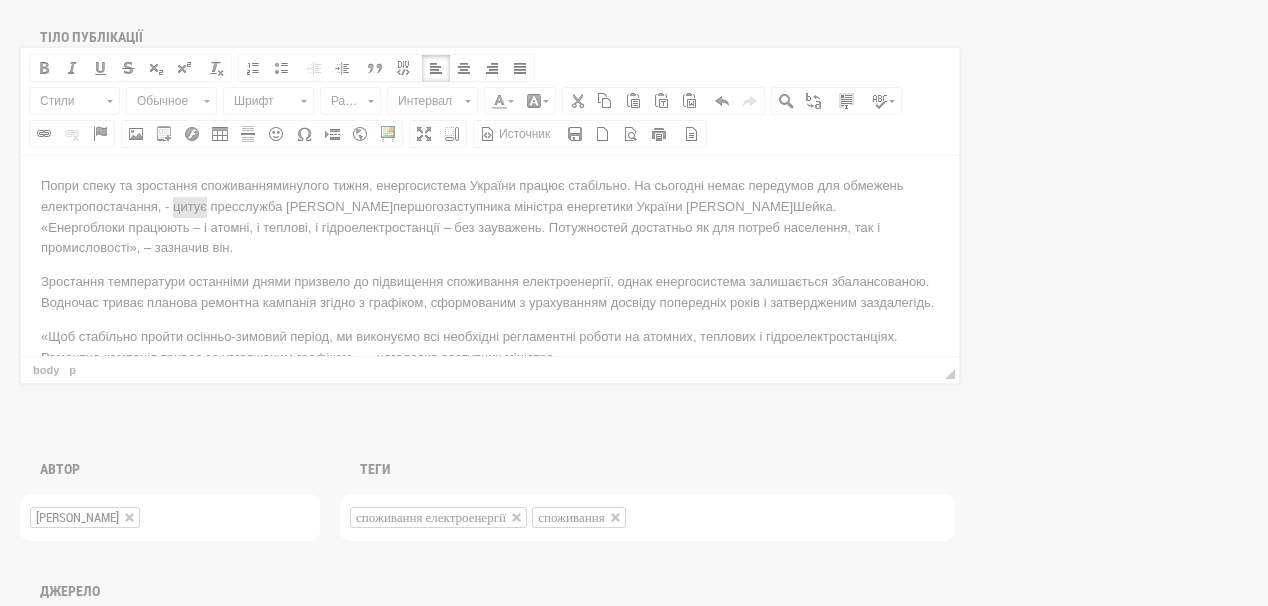 scroll, scrollTop: 0, scrollLeft: 0, axis: both 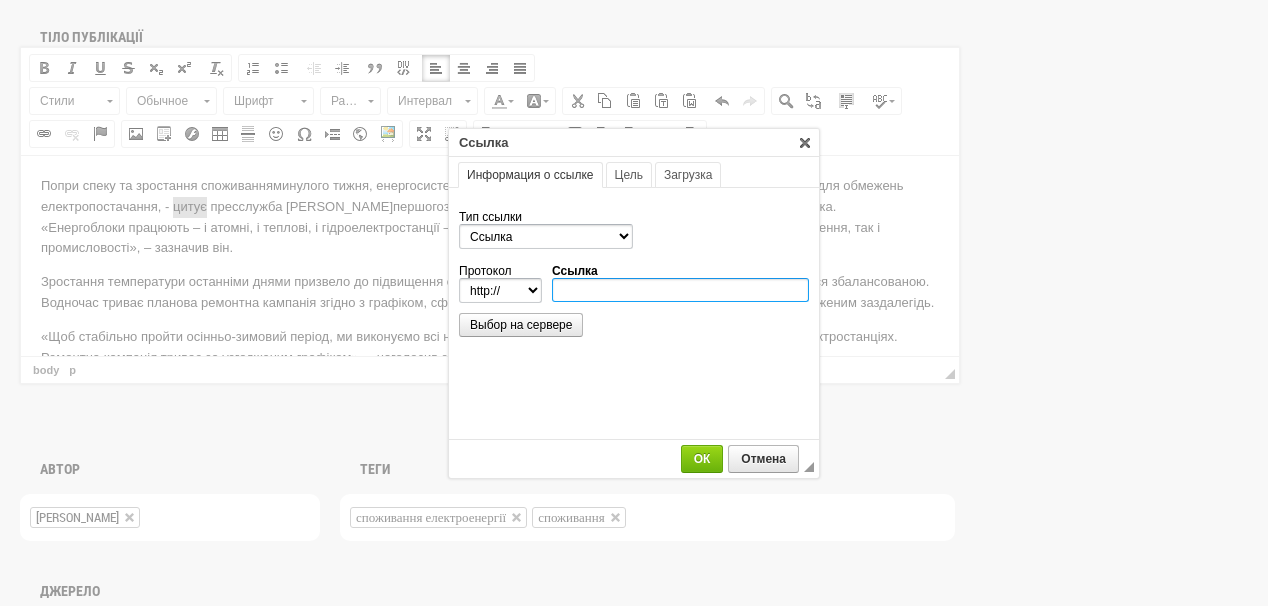 click on "Ссылка" at bounding box center (680, 290) 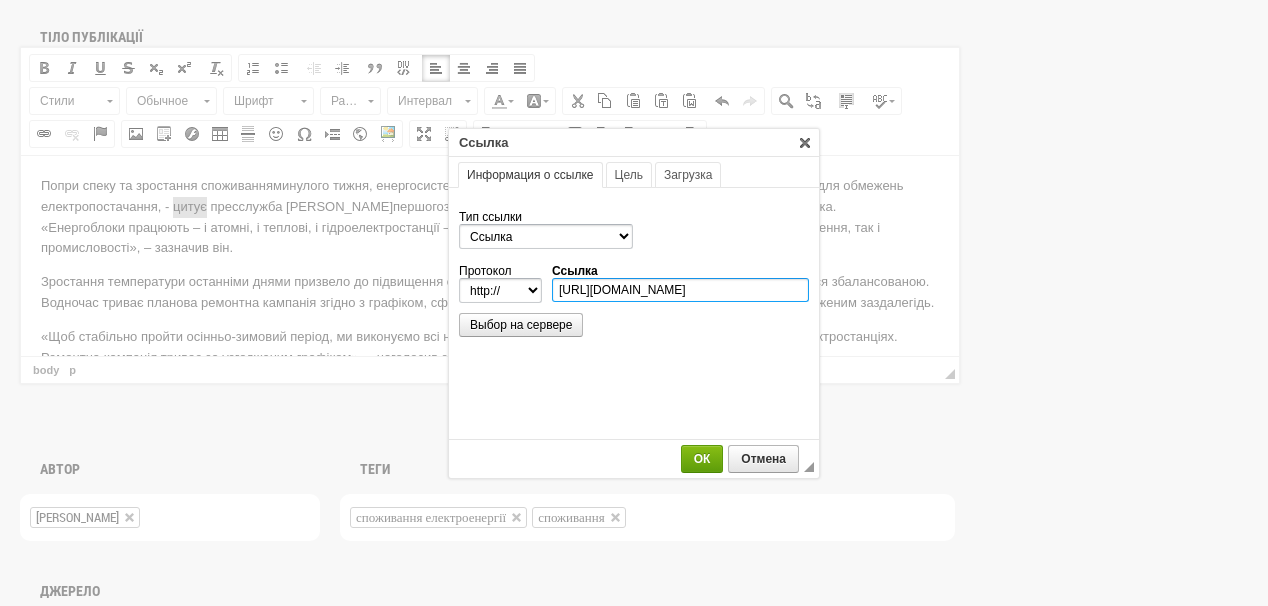 scroll, scrollTop: 0, scrollLeft: 436, axis: horizontal 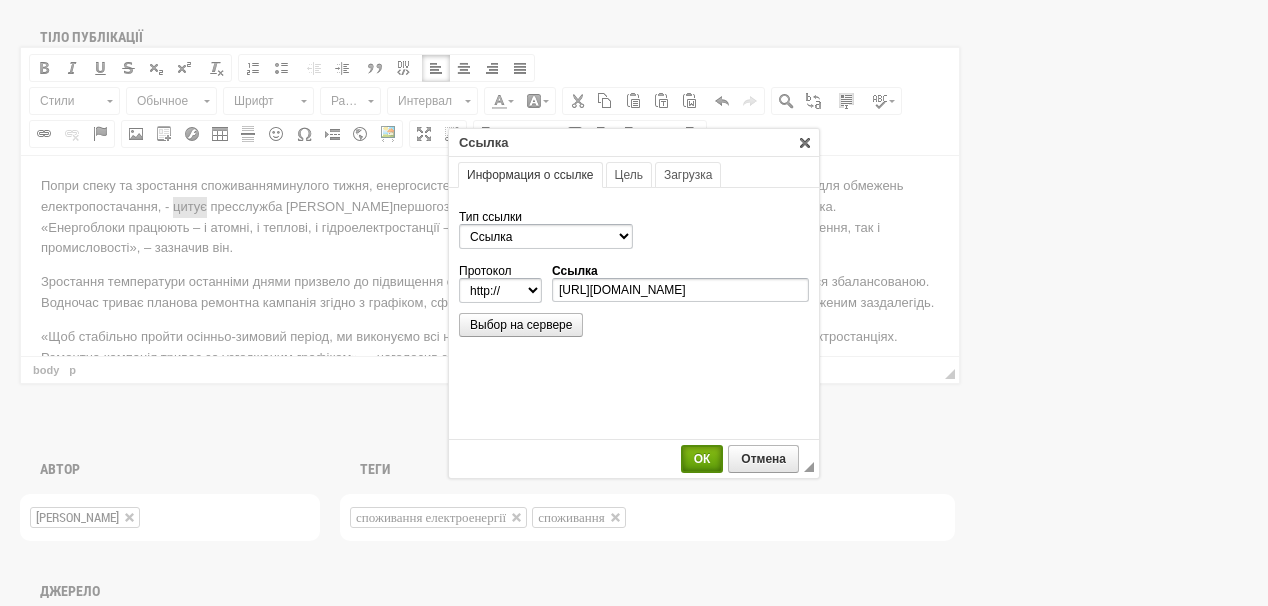 select on "https://" 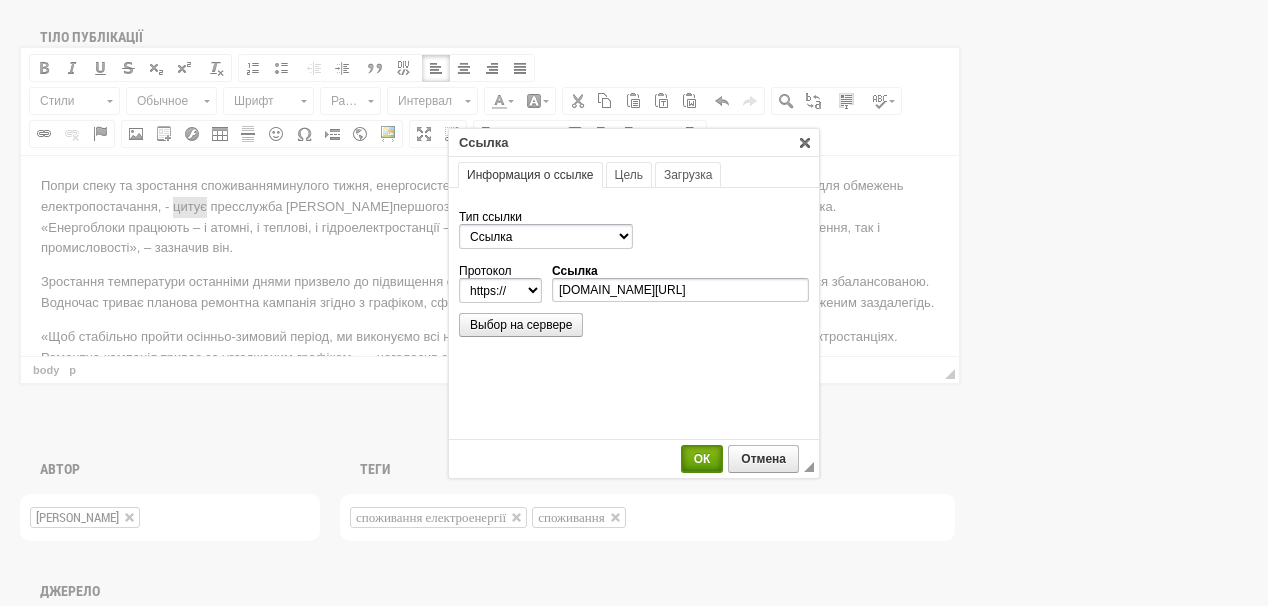 scroll, scrollTop: 0, scrollLeft: 0, axis: both 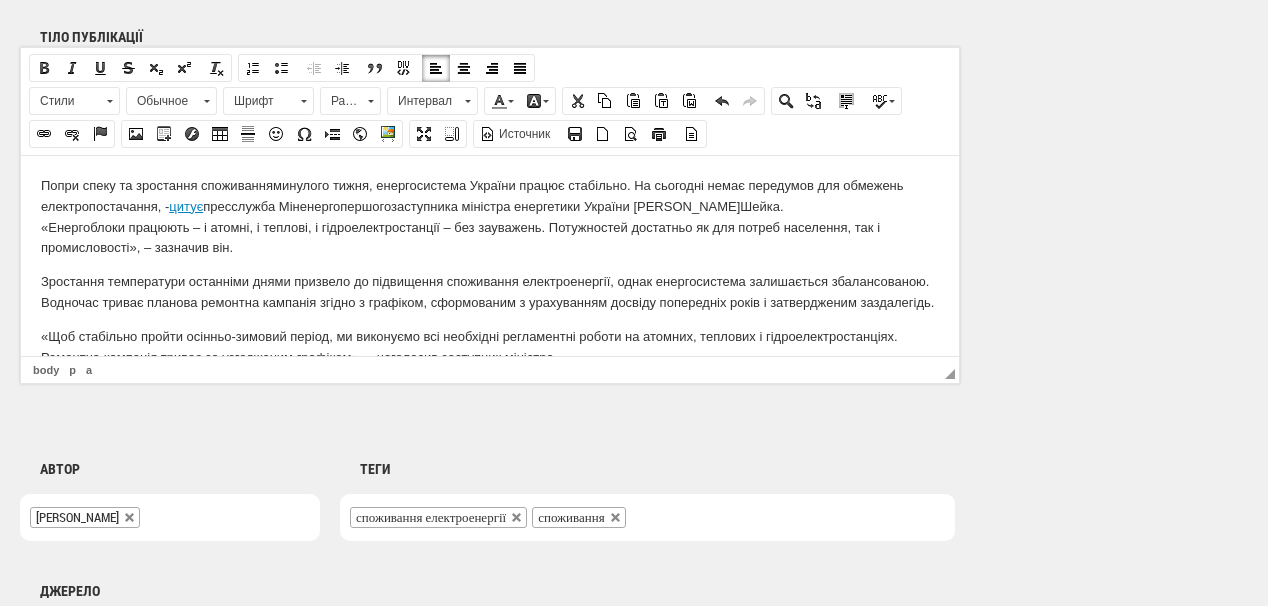 click on "Попри спеку та зростання споживання  минулого тижня, енергосистема України працює стабільно. Н а сьогодні немає передумов для обмежень електропостачання, -  цитує  пресслужба Міненерго  першого  заступника міністра енергетики України Юрія  Шейка . «Енергоблоки працюють – і атомні, і теплові, і гідроелектростанції – без зауважень. Потужностей достатньо як для потреб населення, так і промисловості», – зазначив він." at bounding box center (490, 216) 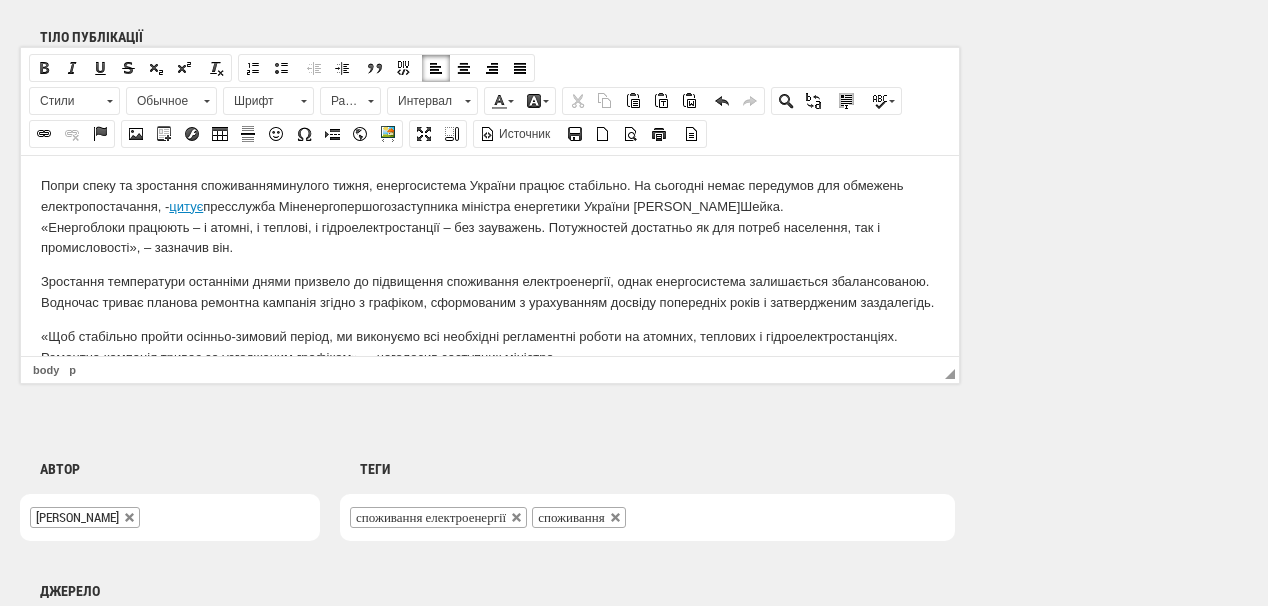 click on "Попри спеку та зростання споживання  минулого тижня, енергосистема України працює стабільно. Н а сьогодні немає передумов для обмежень електропостачання, -  цитує  пресслужба Міненерго  першого  заступника міністра енергетики України Юрія  Шейка . «Енергоблоки працюють – і атомні, і теплові, і гідроелектростанції – без зауважень. Потужностей достатньо як для потреб населення, так і промисловості», – зазначив він." at bounding box center [490, 216] 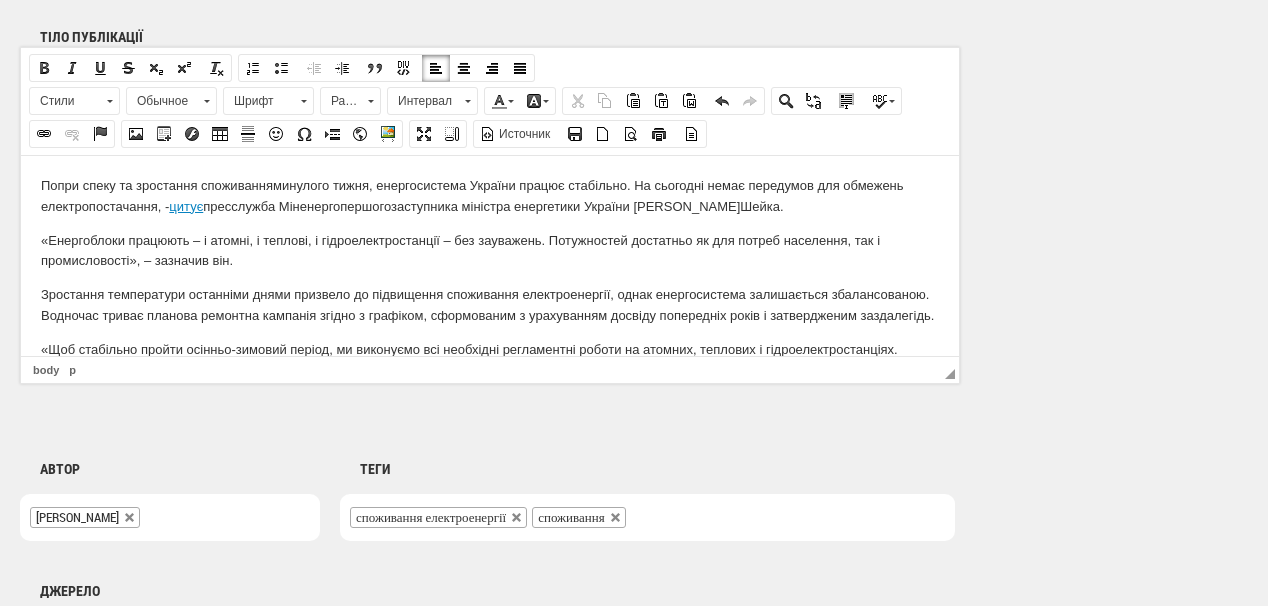 click on "«Енергоблоки працюють – і атомні, і теплові, і гідроелектростанції – без зауважень. Потужностей достатньо як для потреб населення, так і промисловості», – зазначив він." at bounding box center (490, 251) 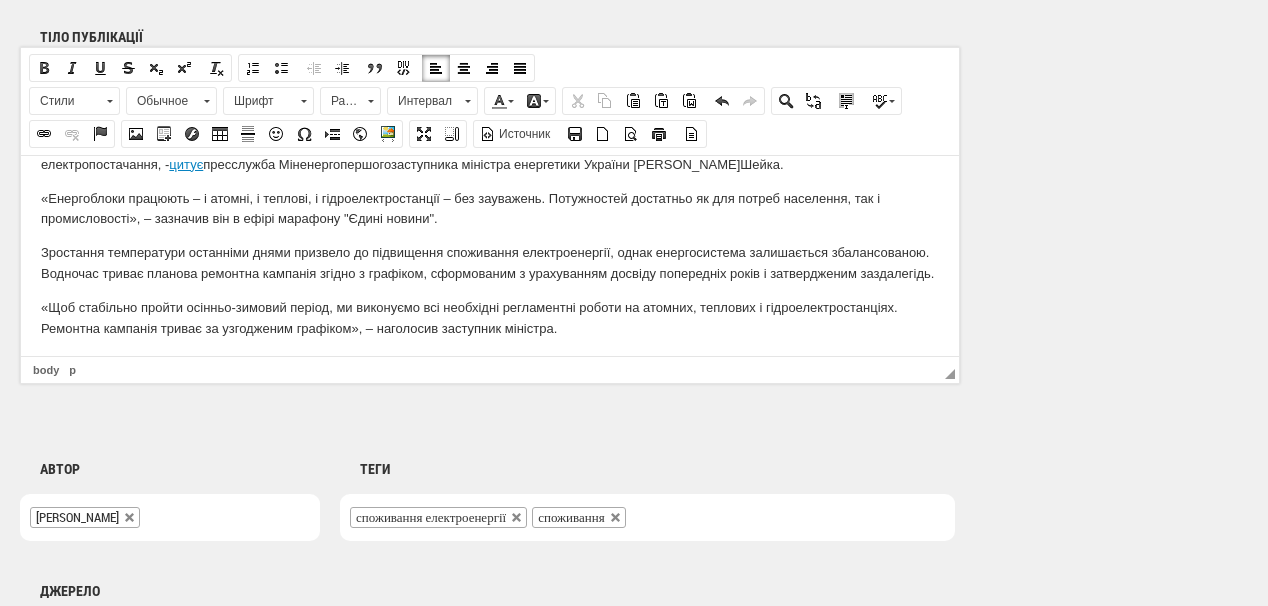 scroll, scrollTop: 80, scrollLeft: 0, axis: vertical 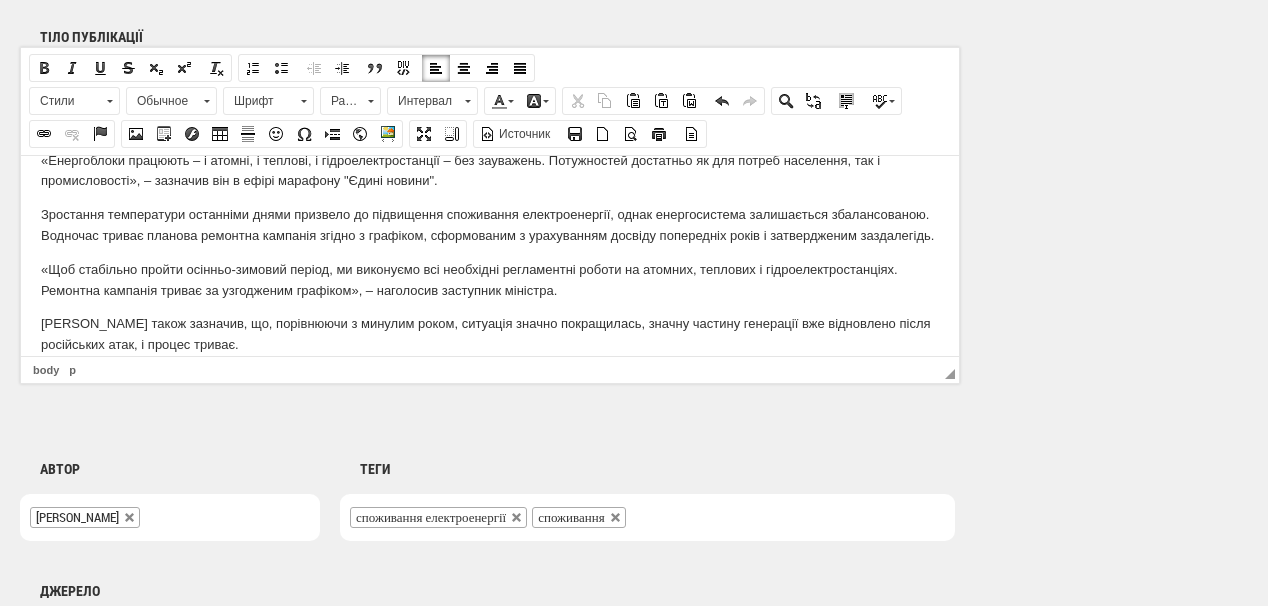 click on "Зростання температури останніми днями призвело до підвищення споживання електроенергії, однак енергосистема залишається збалансованою. Водночас триває планова ремонтна кампанія згідно з графіком, сформованим з урахуванням досвіду попередніх років і затвердженим заздалегідь." at bounding box center (490, 225) 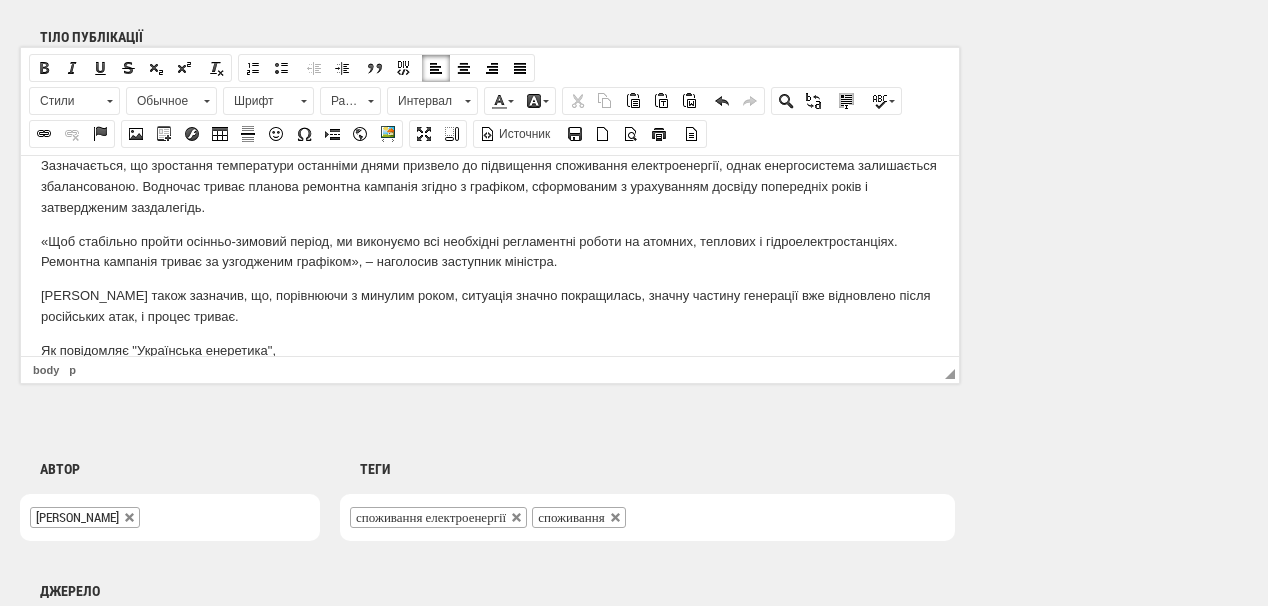 scroll, scrollTop: 154, scrollLeft: 0, axis: vertical 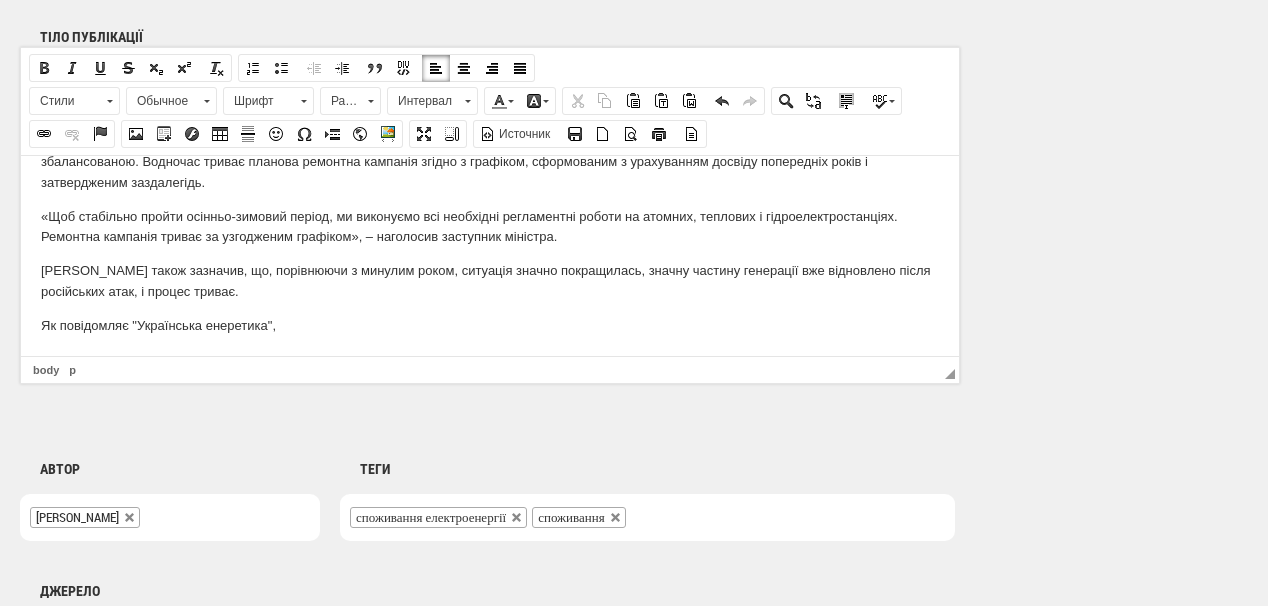 click on "Як повідомляє "Українська енеретика"," at bounding box center (490, 325) 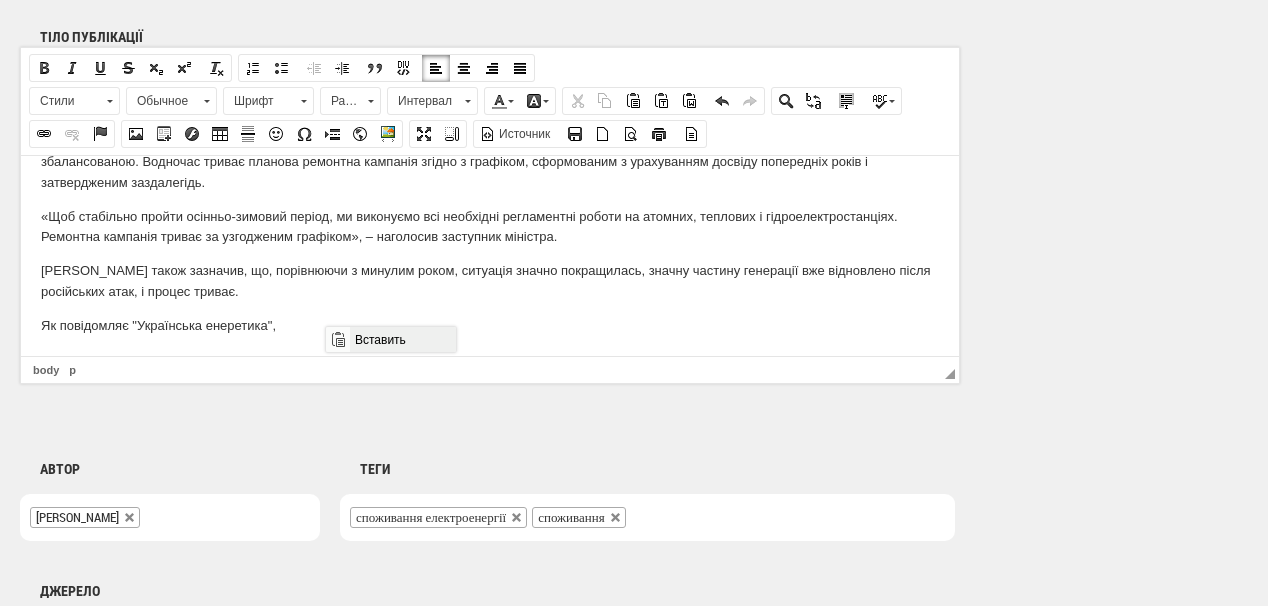 drag, startPoint x: 399, startPoint y: 339, endPoint x: 732, endPoint y: 665, distance: 466.00964 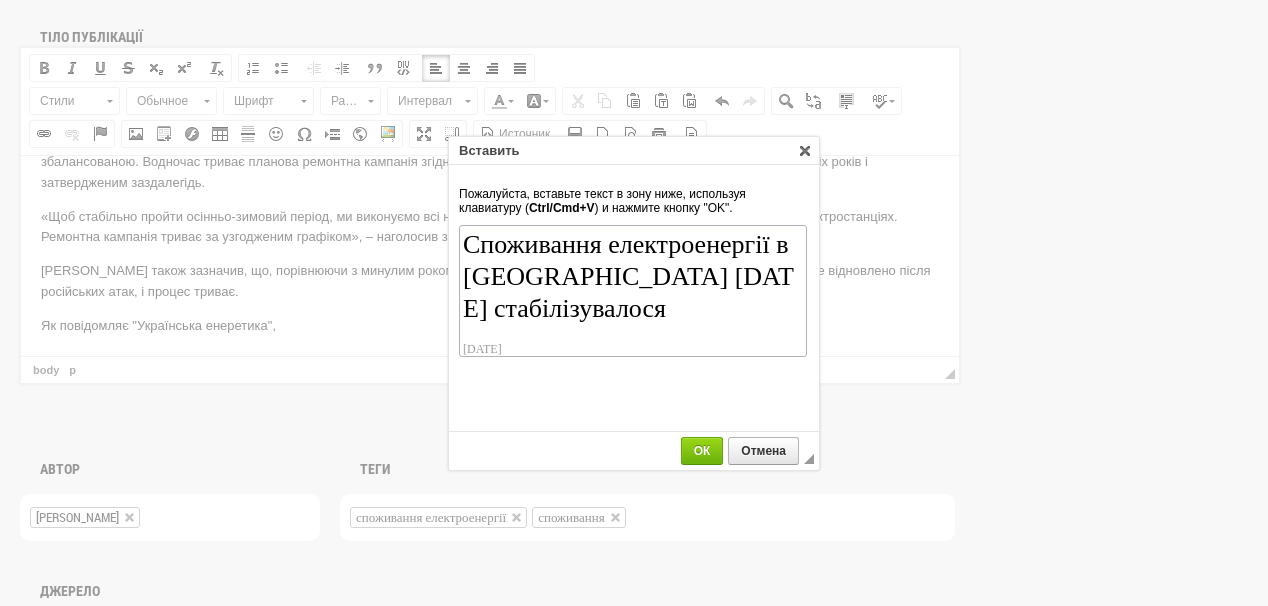 scroll, scrollTop: 86, scrollLeft: 0, axis: vertical 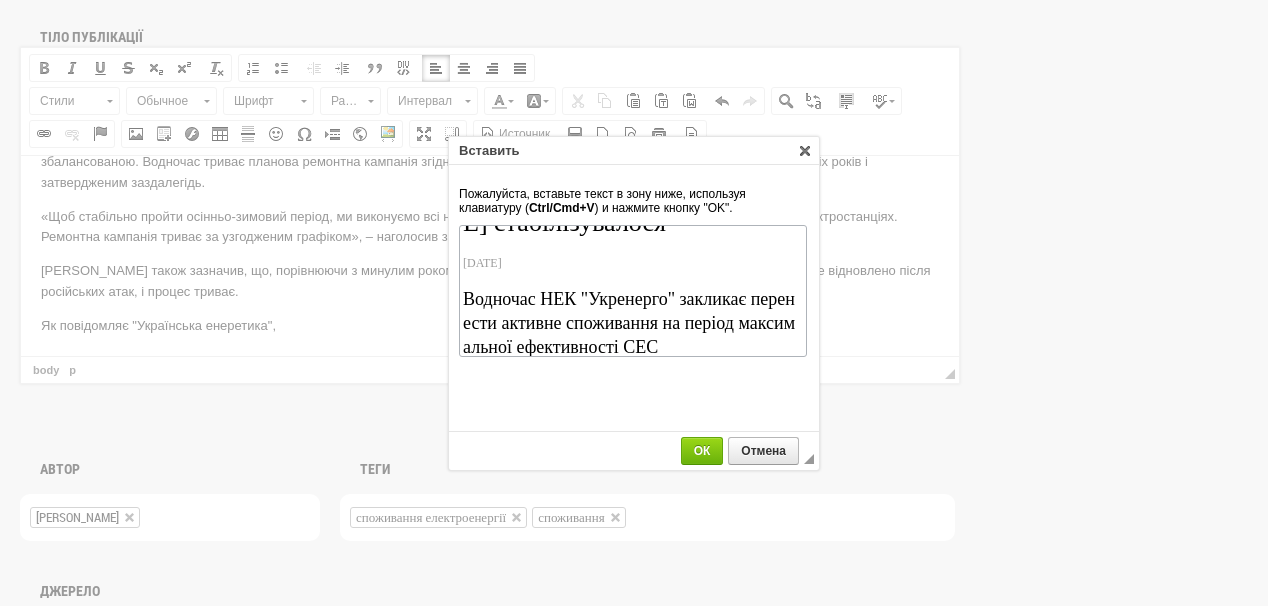 drag, startPoint x: 529, startPoint y: 262, endPoint x: 451, endPoint y: 259, distance: 78.05767 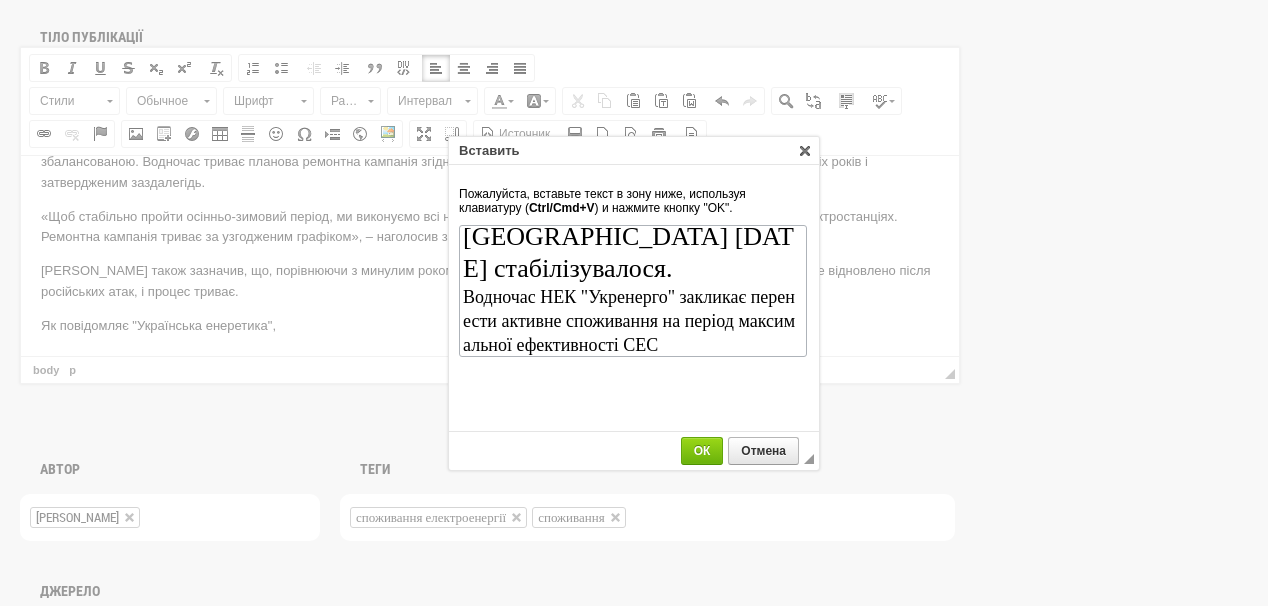 scroll, scrollTop: 0, scrollLeft: 0, axis: both 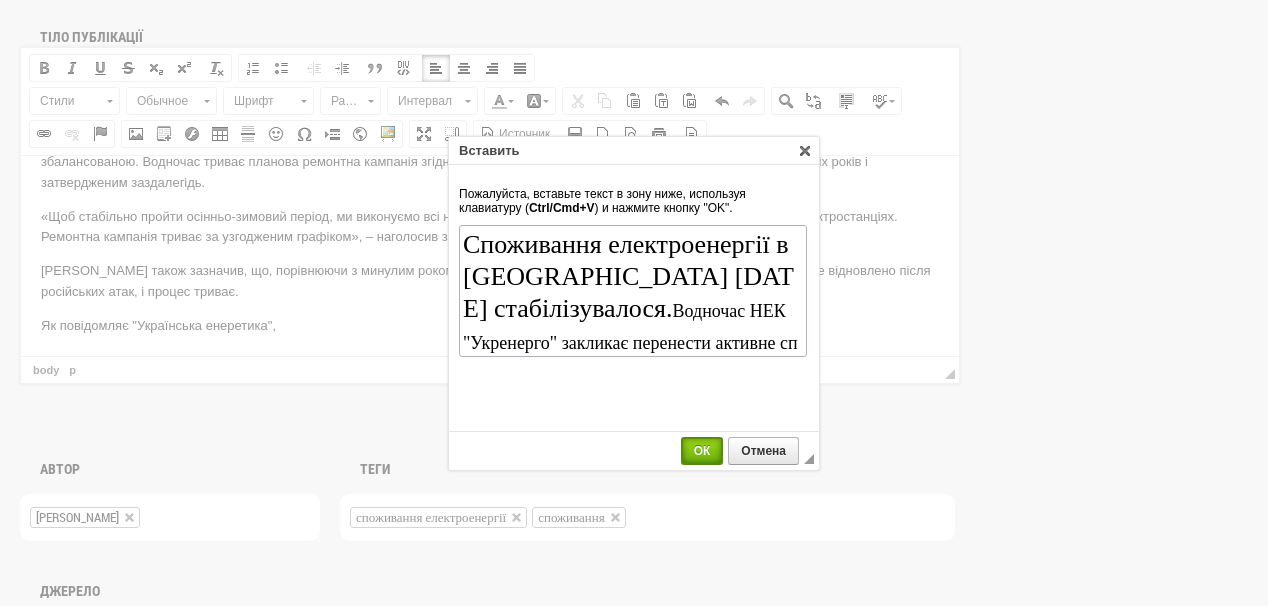 click on "ОК" at bounding box center [702, 451] 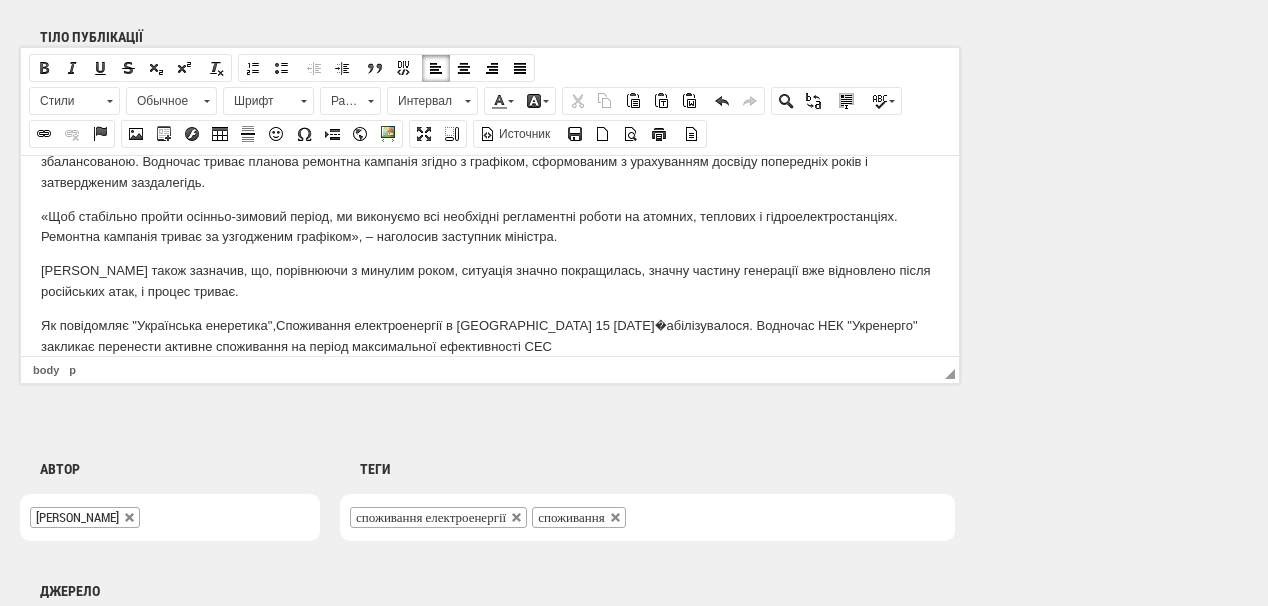 click on "Як повідомляє "Українська енеретика",  Споживання електроенергії в Україні 15 липня стабілізувалося. Водночас НЕК "Укренерго" закликає перенести активне споживання на період максимальної ефективності СЕС" at bounding box center (490, 336) 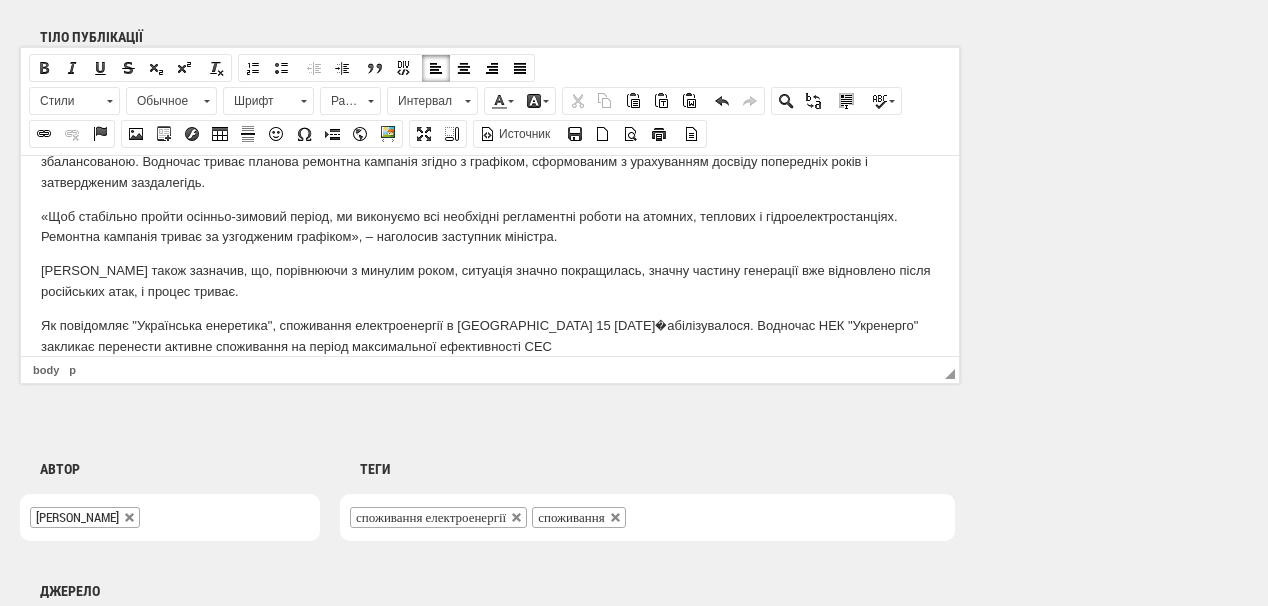 click on "Як повідомляє "Українська енеретика", с поживання електроенергії в Україні 15 липня стабілізувалося. Водночас НЕК "Укренерго" закликає перенести активне споживання на період максимальної ефективності СЕС" at bounding box center (490, 336) 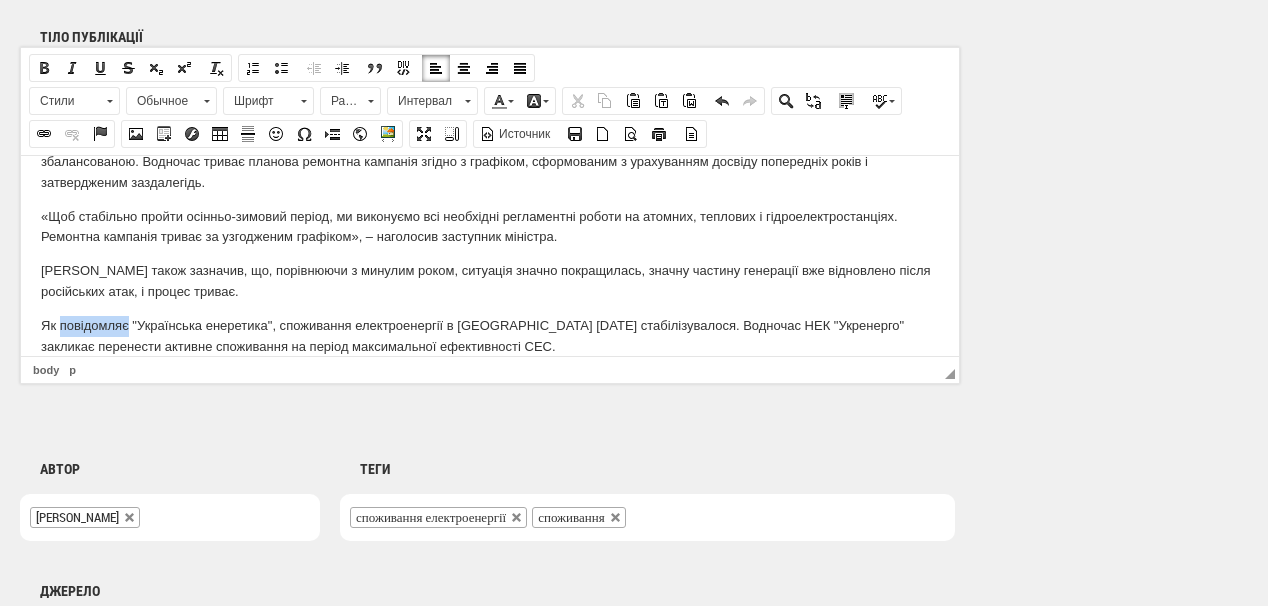 drag, startPoint x: 59, startPoint y: 323, endPoint x: 126, endPoint y: 323, distance: 67 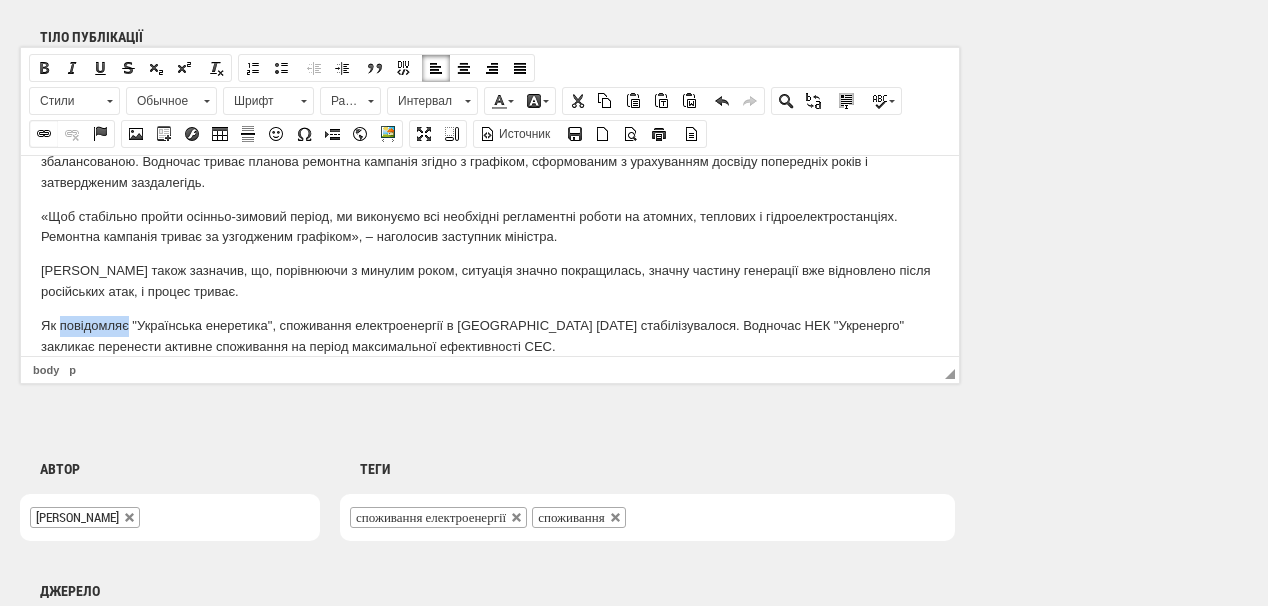 click at bounding box center [44, 134] 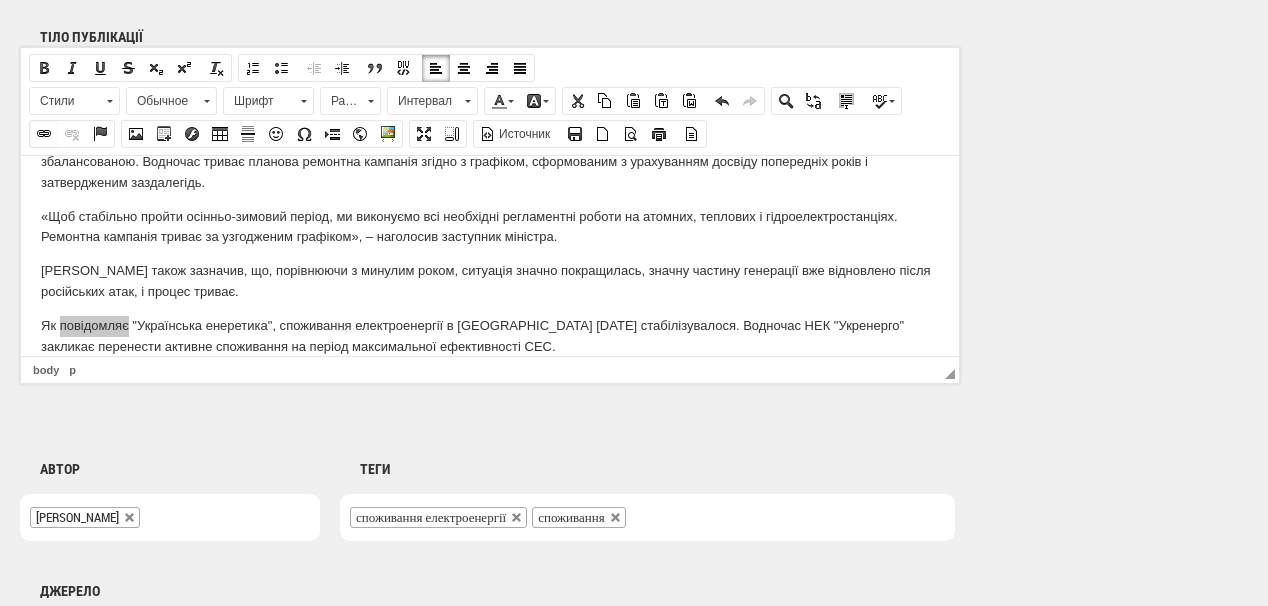 select on "http://" 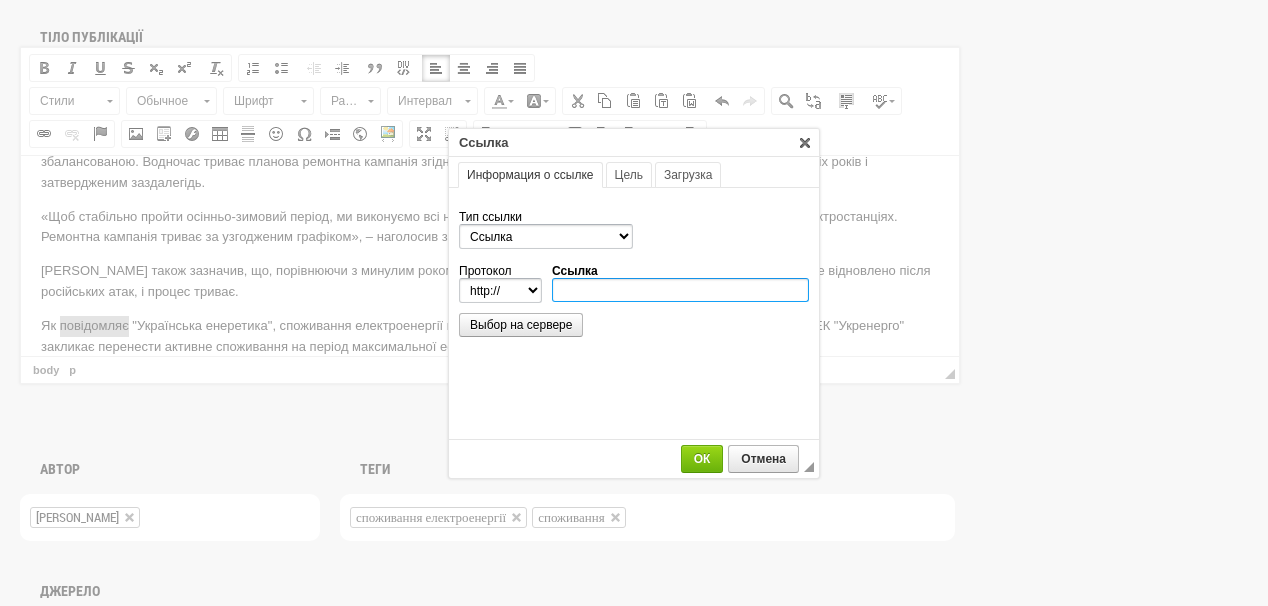click on "Ссылка" at bounding box center (680, 290) 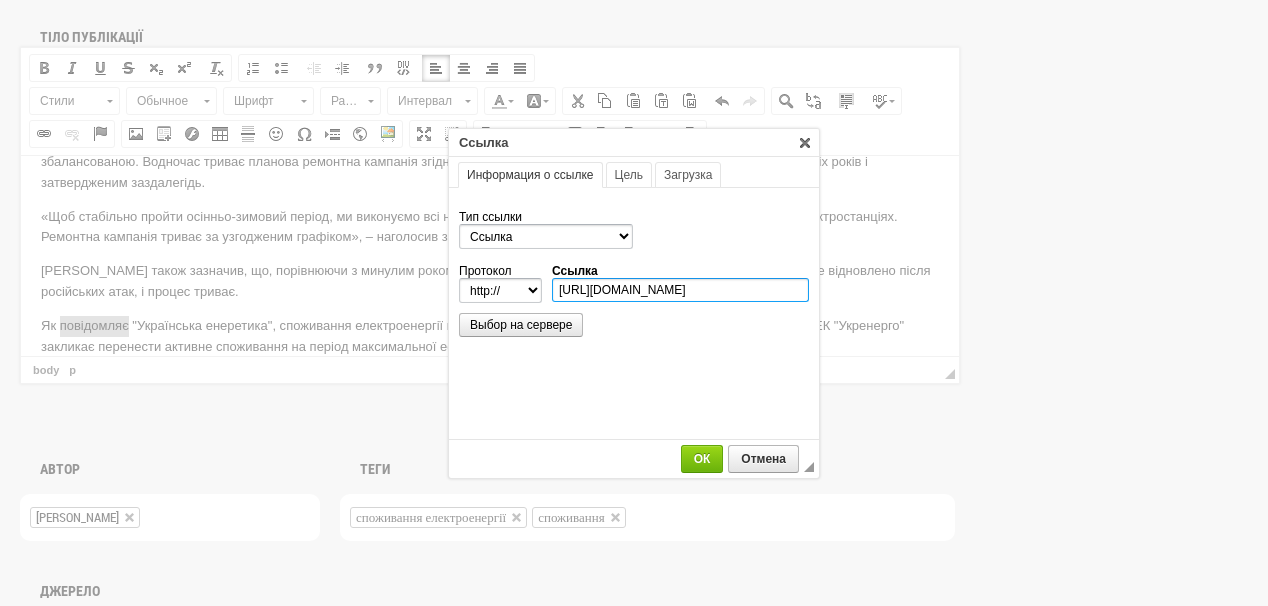 scroll, scrollTop: 0, scrollLeft: 252, axis: horizontal 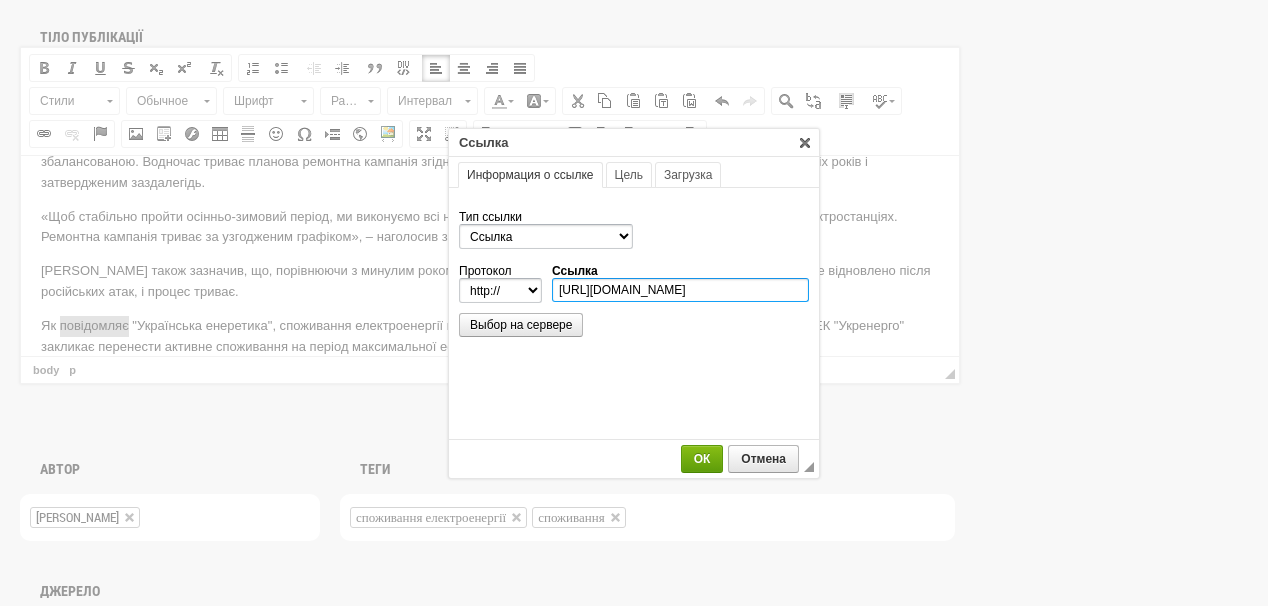 type on "https://ua-energy.org/uk/posts/spozhyvannia-elektroenerhii-v-ukraini-15-lypnia-stabilizuvalosia" 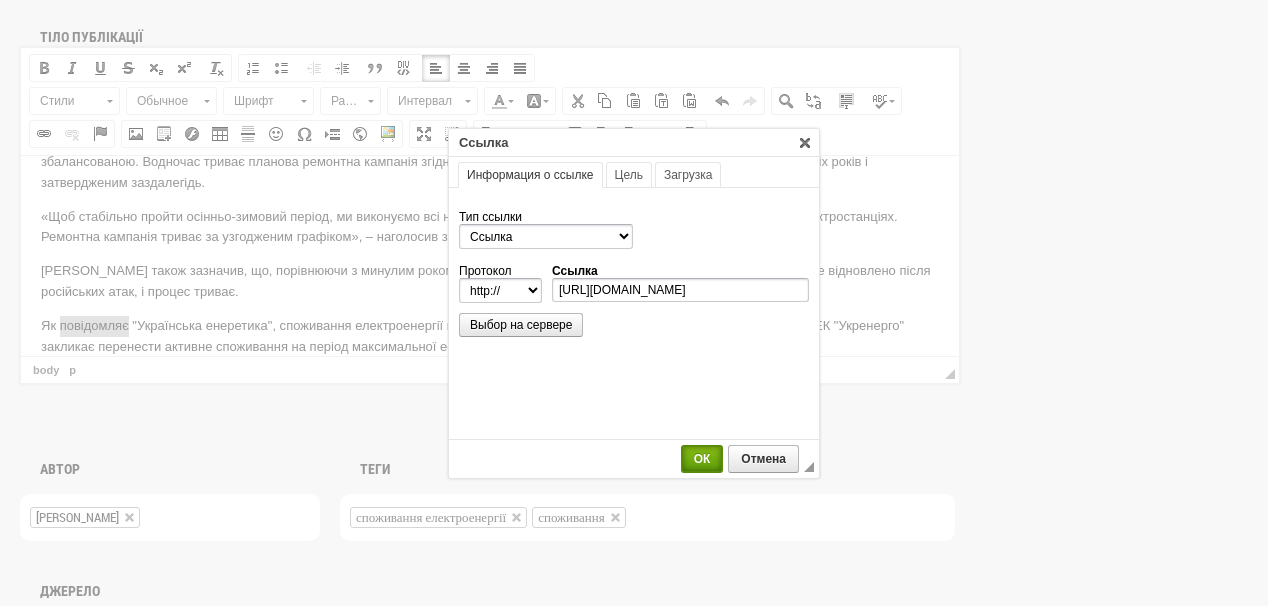 select on "https://" 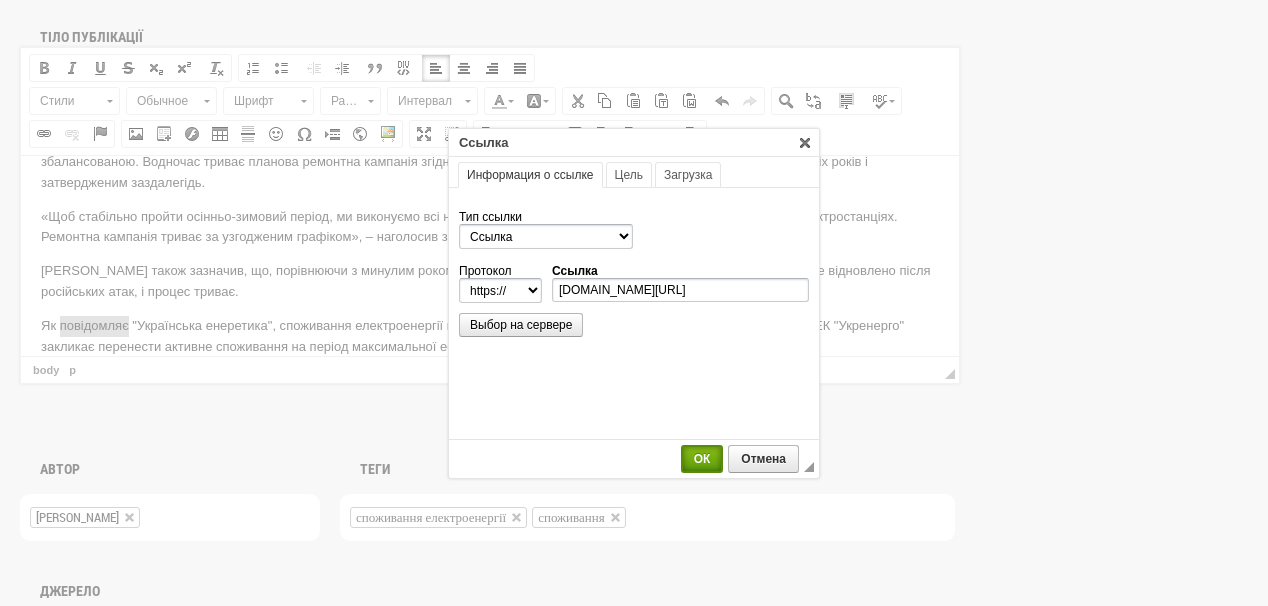 scroll, scrollTop: 0, scrollLeft: 0, axis: both 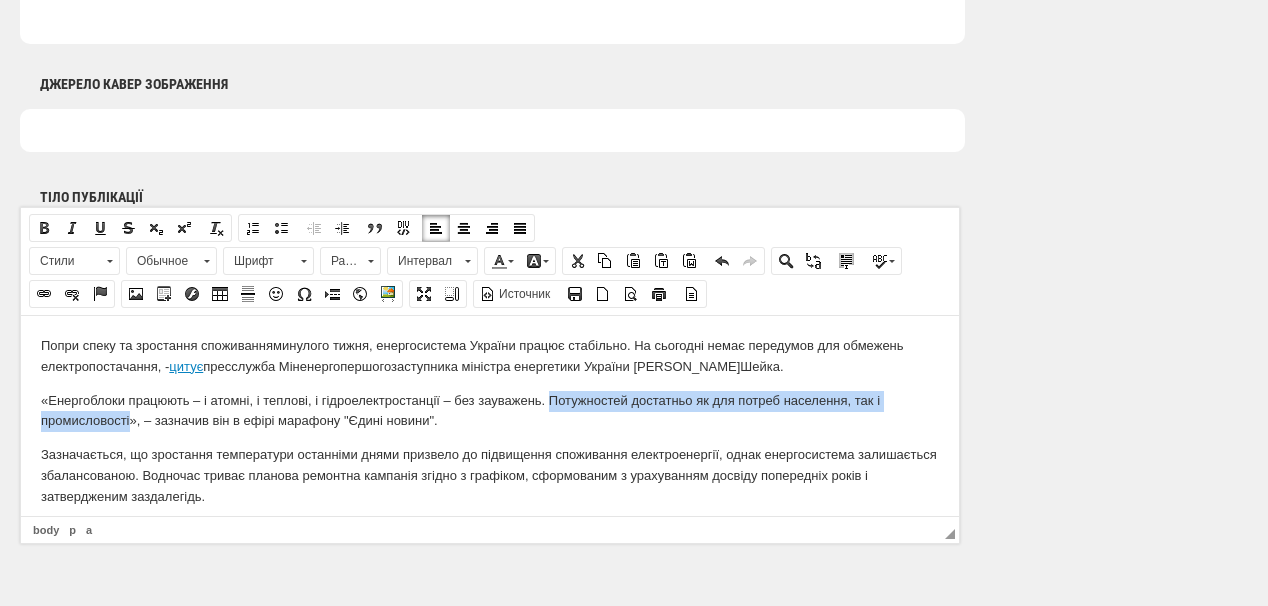 drag, startPoint x: 551, startPoint y: 395, endPoint x: 128, endPoint y: 425, distance: 424.0625 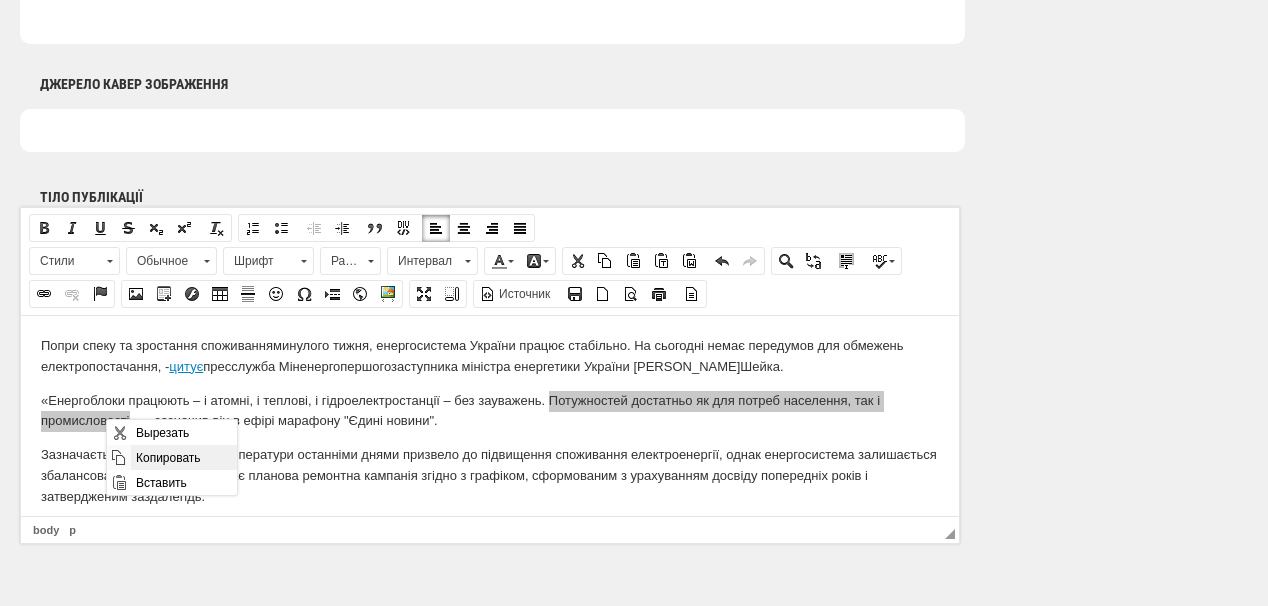click on "Копировать" at bounding box center [183, 457] 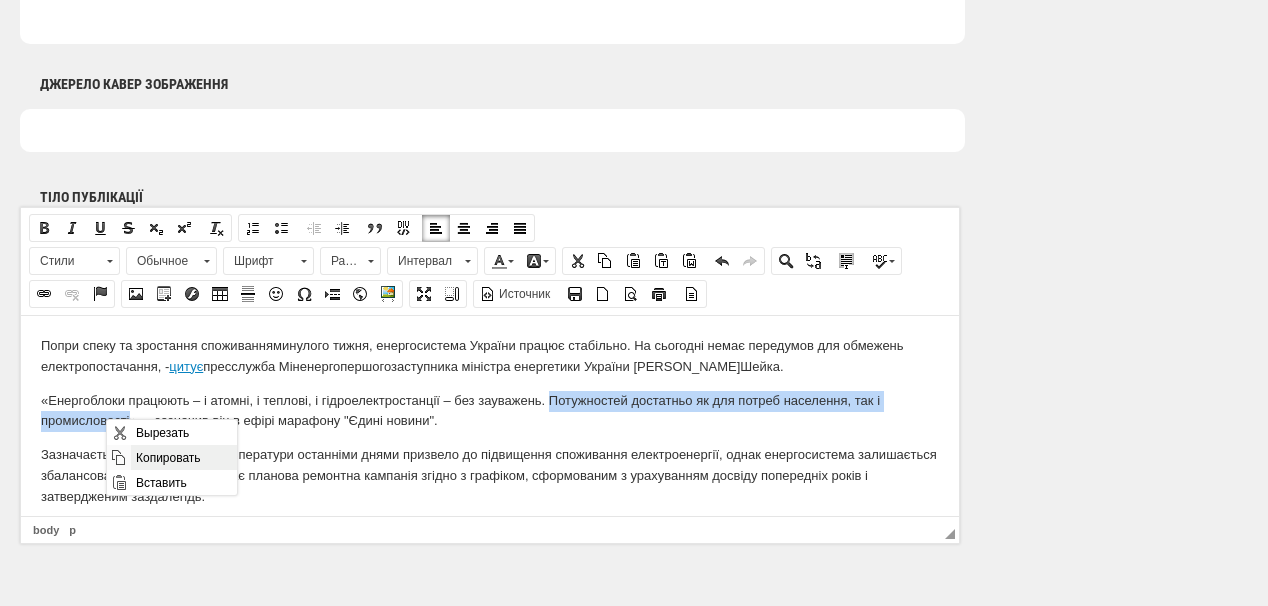 copy on "Потужностей достатньо як для потреб населення, так і промисловості" 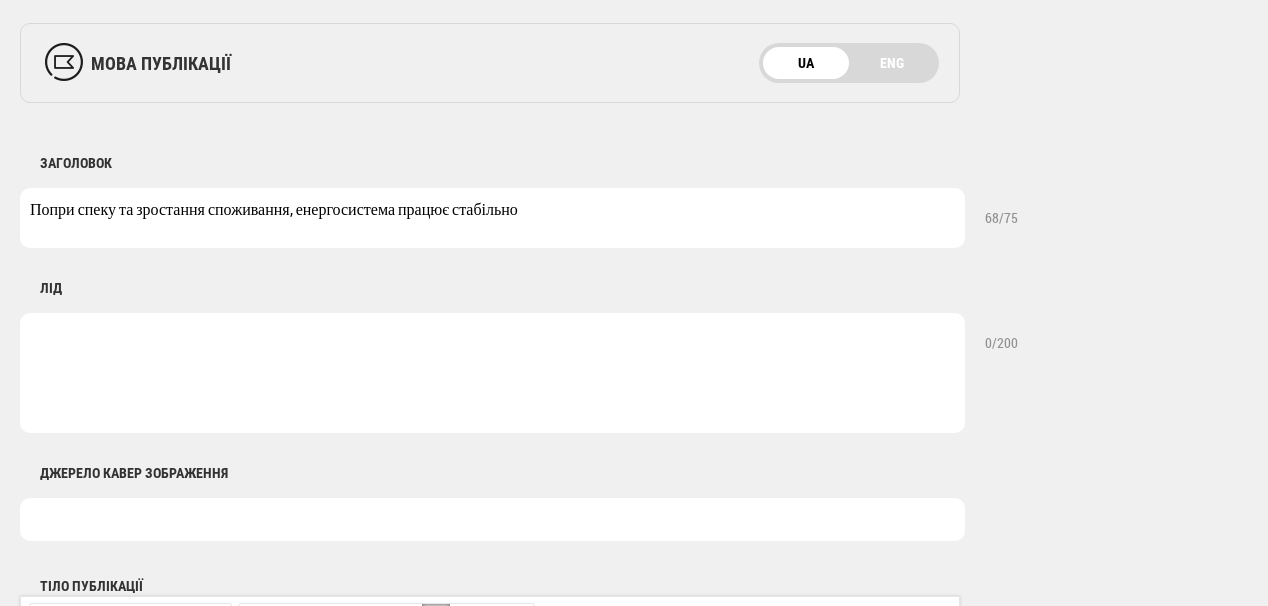 scroll, scrollTop: 720, scrollLeft: 0, axis: vertical 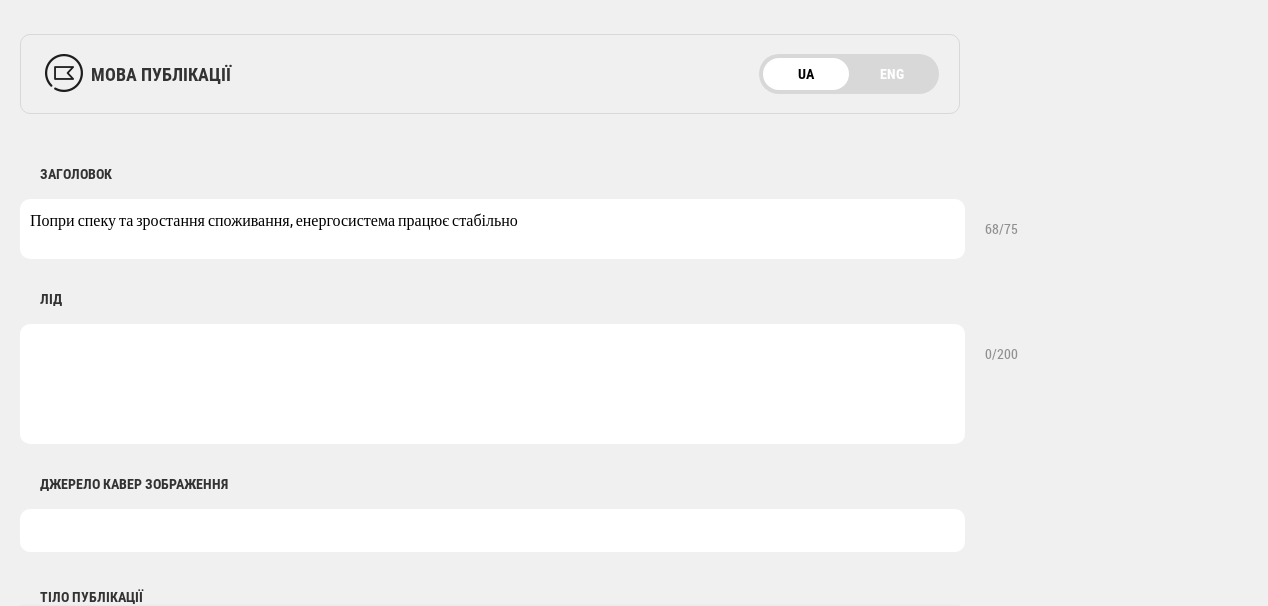 click at bounding box center [492, 384] 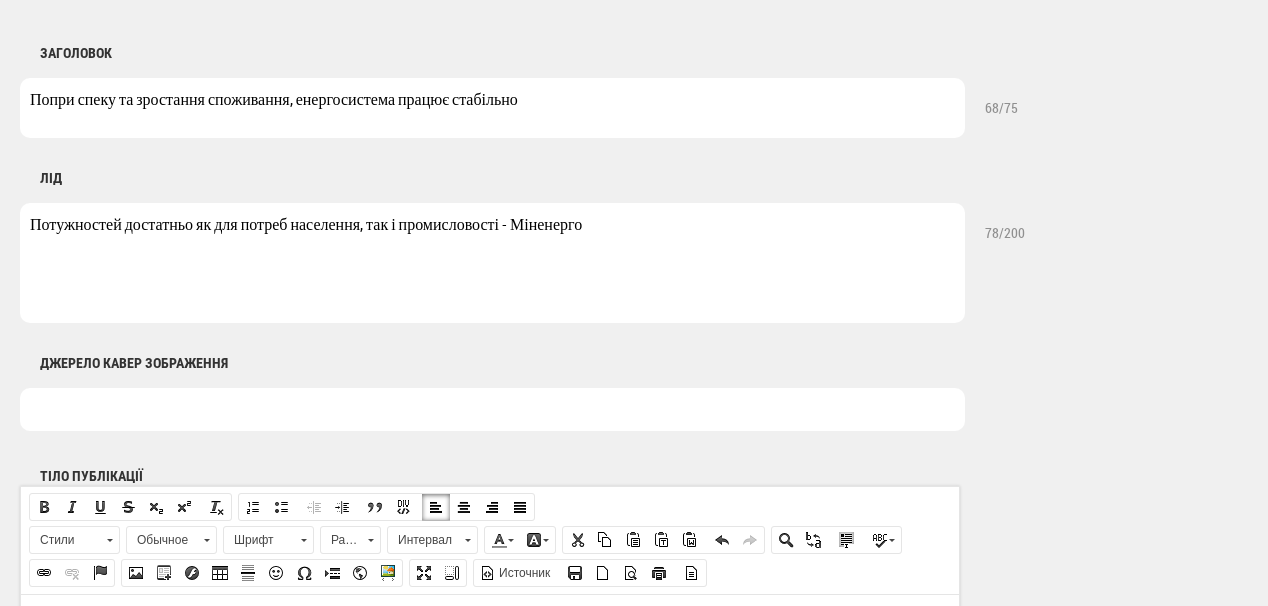 scroll, scrollTop: 880, scrollLeft: 0, axis: vertical 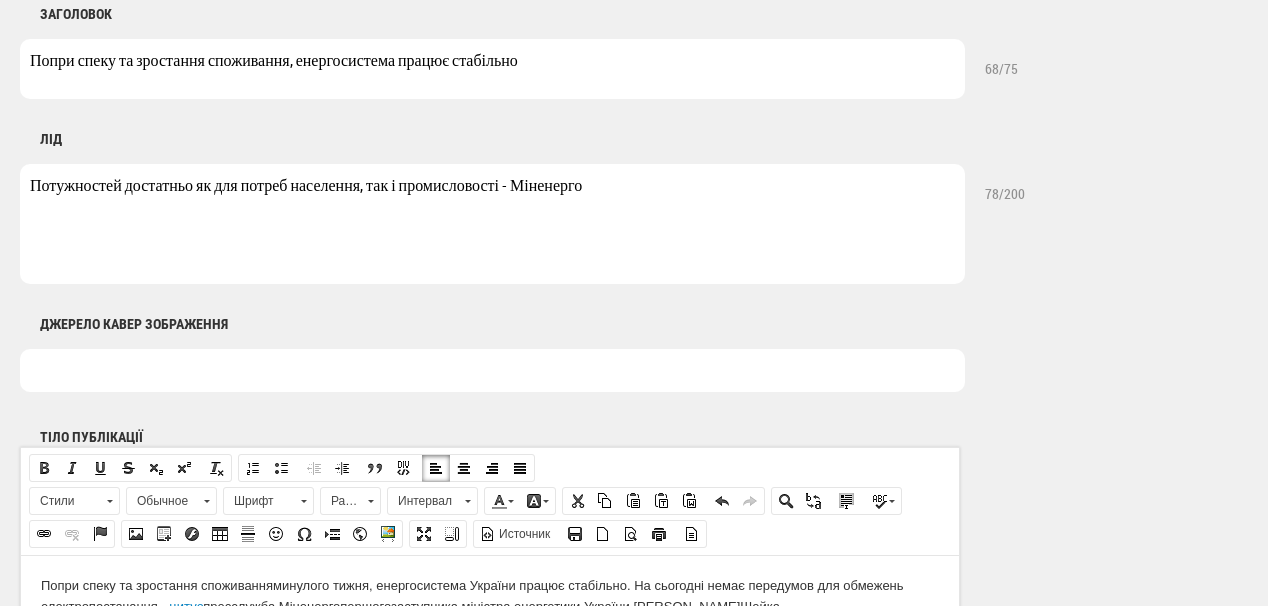 type on "Потужностей достатньо як для потреб населення, так і промисловості - Міненерго" 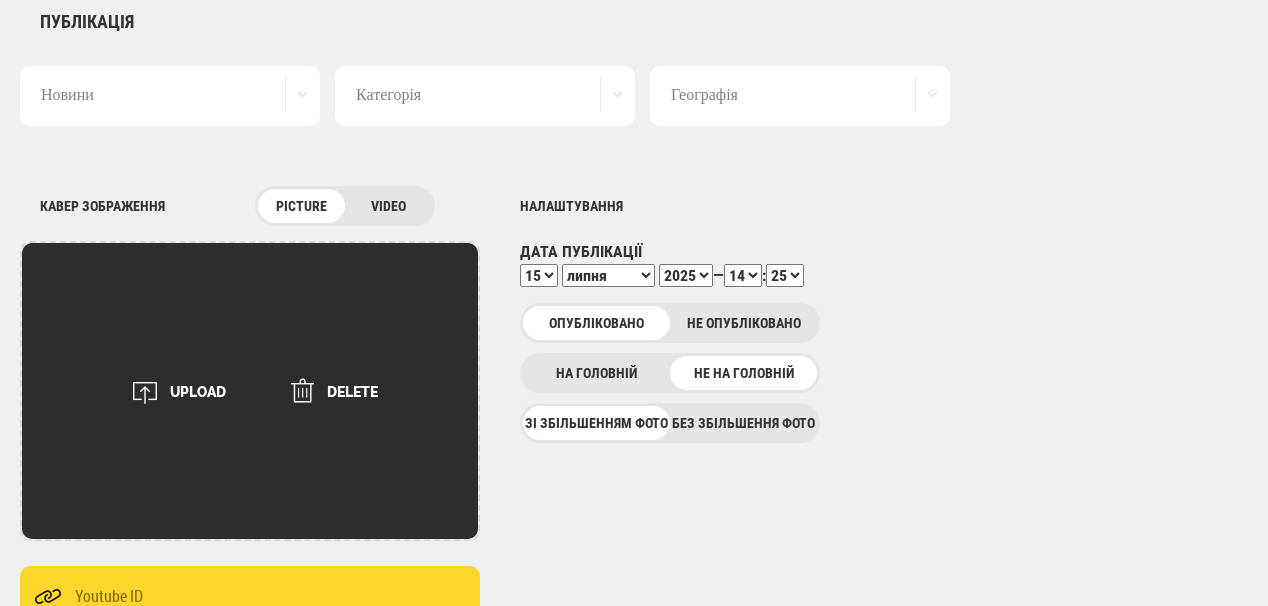 scroll, scrollTop: 80, scrollLeft: 0, axis: vertical 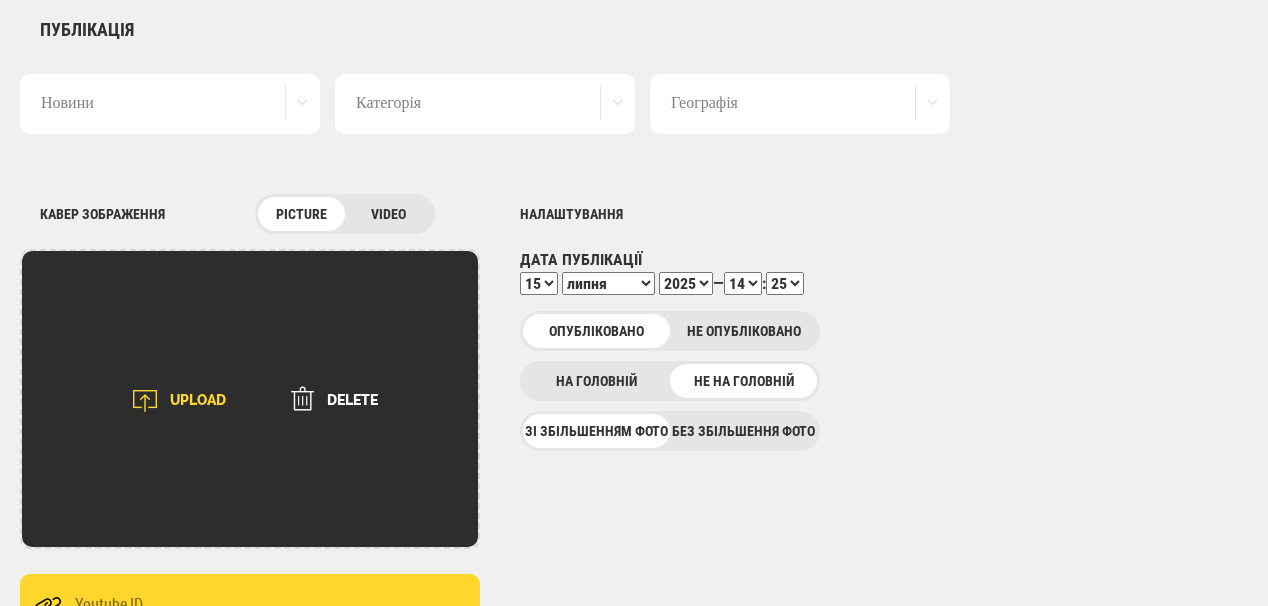 type on "Фото: Міненерго" 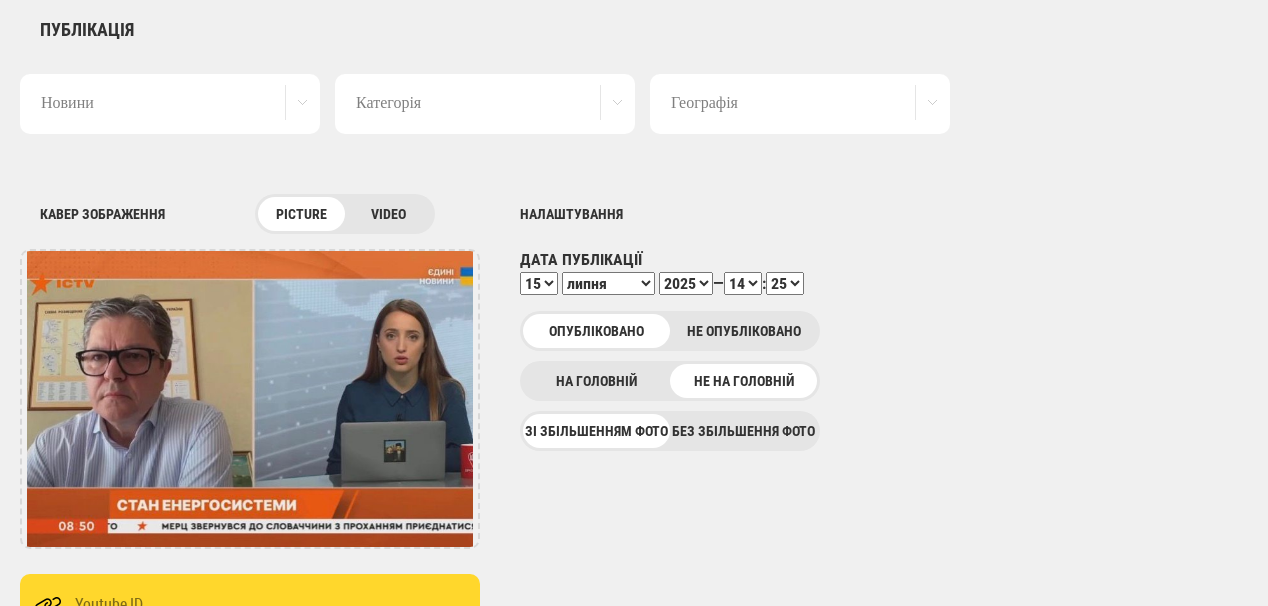 click on "00
01
02
03
04
05
06
07
08
09
10
11
12
13
14
15
16
17
18
19
20
21
22
23
24
25
26
27
28
29
30
31
32
33
34
35
36
37
38
39
40
41
42
43
44
45
46
47
48
49
50
51
52
53
54
55
56
57
58
59" at bounding box center [785, 283] 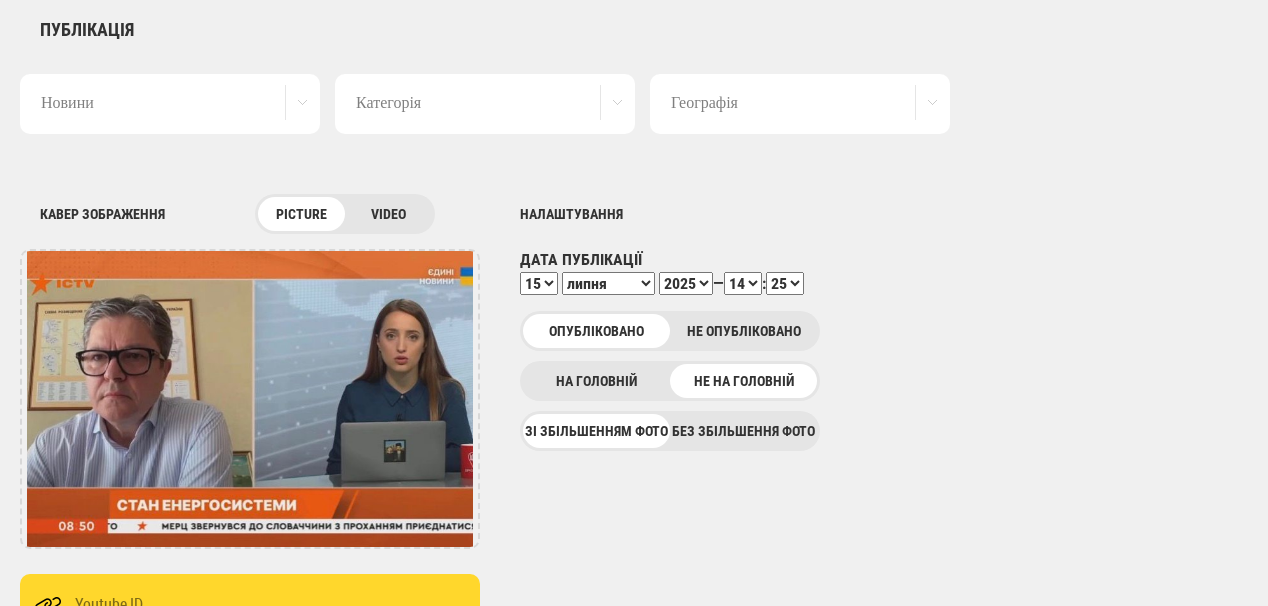 select on "31" 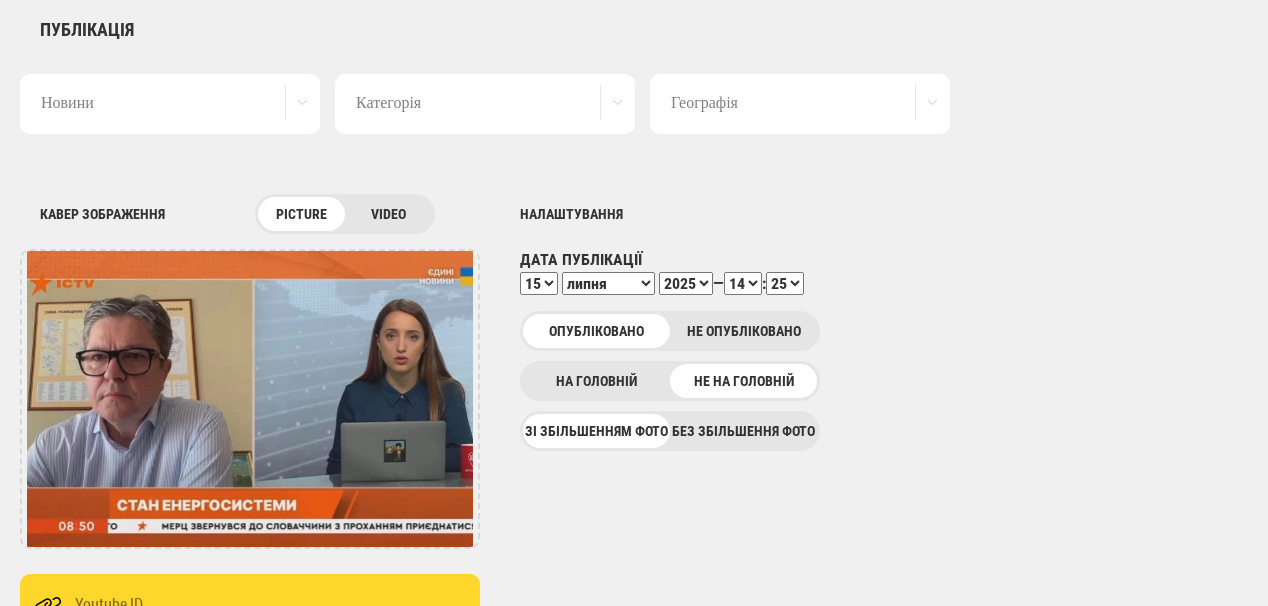 click on "00
01
02
03
04
05
06
07
08
09
10
11
12
13
14
15
16
17
18
19
20
21
22
23
24
25
26
27
28
29
30
31
32
33
34
35
36
37
38
39
40
41
42
43
44
45
46
47
48
49
50
51
52
53
54
55
56
57
58
59" at bounding box center (785, 283) 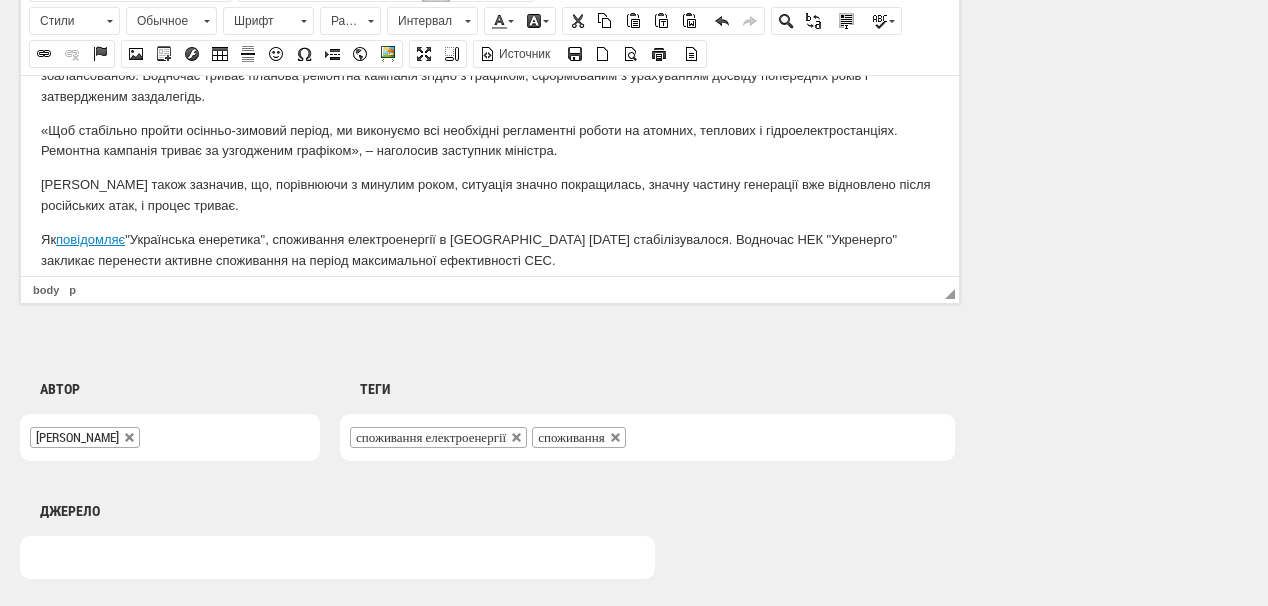scroll, scrollTop: 175, scrollLeft: 0, axis: vertical 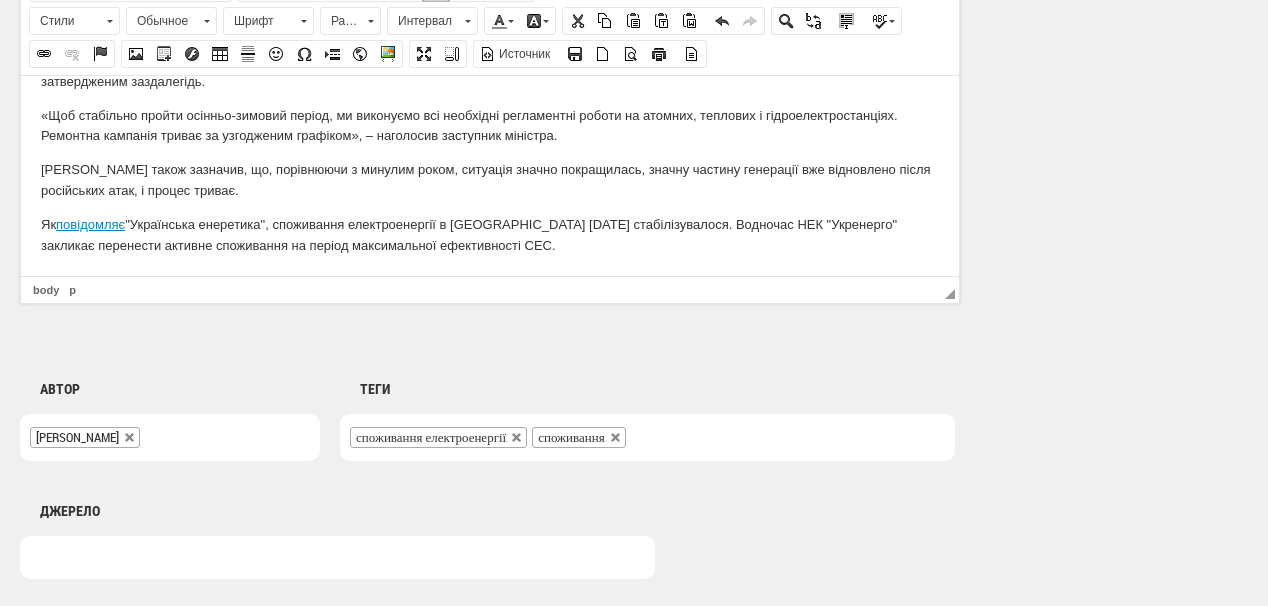 click on "Як  повідомляє  "Українська енеретика", с поживання електроенергії в Україні 15 липня стабілізувалося. Водночас НЕК "Укренерго" закликає перенести активне споживання на період максимальної ефективності СЕС." at bounding box center [490, 235] 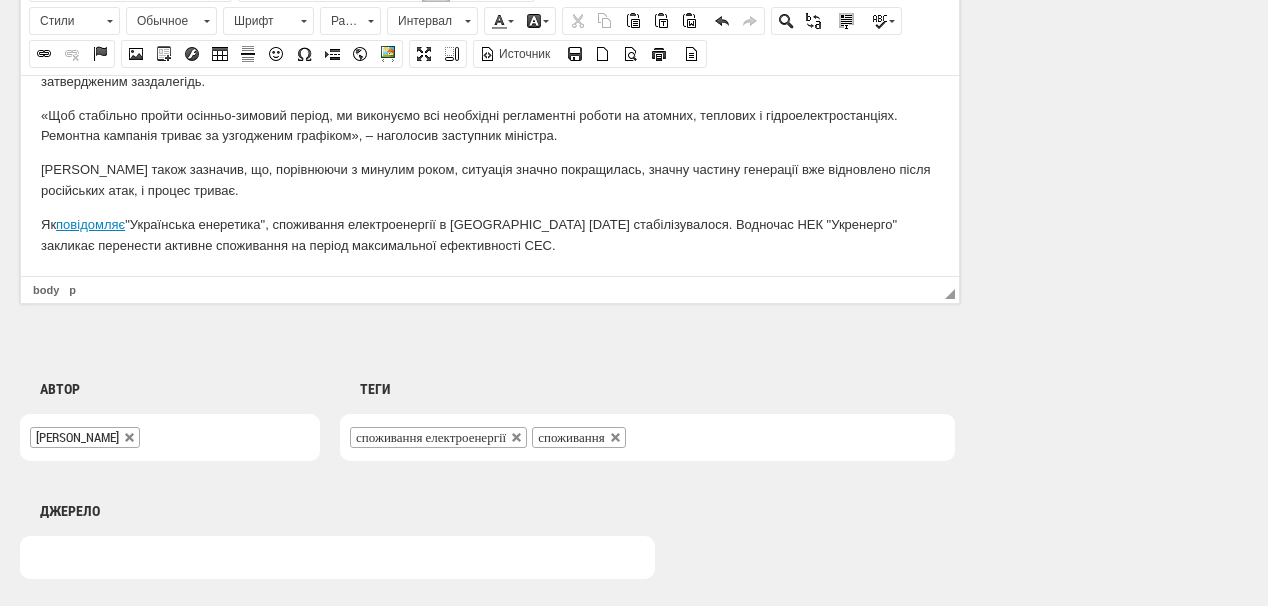 scroll, scrollTop: 185, scrollLeft: 0, axis: vertical 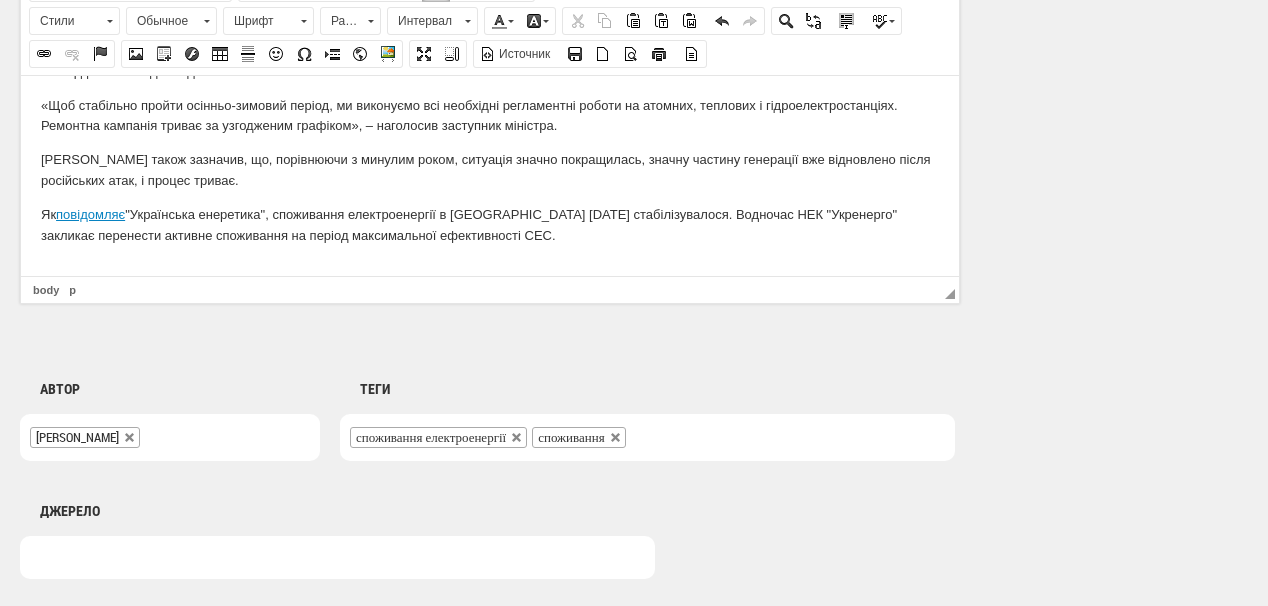 click at bounding box center (490, 268) 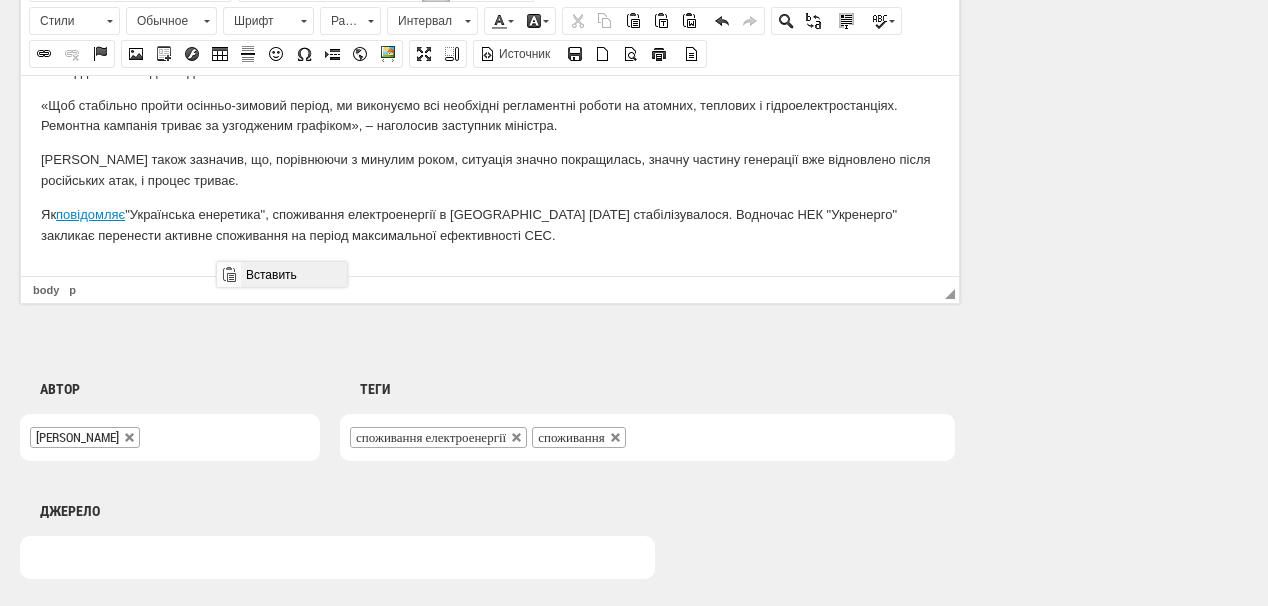 click on "Вставить" at bounding box center (293, 274) 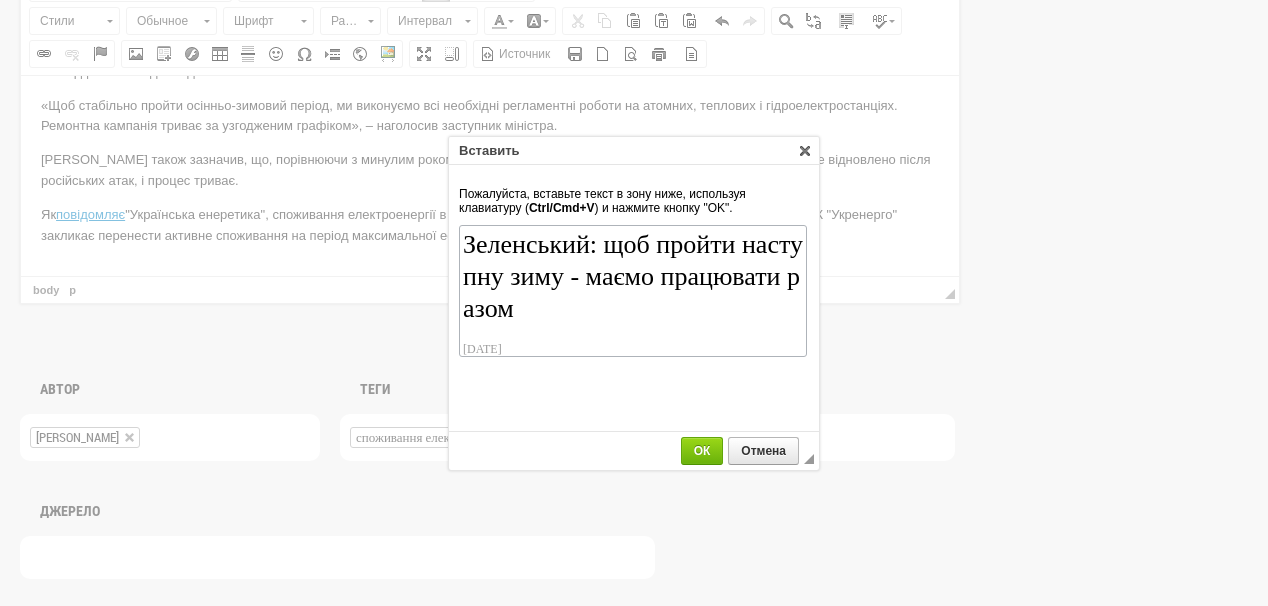 scroll, scrollTop: 134, scrollLeft: 0, axis: vertical 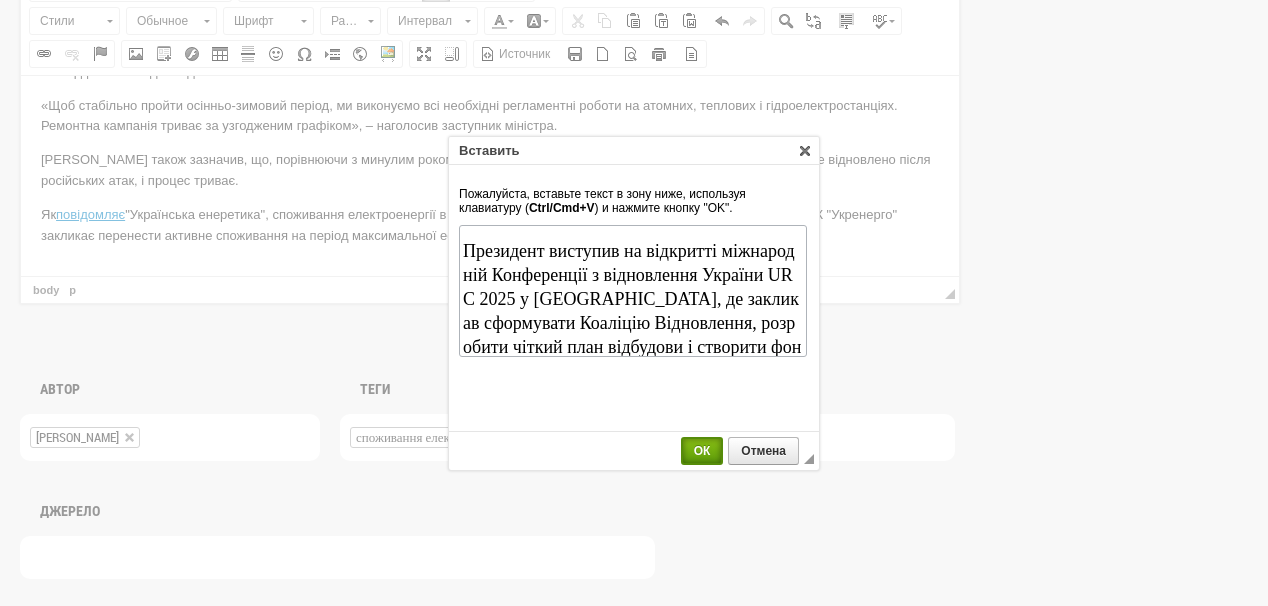 click on "ОК" at bounding box center [702, 451] 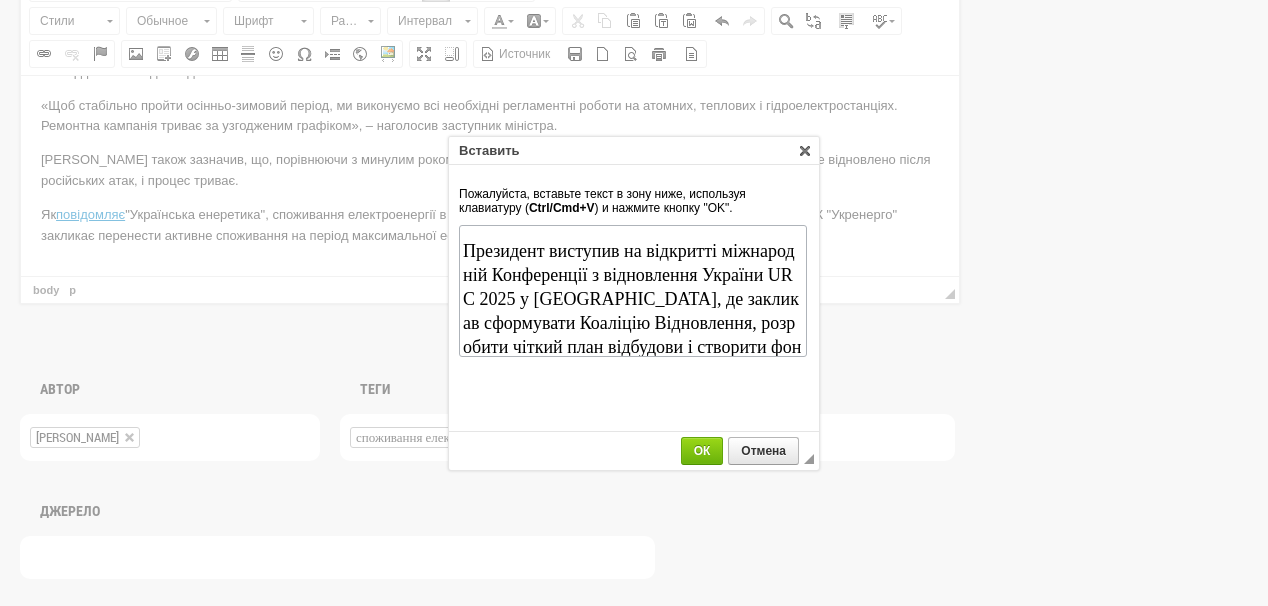 scroll, scrollTop: 293, scrollLeft: 0, axis: vertical 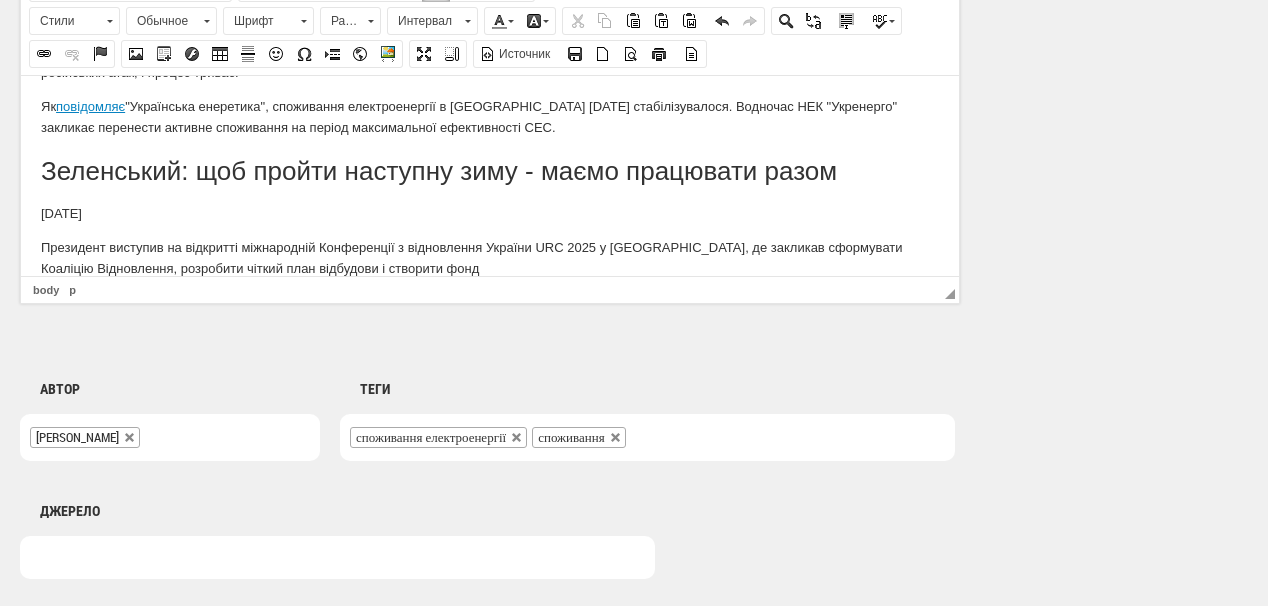 drag, startPoint x: 149, startPoint y: 217, endPoint x: 43, endPoint y: 194, distance: 108.46658 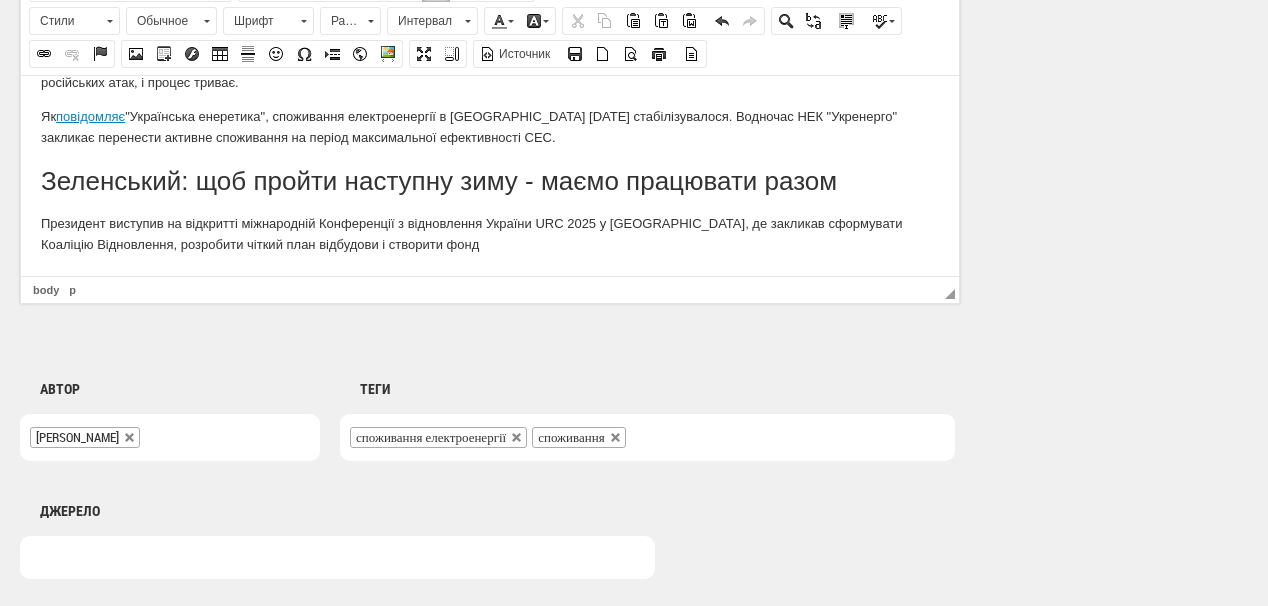 scroll, scrollTop: 283, scrollLeft: 0, axis: vertical 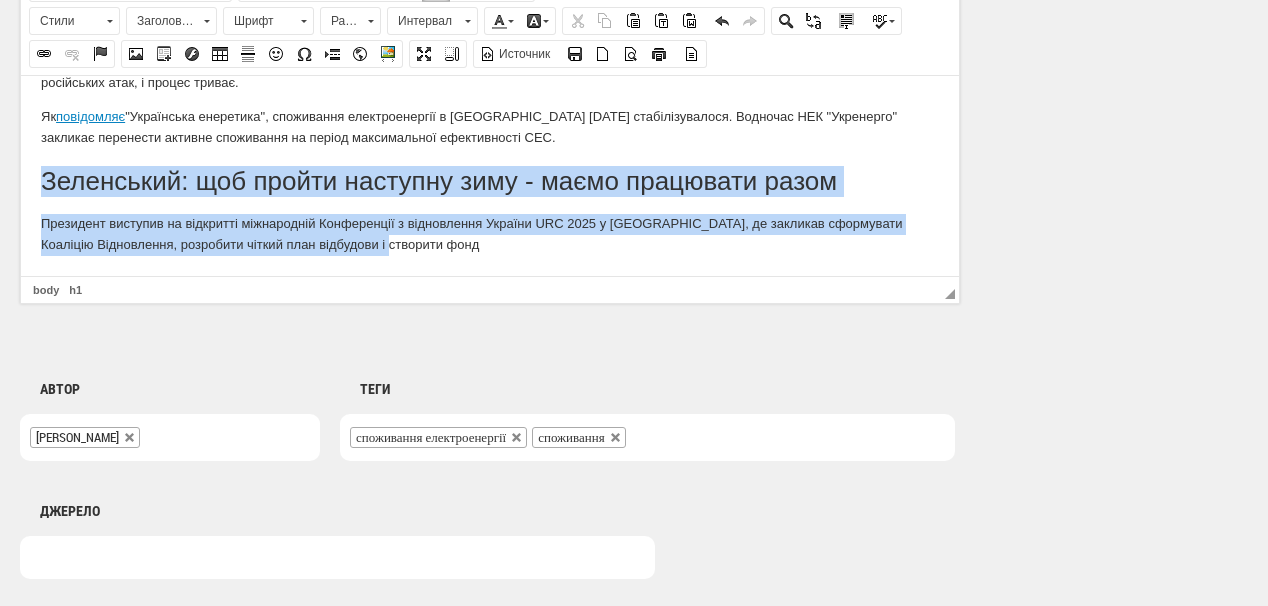 drag, startPoint x: 36, startPoint y: 178, endPoint x: 432, endPoint y: 268, distance: 406.0985 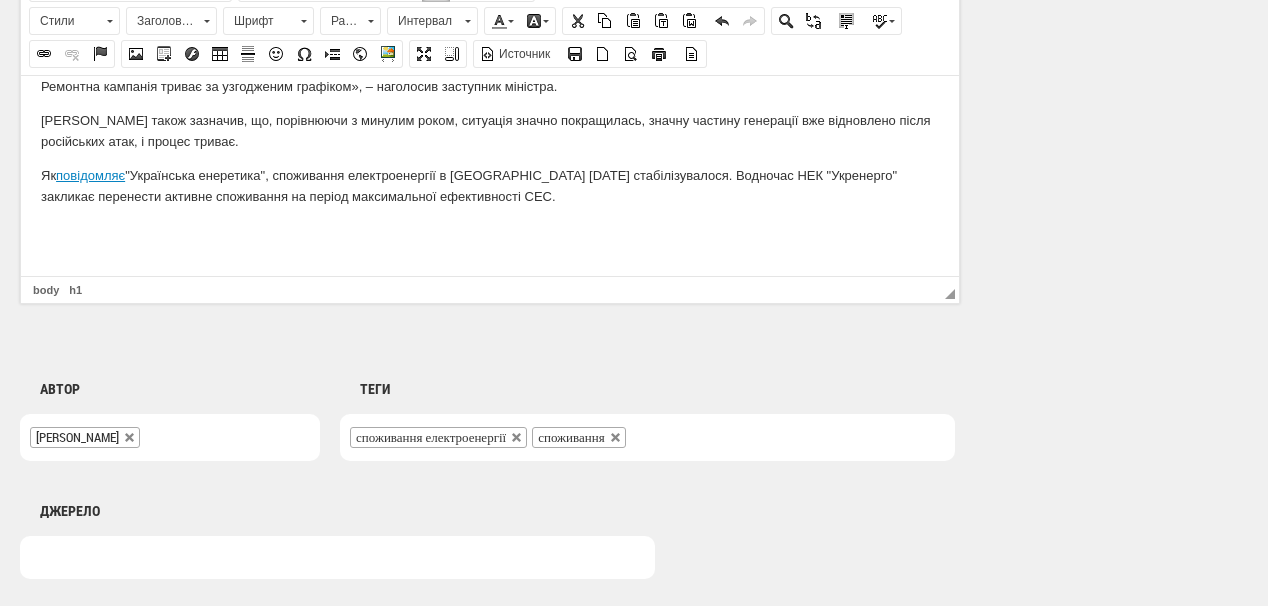 scroll, scrollTop: 224, scrollLeft: 0, axis: vertical 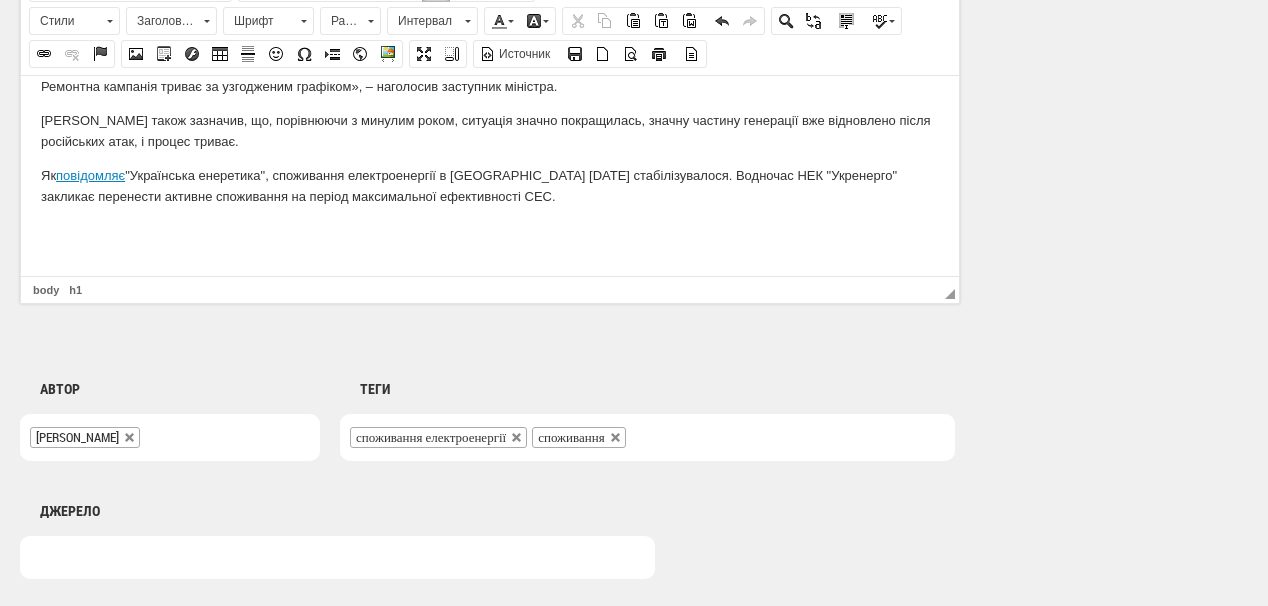 click at bounding box center [490, 239] 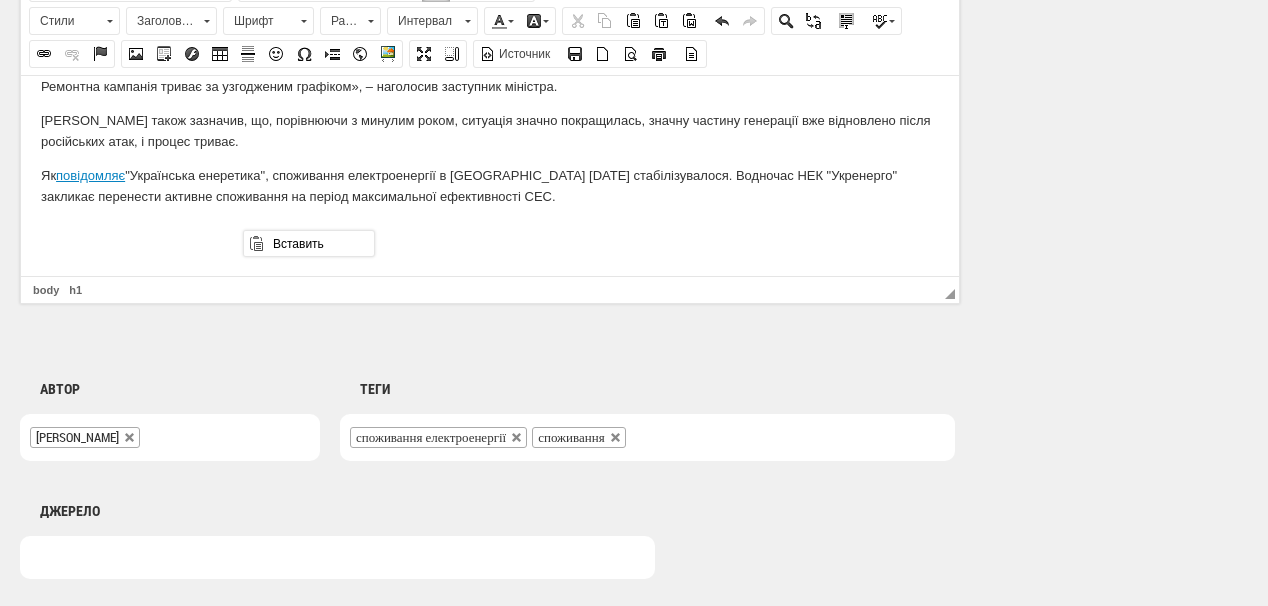 drag, startPoint x: 406, startPoint y: 236, endPoint x: 420, endPoint y: 231, distance: 14.866069 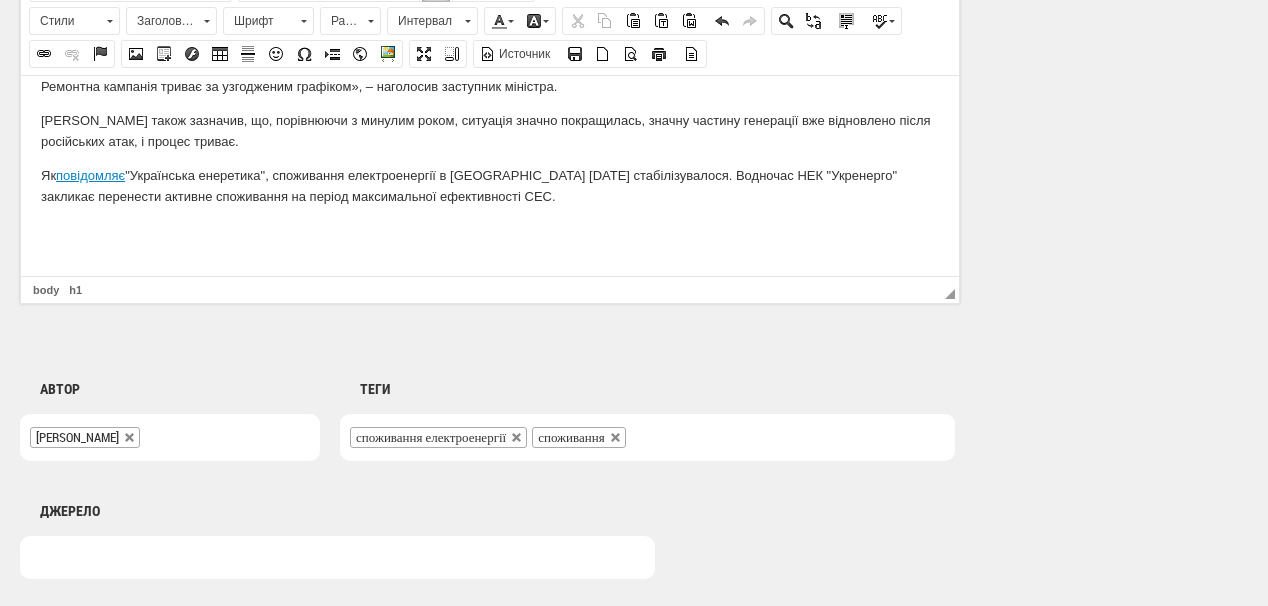 click on "Як  повідомляє  "Українська енеретика", с поживання електроенергії в Україні 15 липня стабілізувалося. Водночас НЕК "Укренерго" закликає перенести активне споживання на період максимальної ефективності СЕС." at bounding box center [490, 186] 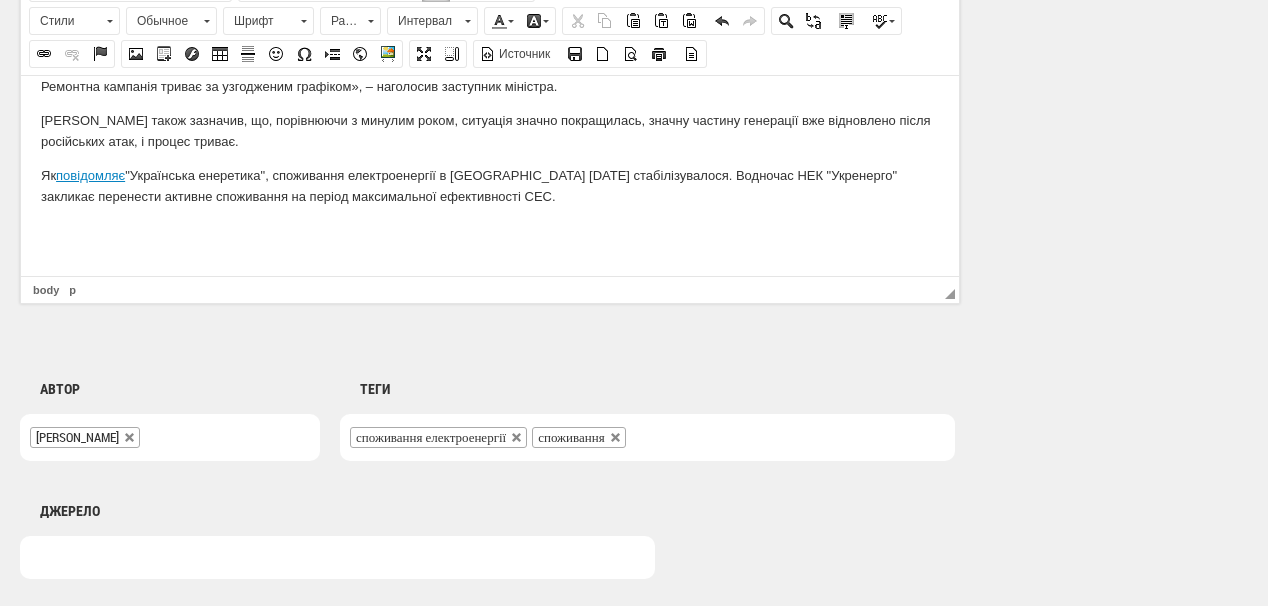 click at bounding box center (490, 229) 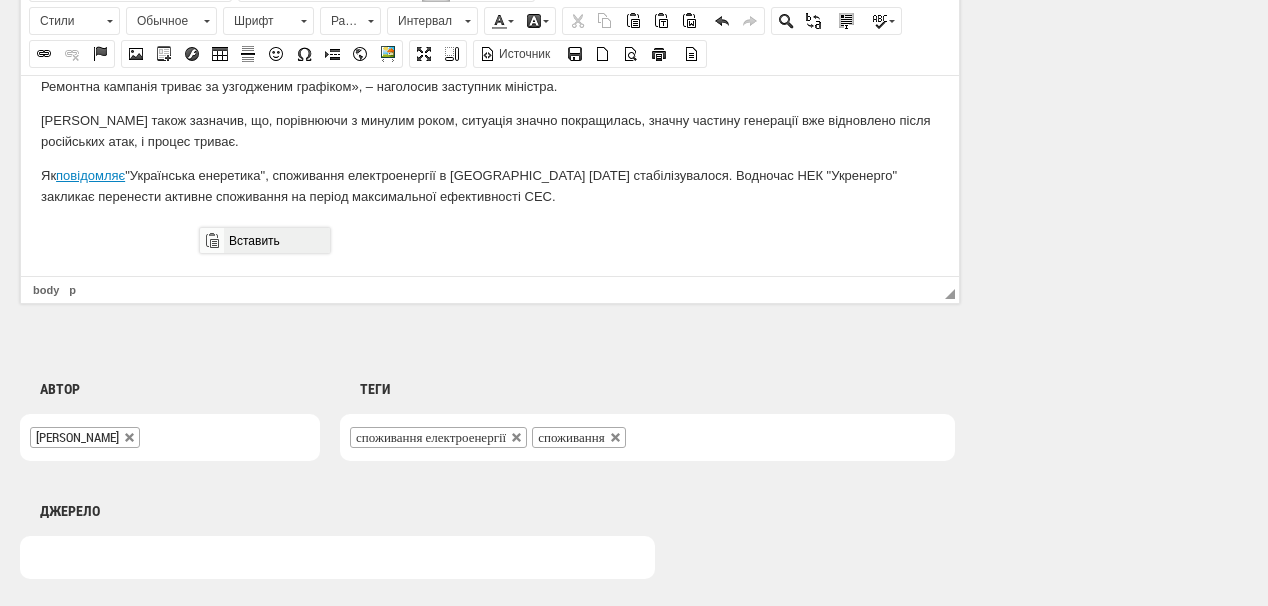 click on "Вставить" at bounding box center [276, 240] 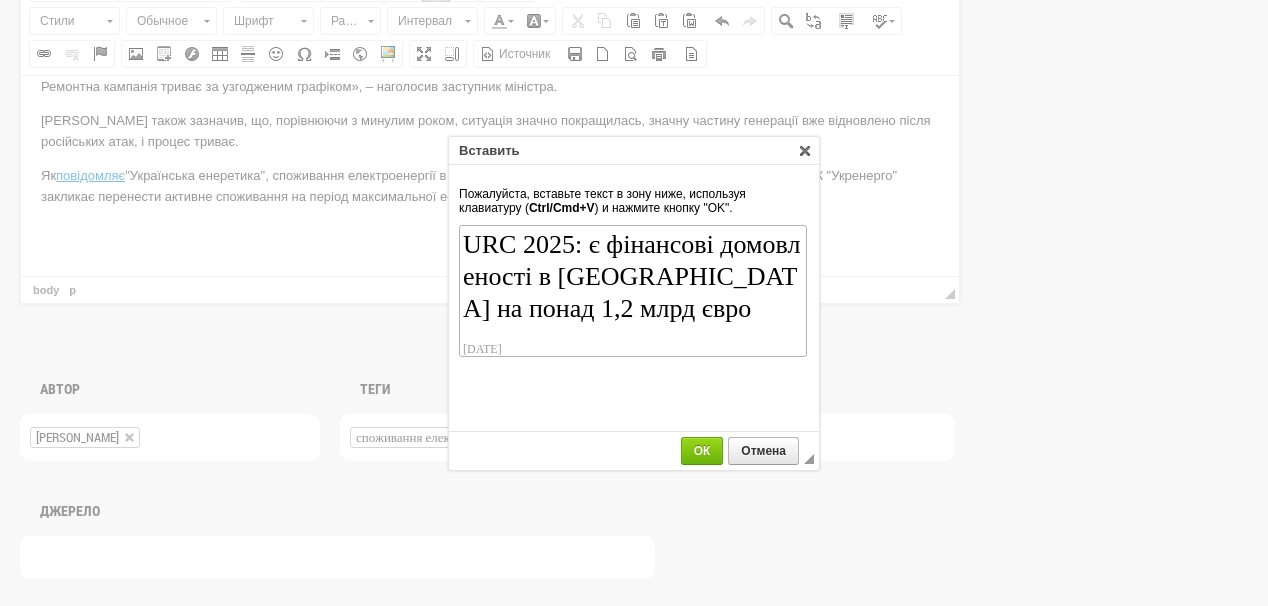 scroll, scrollTop: 134, scrollLeft: 0, axis: vertical 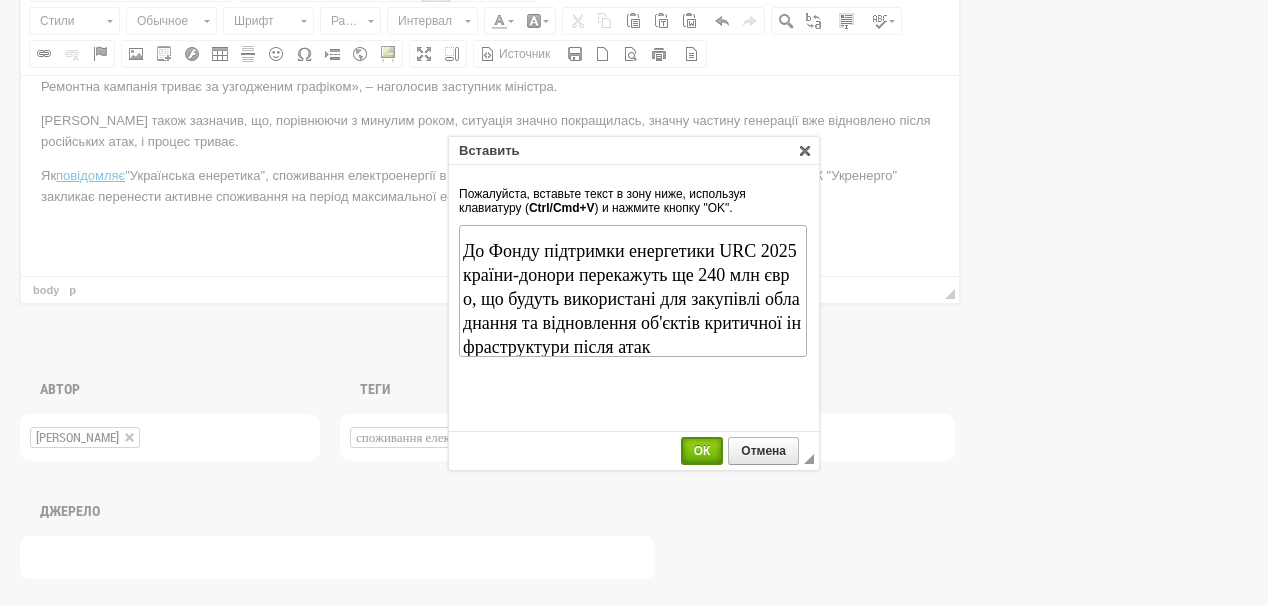 drag, startPoint x: 696, startPoint y: 450, endPoint x: 498, endPoint y: 350, distance: 221.81975 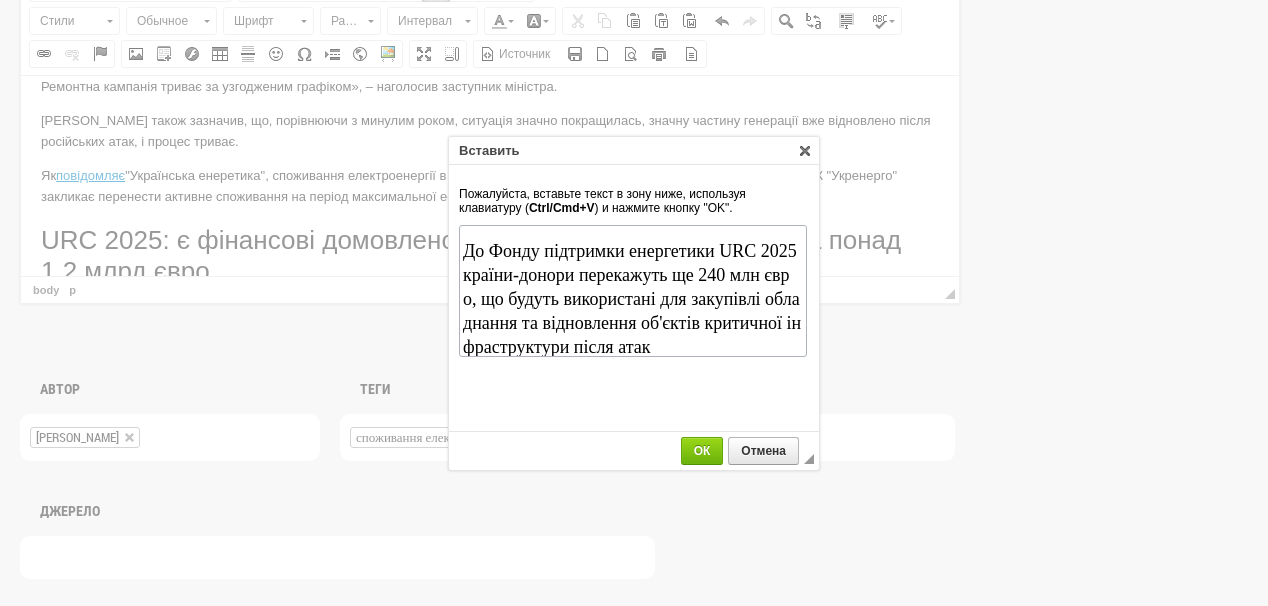 scroll, scrollTop: 324, scrollLeft: 0, axis: vertical 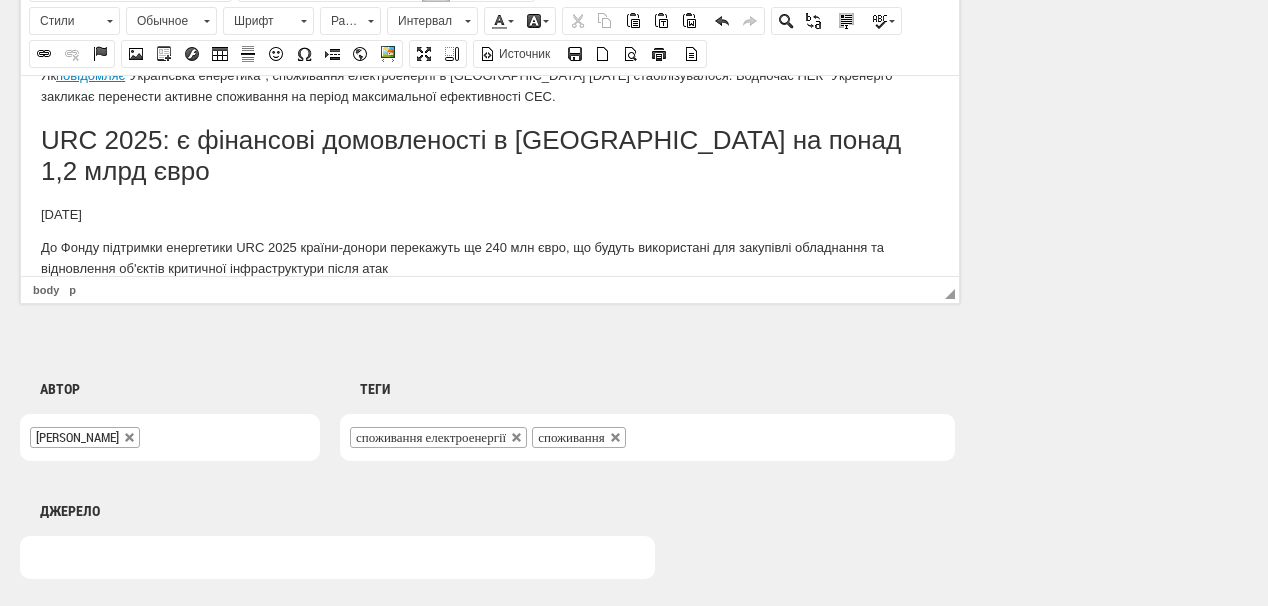 drag, startPoint x: 185, startPoint y: 203, endPoint x: 33, endPoint y: 195, distance: 152.21039 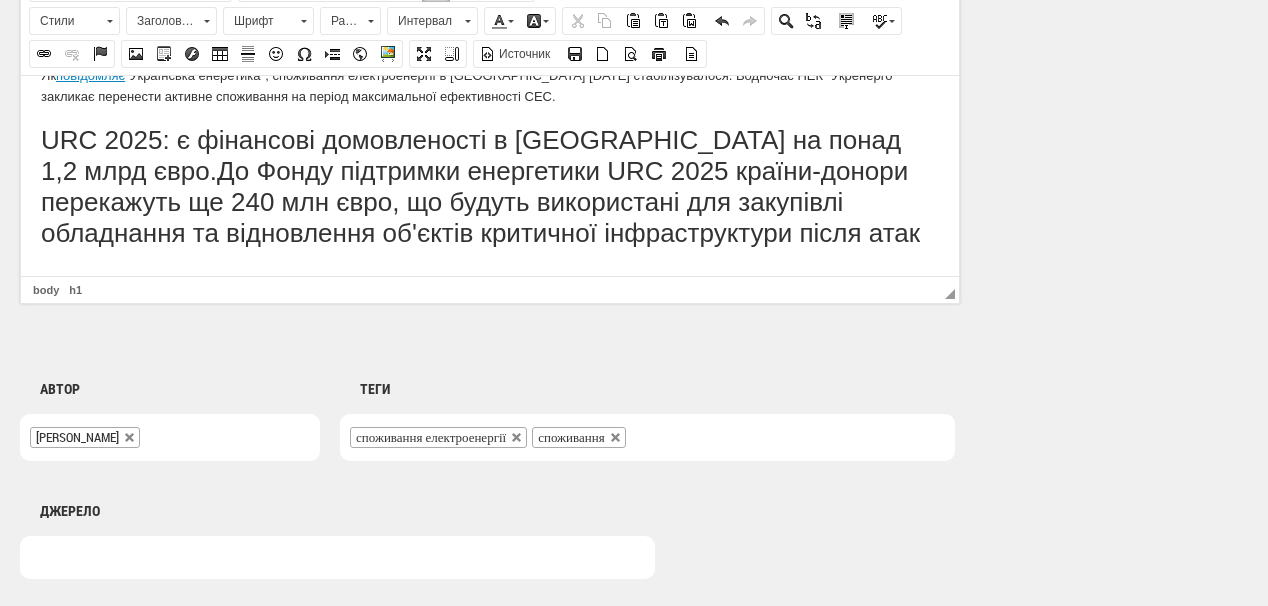 click on "Заголовок 1" at bounding box center (162, 21) 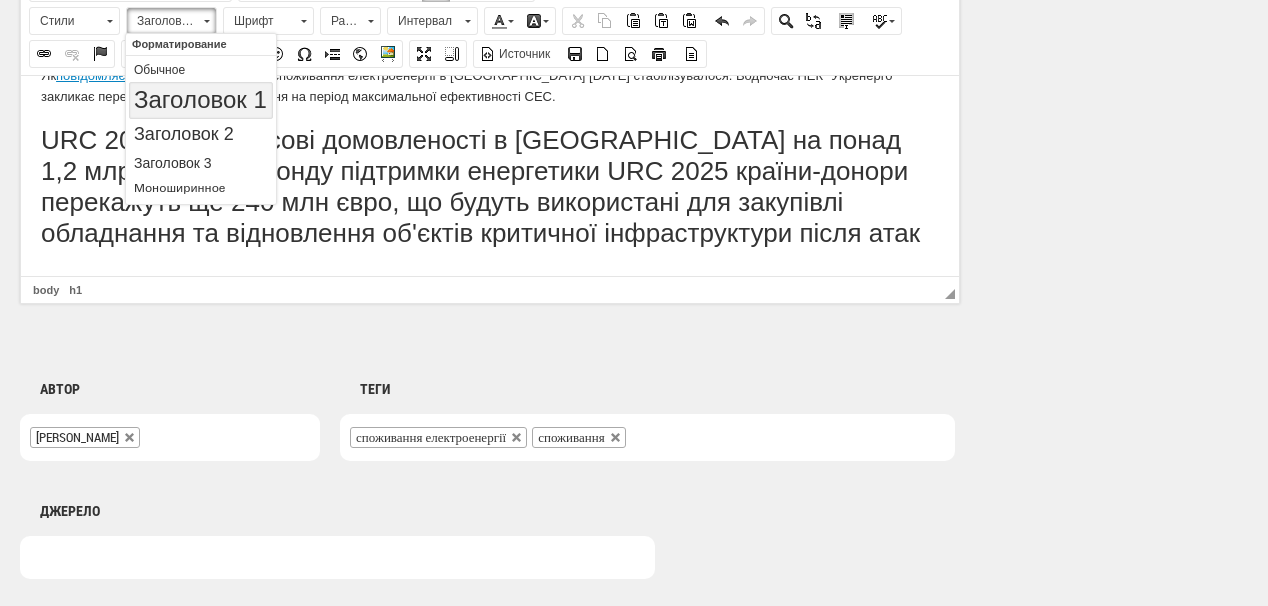 scroll, scrollTop: 0, scrollLeft: 0, axis: both 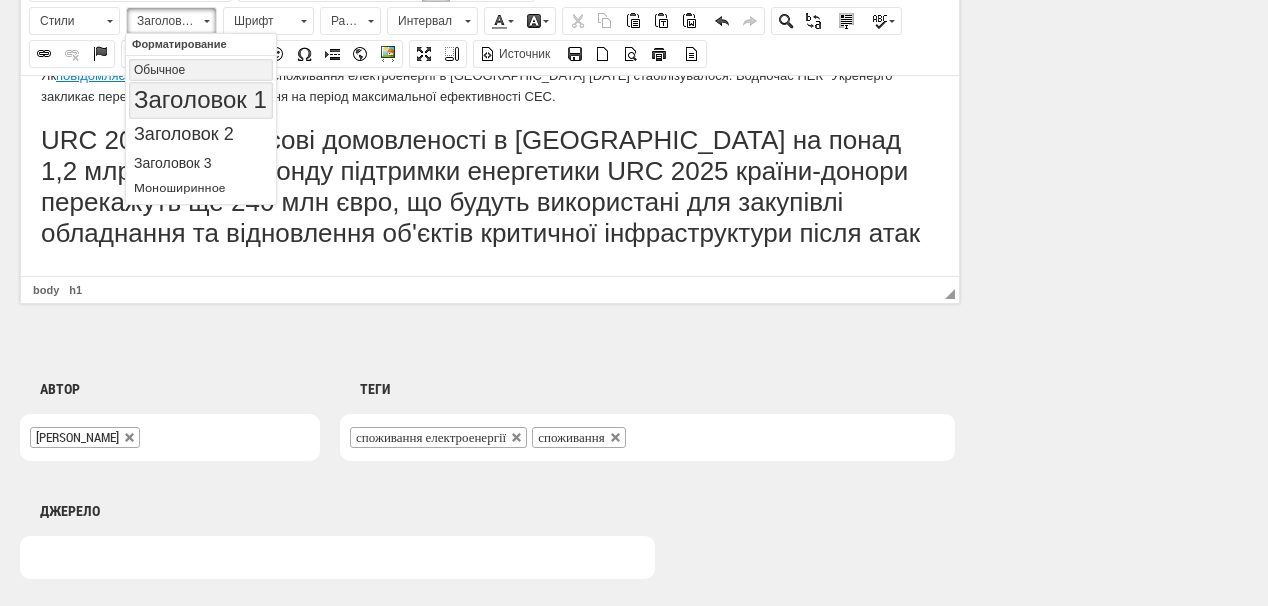 drag, startPoint x: 175, startPoint y: 63, endPoint x: 301, endPoint y: 102, distance: 131.89769 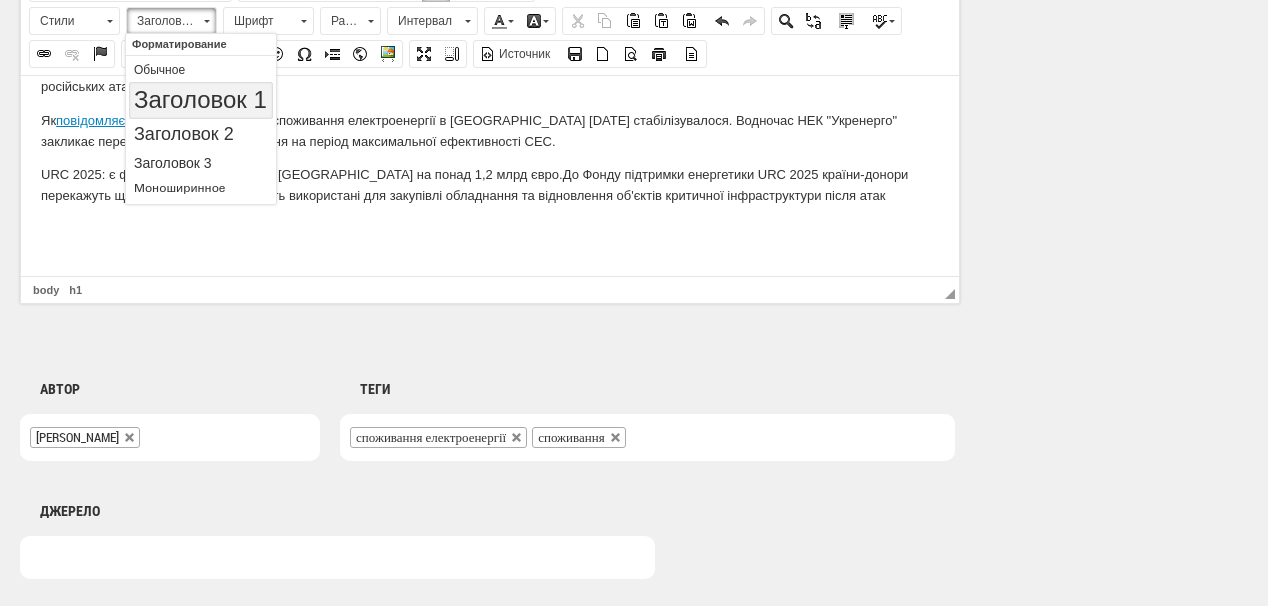 scroll, scrollTop: 278, scrollLeft: 0, axis: vertical 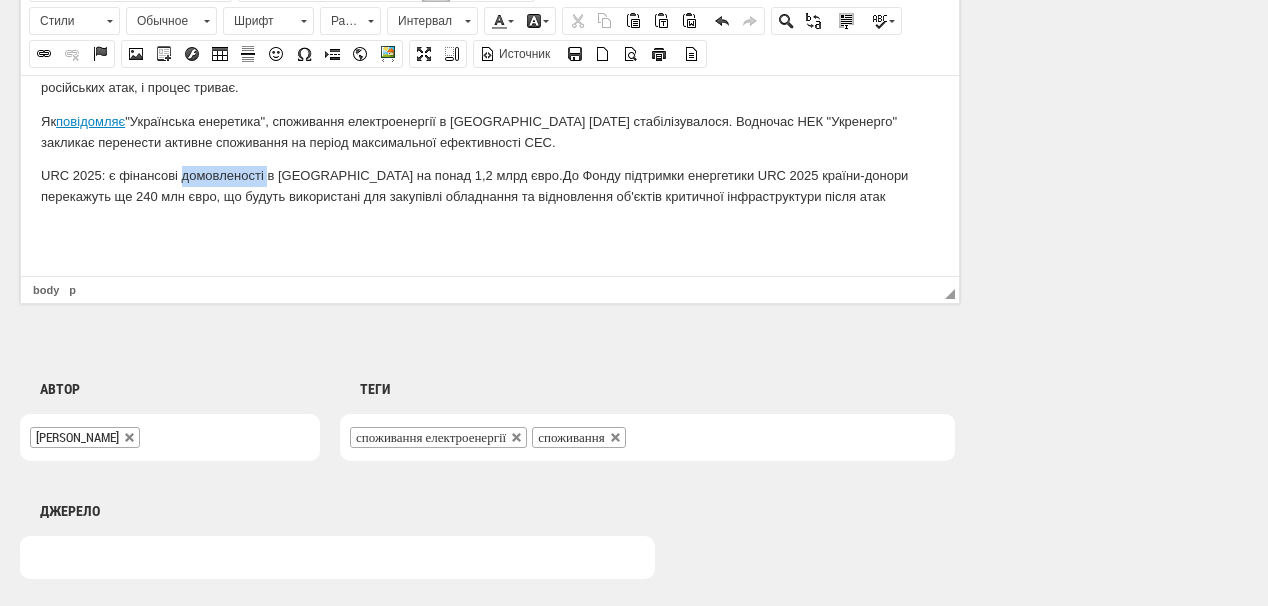 drag, startPoint x: 181, startPoint y: 175, endPoint x: 270, endPoint y: 179, distance: 89.08984 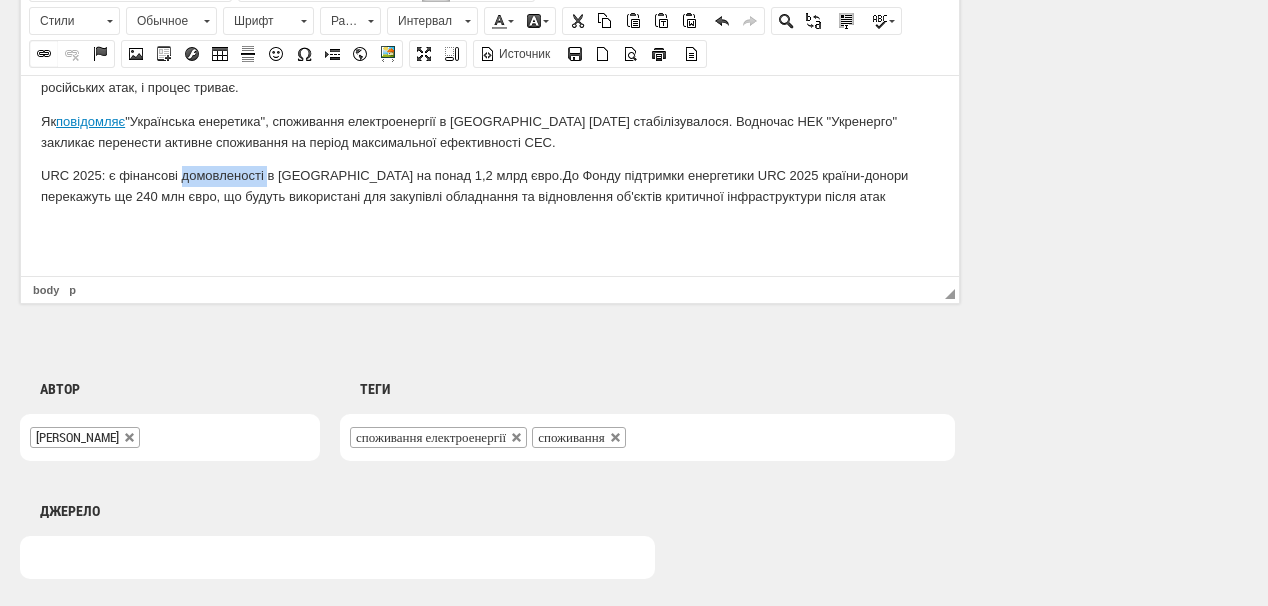 click at bounding box center (44, 54) 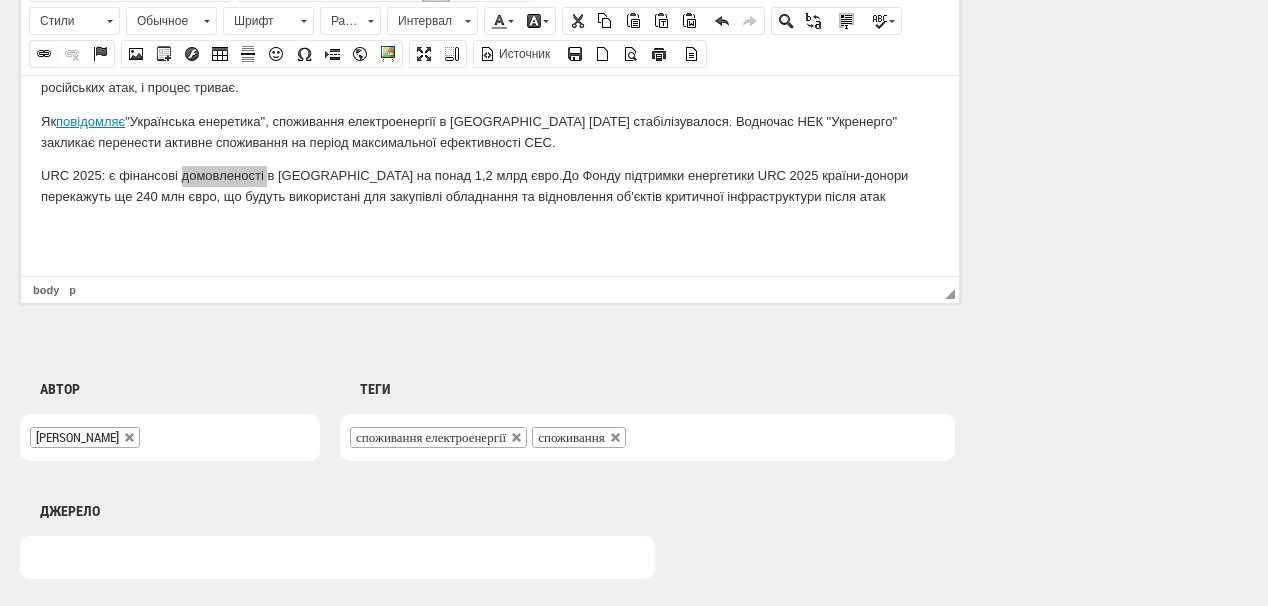 select on "http://" 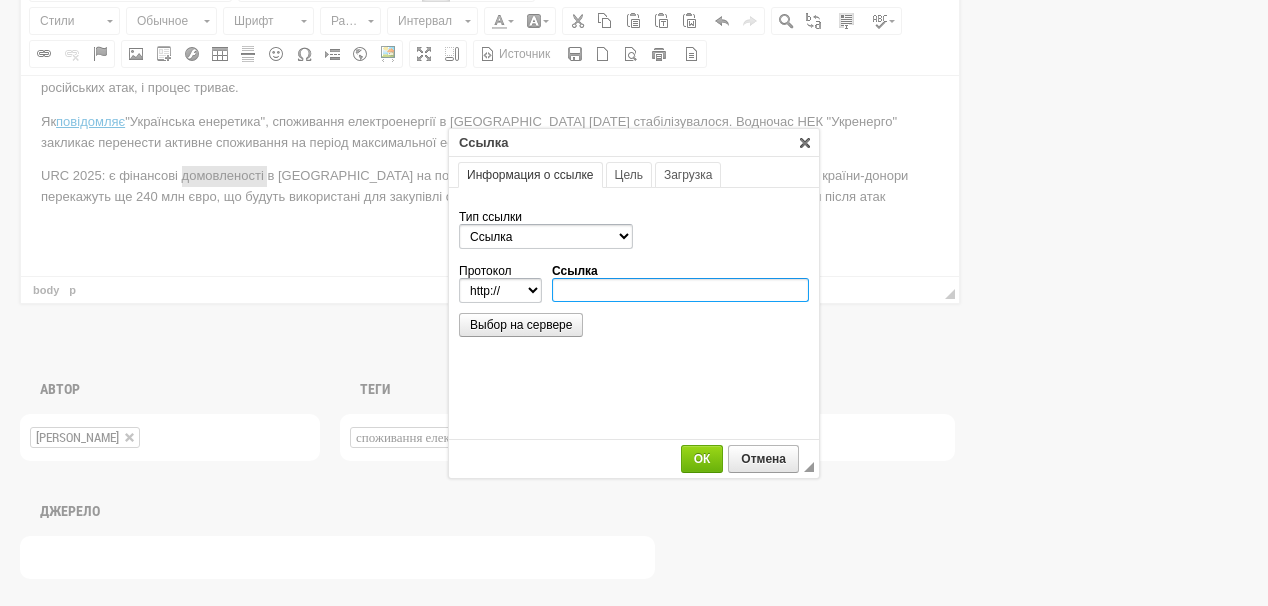 click on "Ссылка" at bounding box center (680, 290) 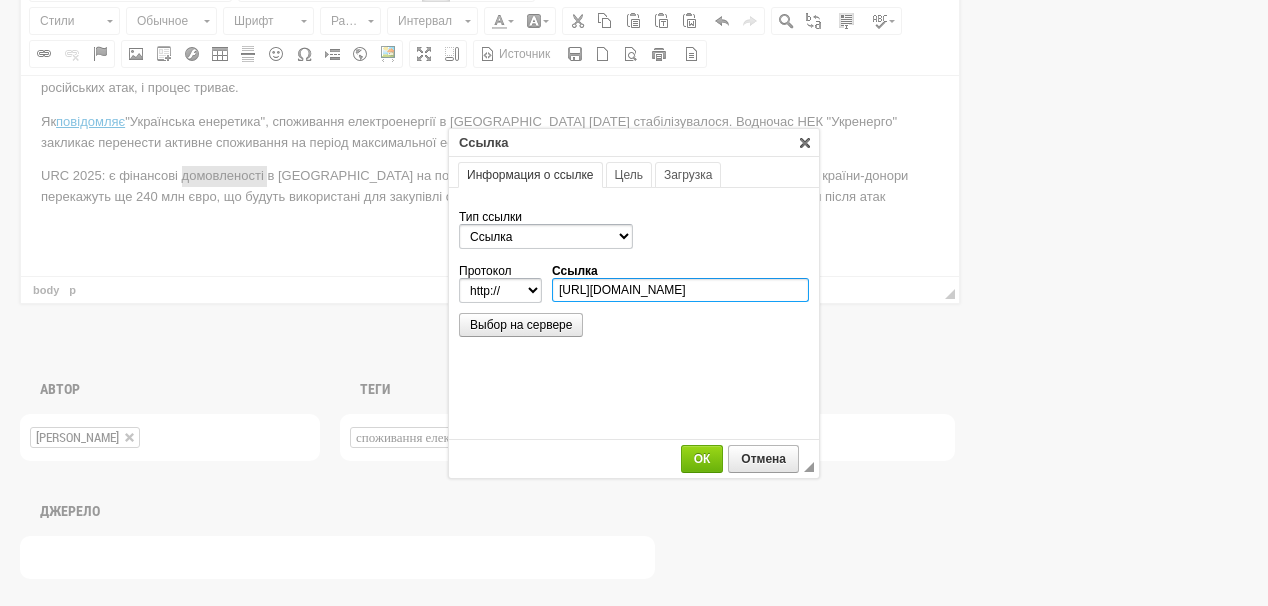 scroll, scrollTop: 0, scrollLeft: 305, axis: horizontal 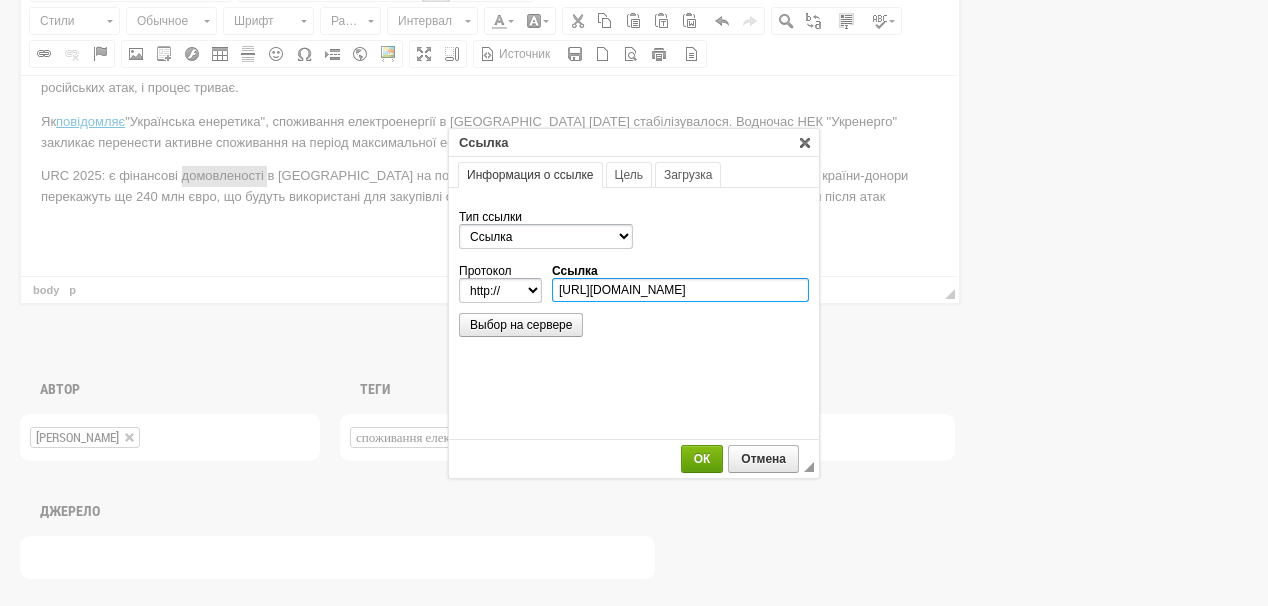type on "https://ua-energy.org/uk/posts/urc-2025-ie-finansovi-domovlenosti-v-enerhetytsi-na-ponad-12-mlrd-ievro" 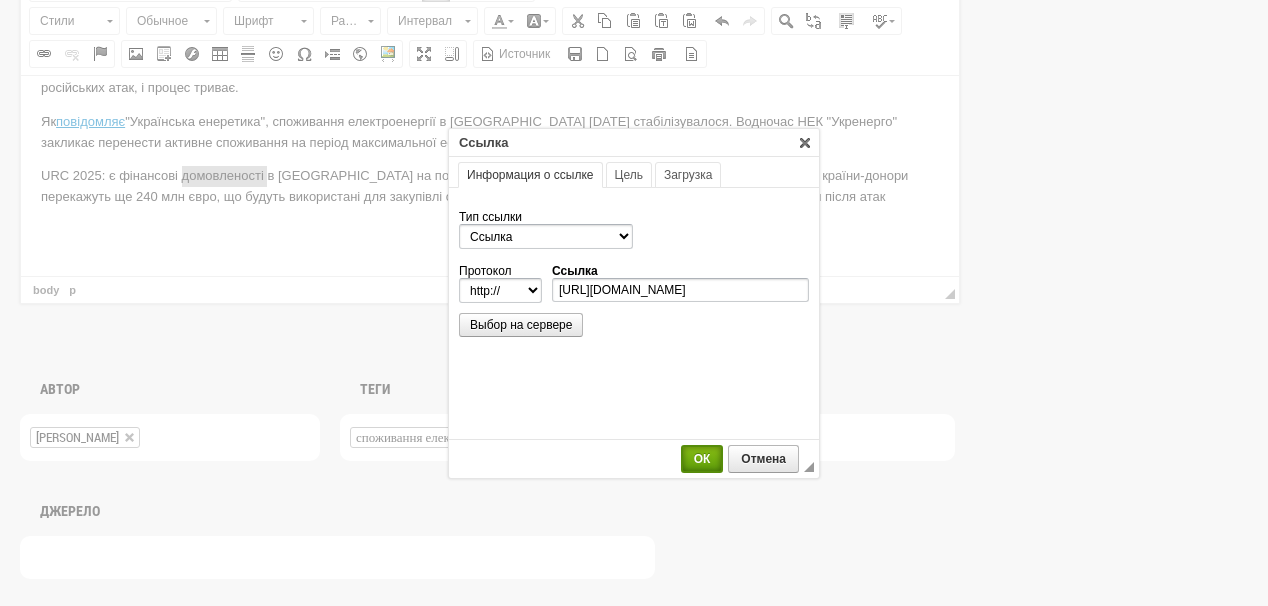 select on "https://" 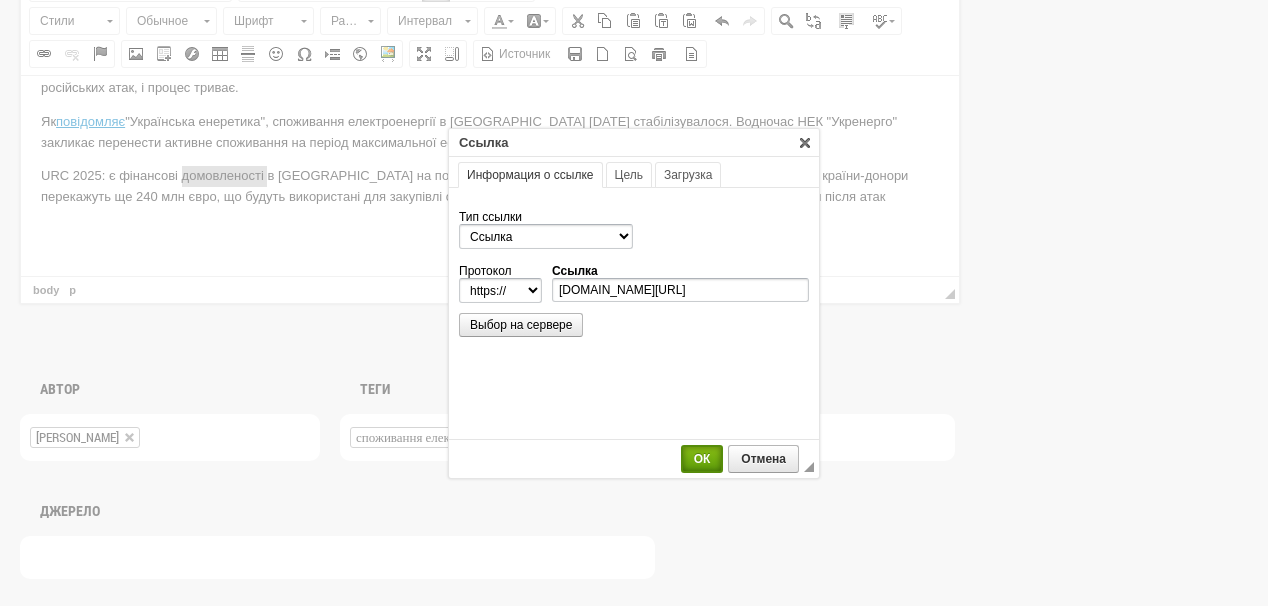 scroll, scrollTop: 0, scrollLeft: 0, axis: both 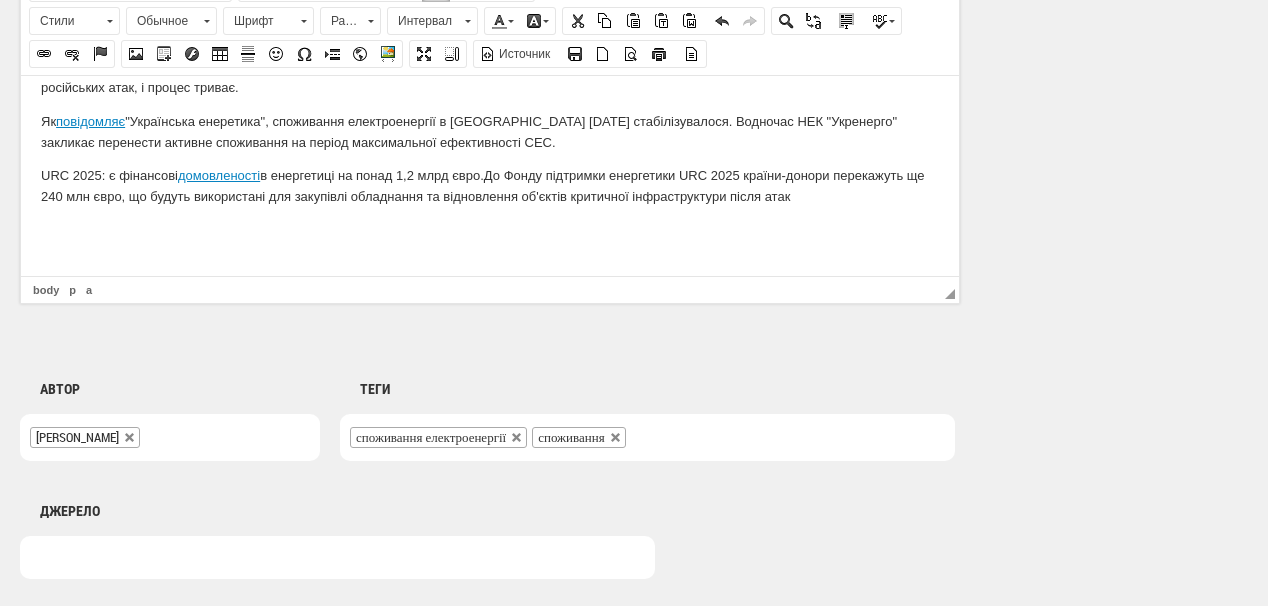 click on "URC 2025: є фінансові  домовленості  в енергетиці на понад 1,2 млрд євро.  До Фонду підтримки енергетики URC 2025 країни-донори перекажуть ще 240 млн євро, що будуть використані для закупівлі обладнання та відновлення об'єктів критичної інфраструктури після атак" at bounding box center [490, 186] 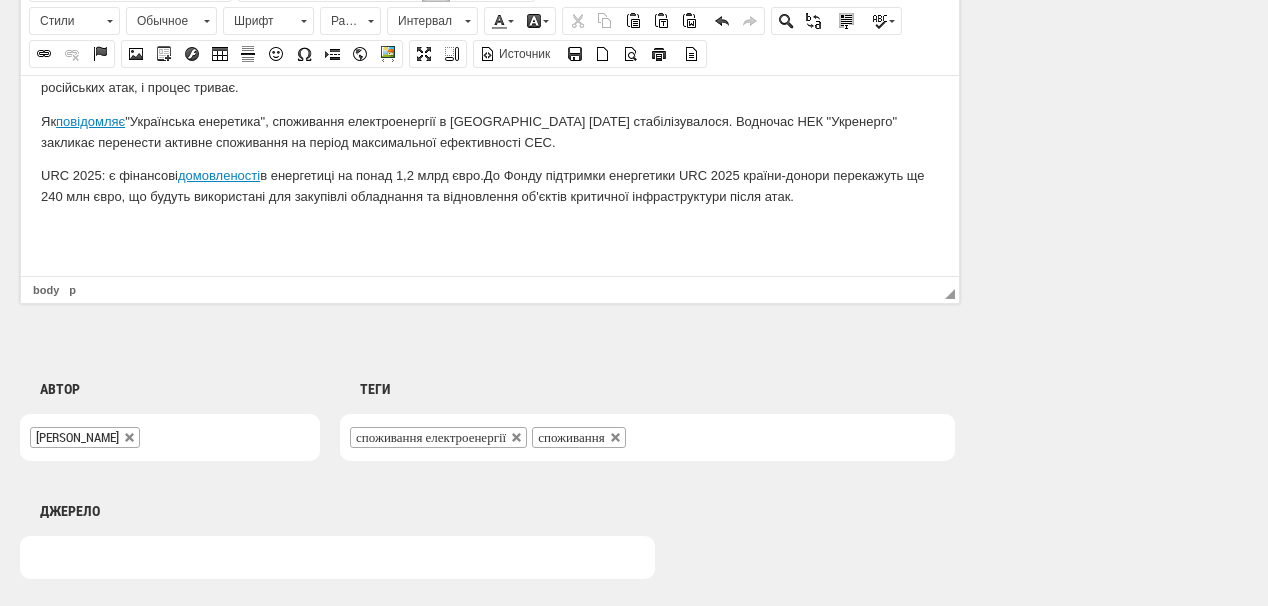 scroll, scrollTop: 230, scrollLeft: 0, axis: vertical 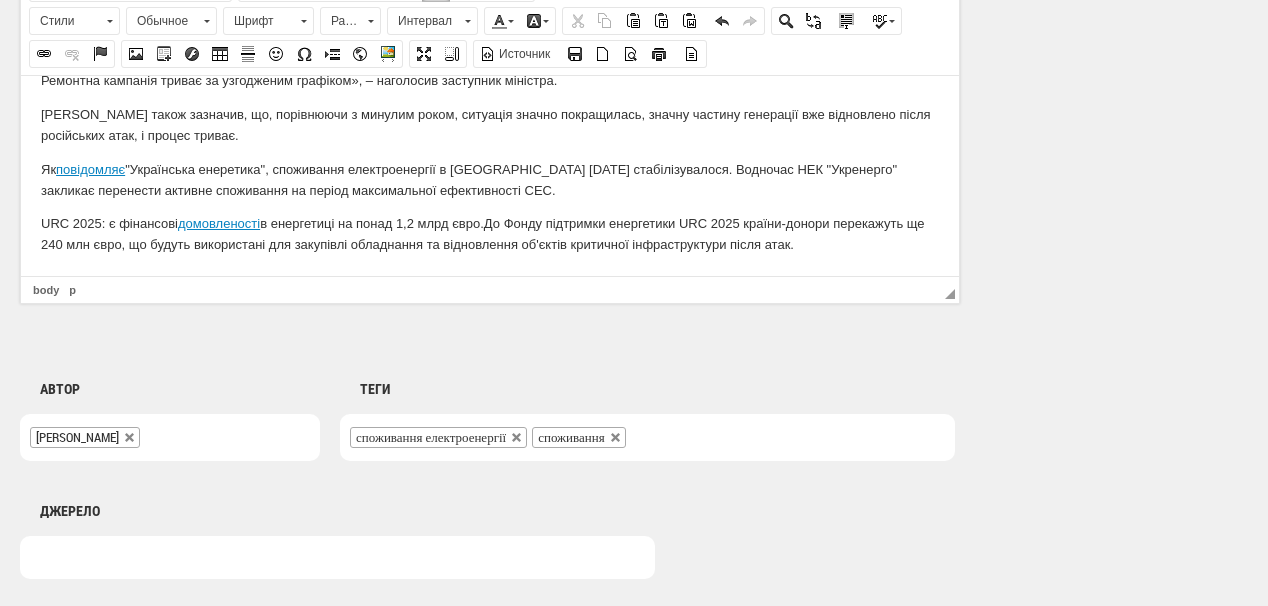 click on "споживання електроенергії споживання" at bounding box center (647, 437) 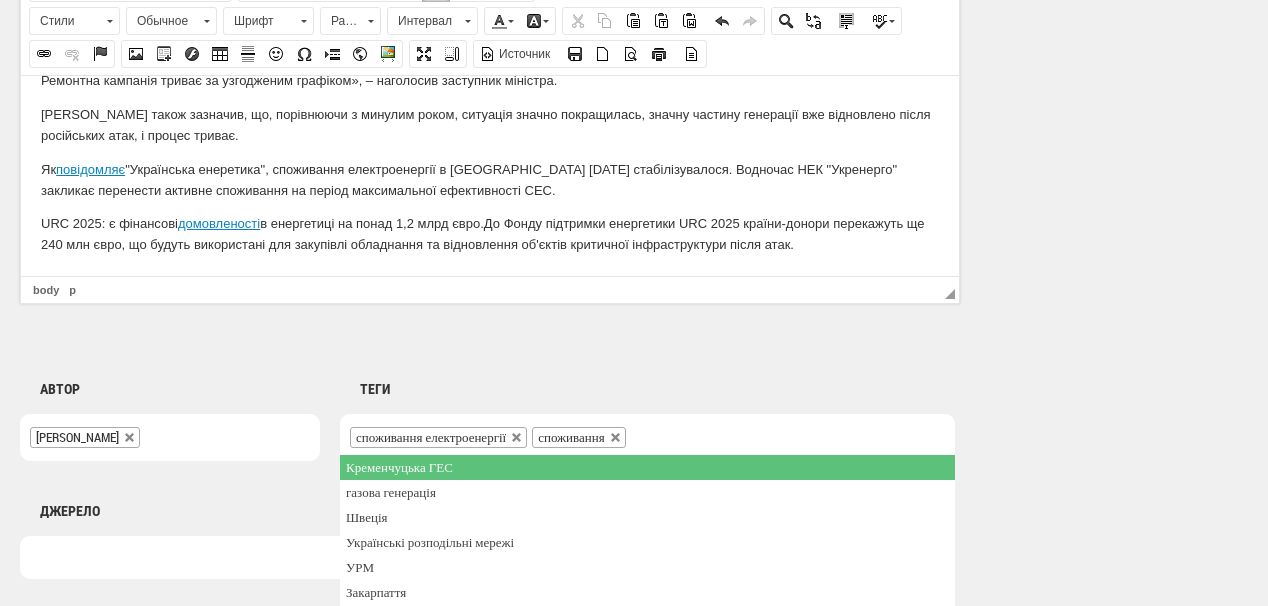 scroll, scrollTop: 150, scrollLeft: 0, axis: vertical 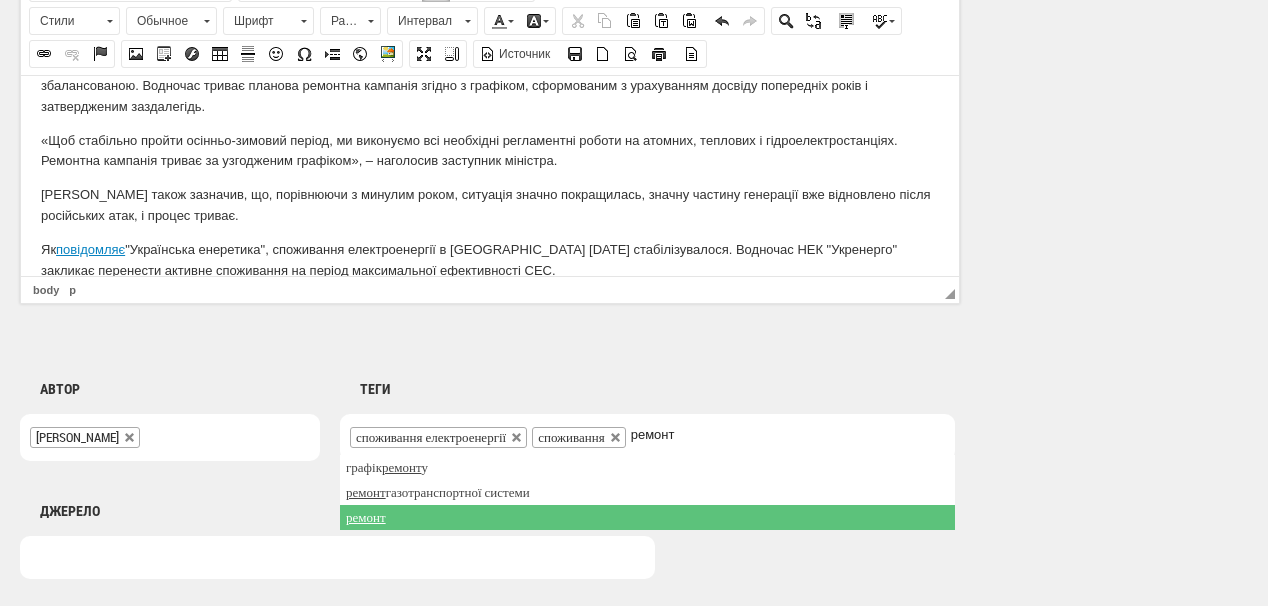 type on "ремонт" 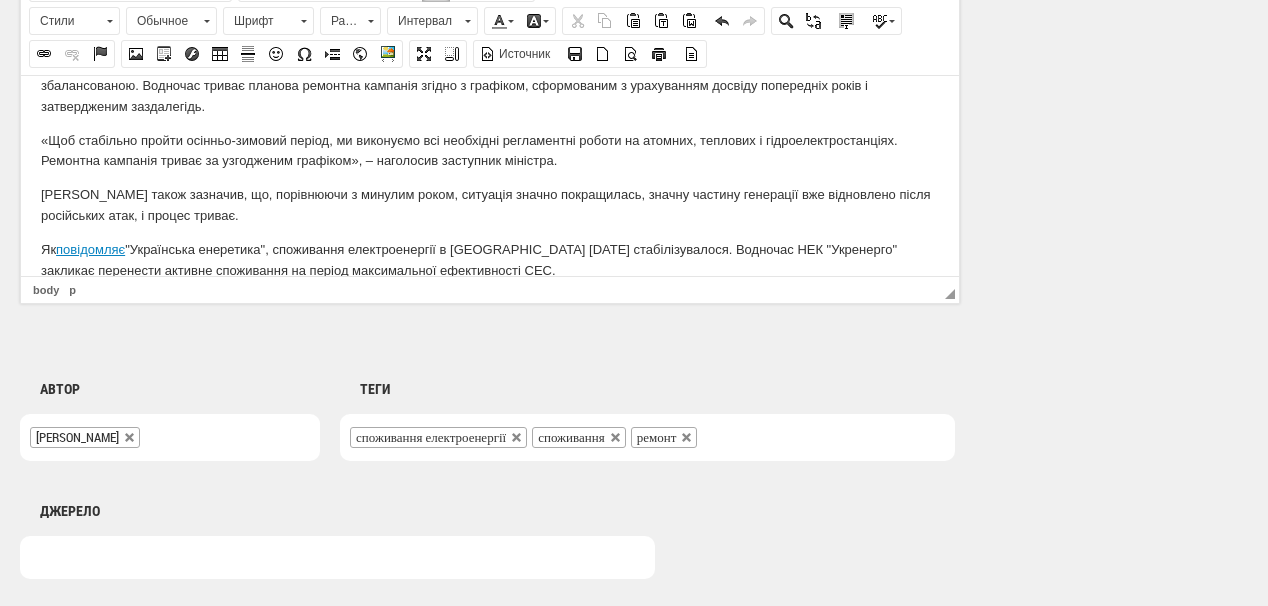 click on "споживання електроенергії споживання ремонт" at bounding box center (647, 437) 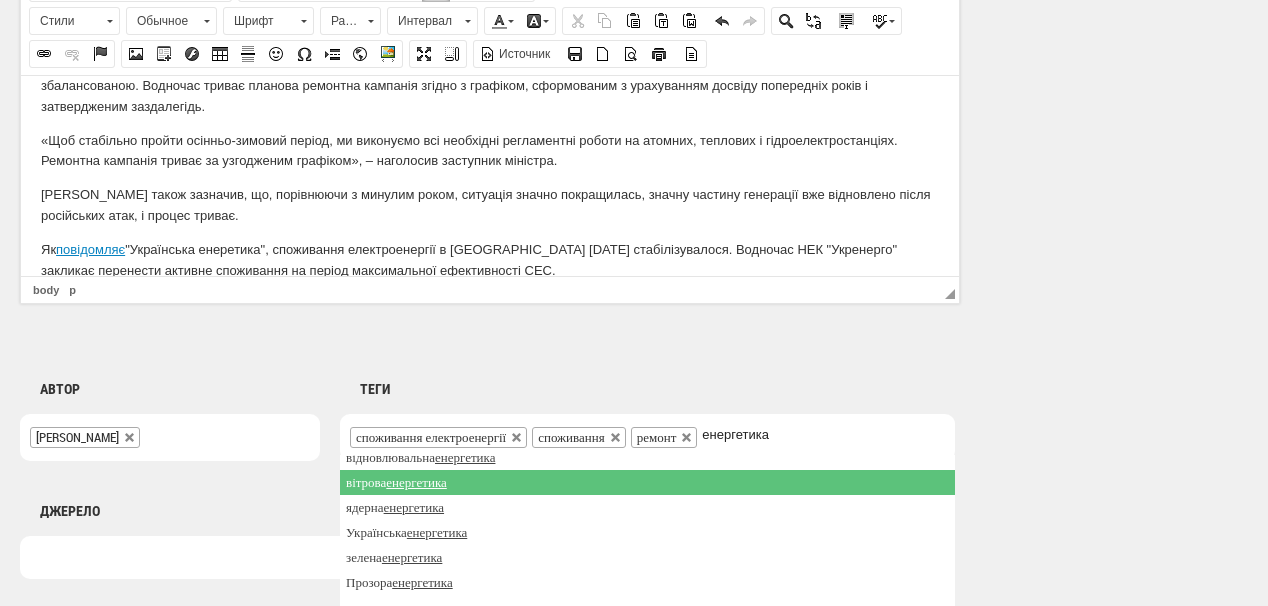scroll, scrollTop: 124, scrollLeft: 0, axis: vertical 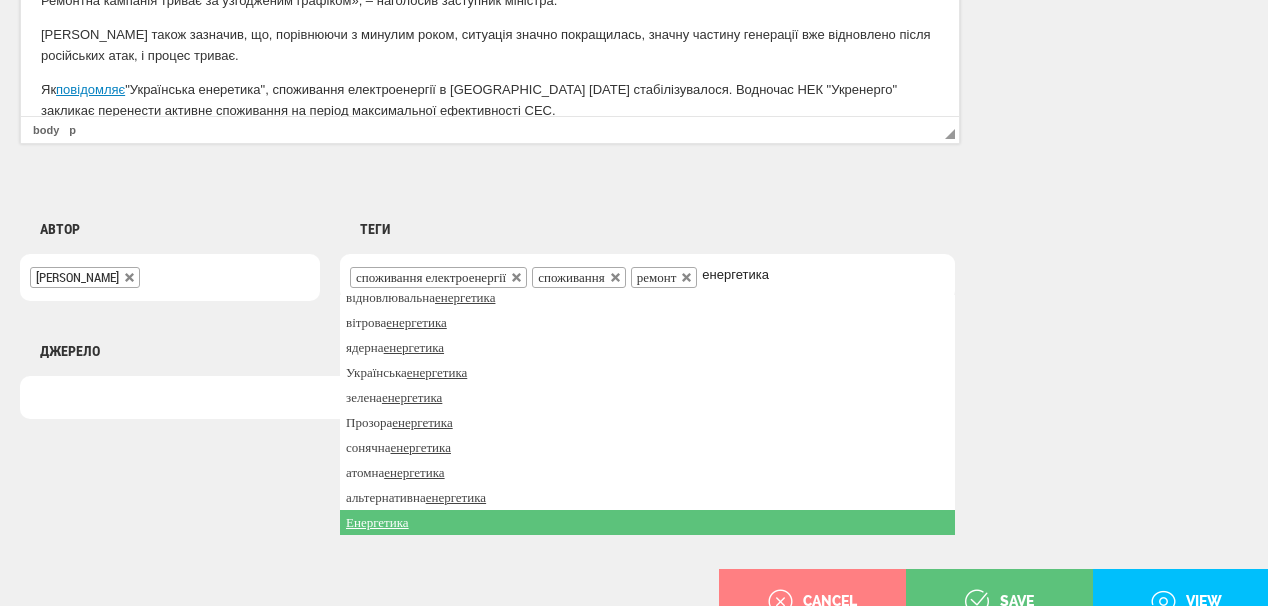 type on "енергетика" 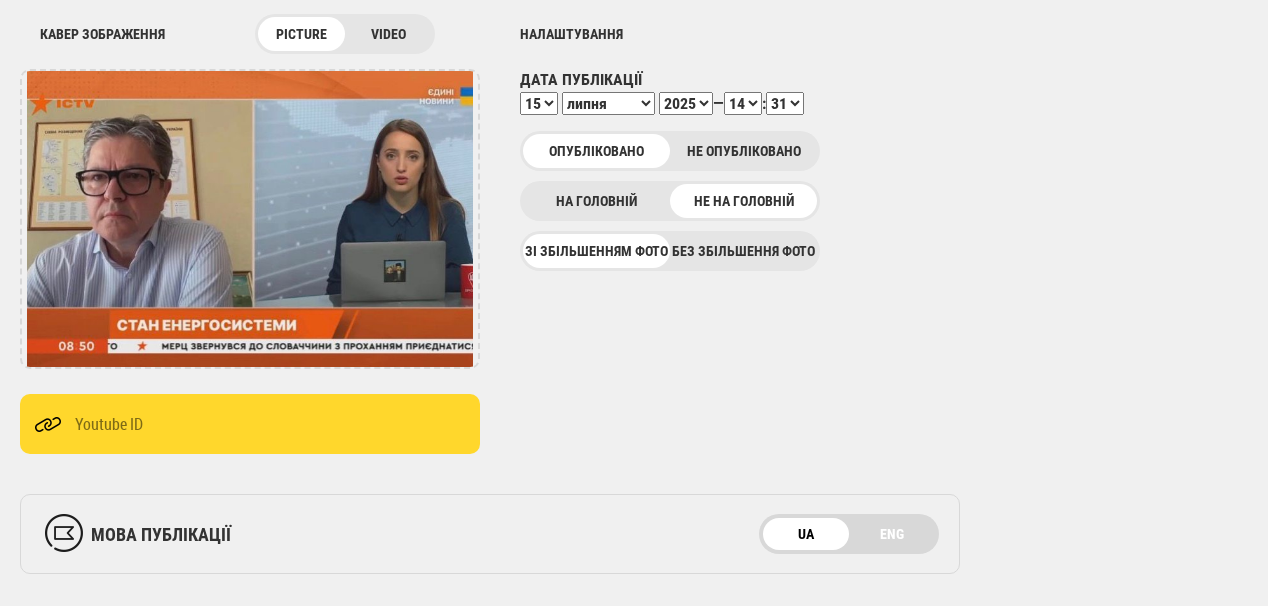 scroll, scrollTop: 240, scrollLeft: 0, axis: vertical 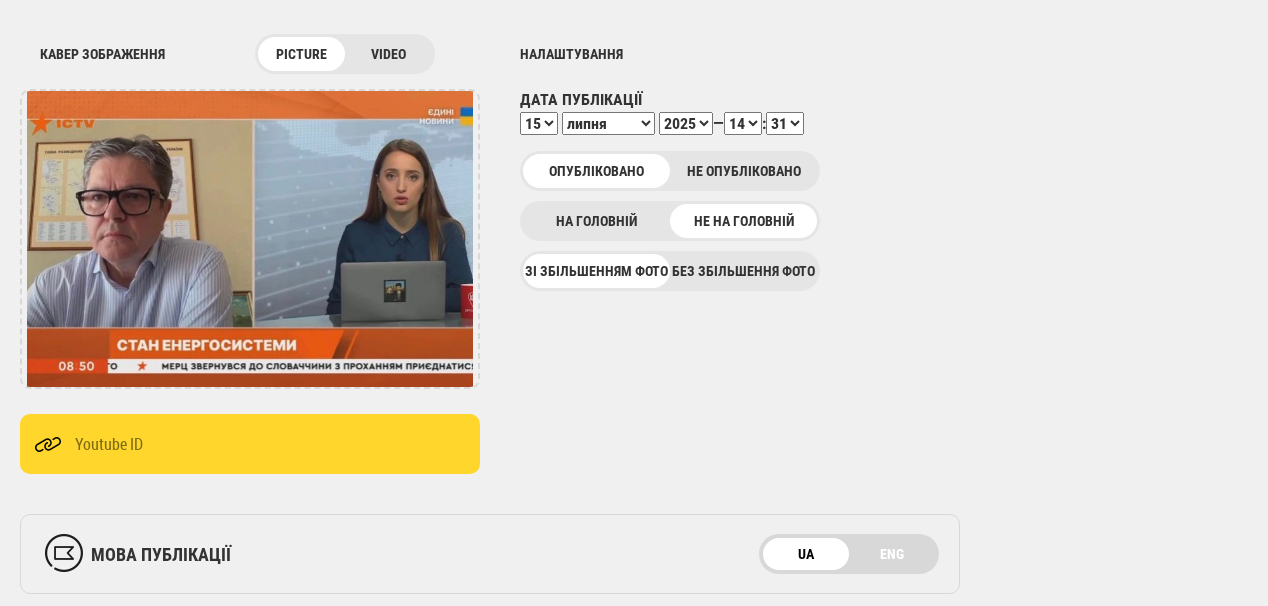 click on "00
01
02
03
04
05
06
07
08
09
10
11
12
13
14
15
16
17
18
19
20
21
22
23
24
25
26
27
28
29
30
31
32
33
34
35
36
37
38
39
40
41
42
43
44
45
46
47
48
49
50
51
52
53
54
55
56
57
58
59" at bounding box center (785, 123) 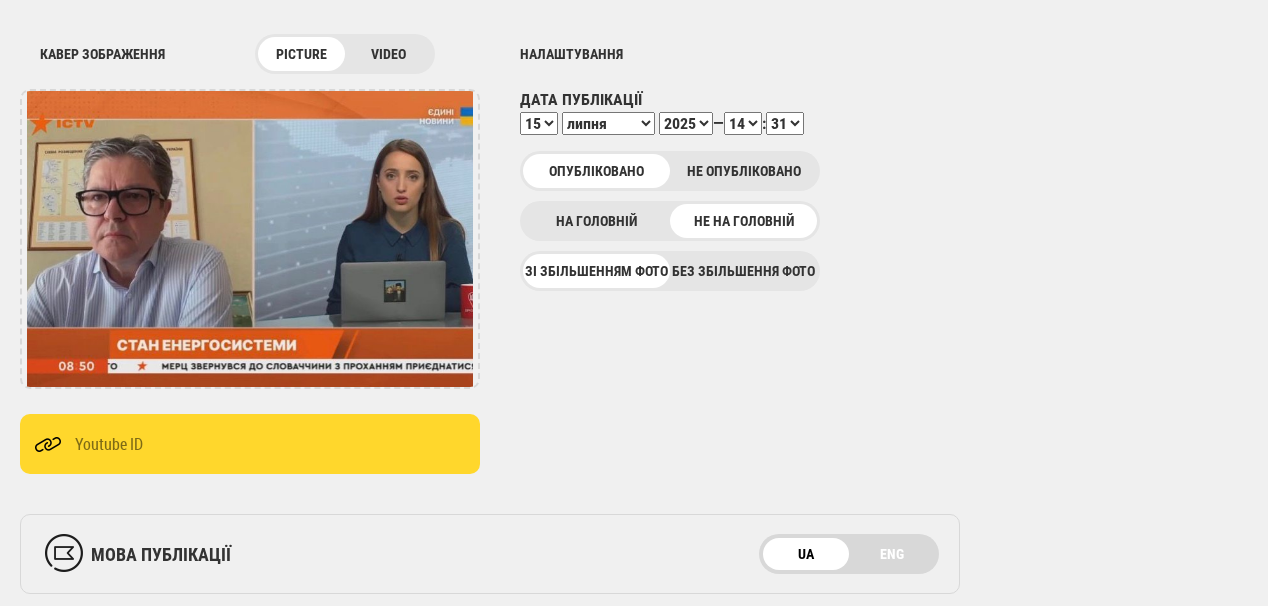 select on "35" 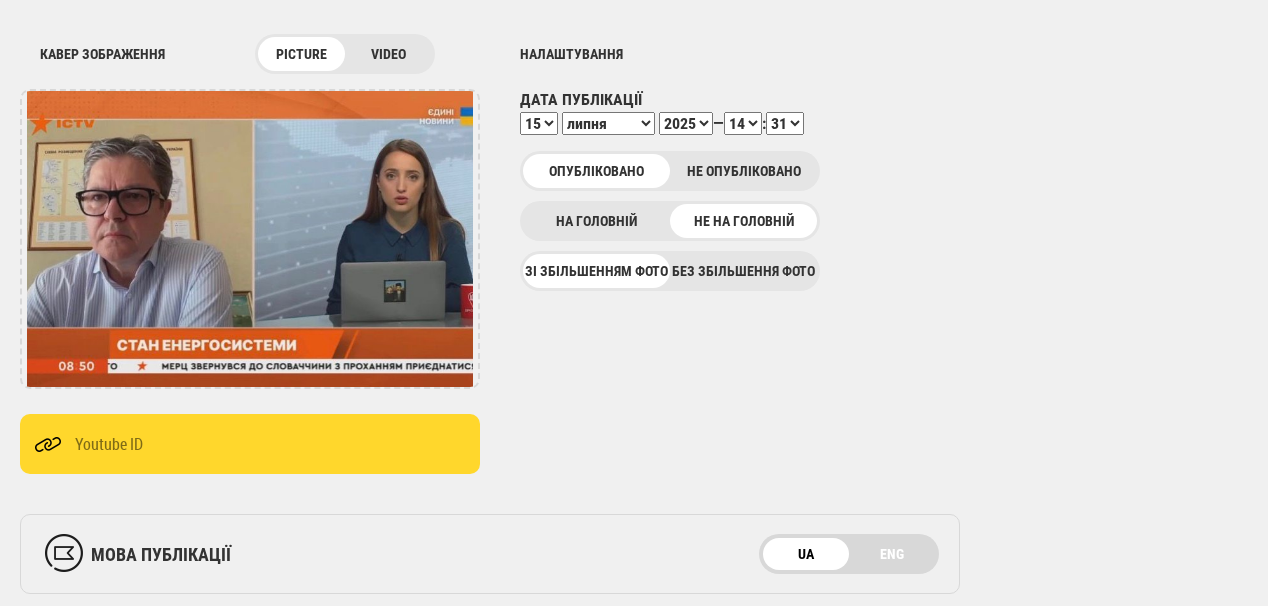 click on "00
01
02
03
04
05
06
07
08
09
10
11
12
13
14
15
16
17
18
19
20
21
22
23
24
25
26
27
28
29
30
31
32
33
34
35
36
37
38
39
40
41
42
43
44
45
46
47
48
49
50
51
52
53
54
55
56
57
58
59" at bounding box center [785, 123] 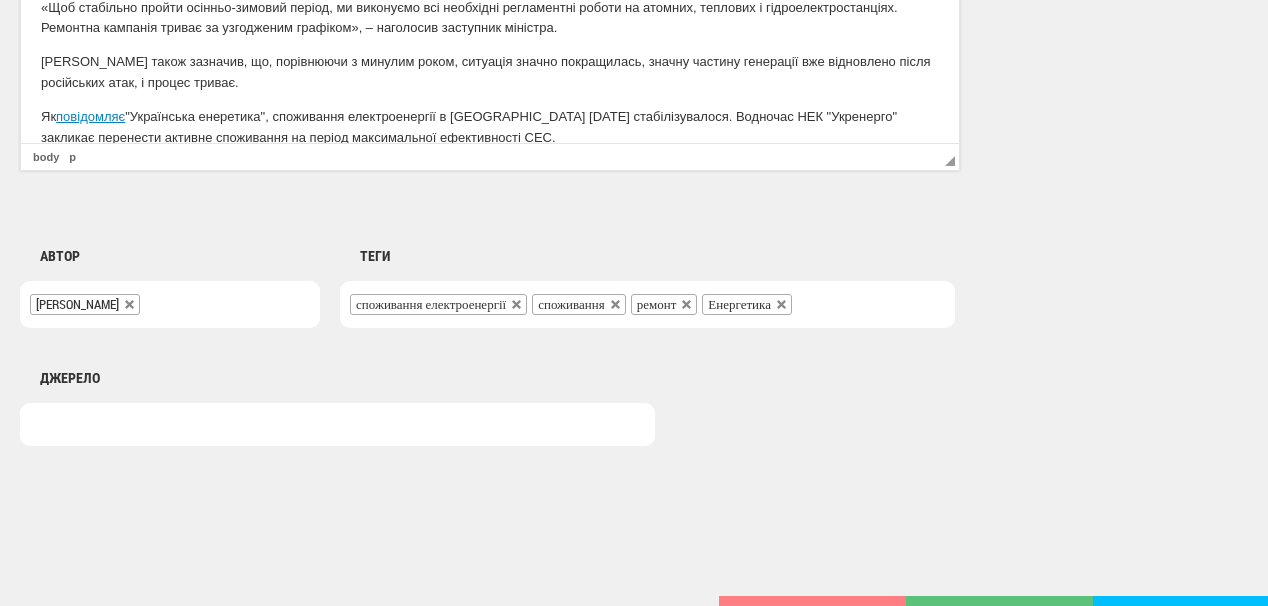 scroll, scrollTop: 1560, scrollLeft: 0, axis: vertical 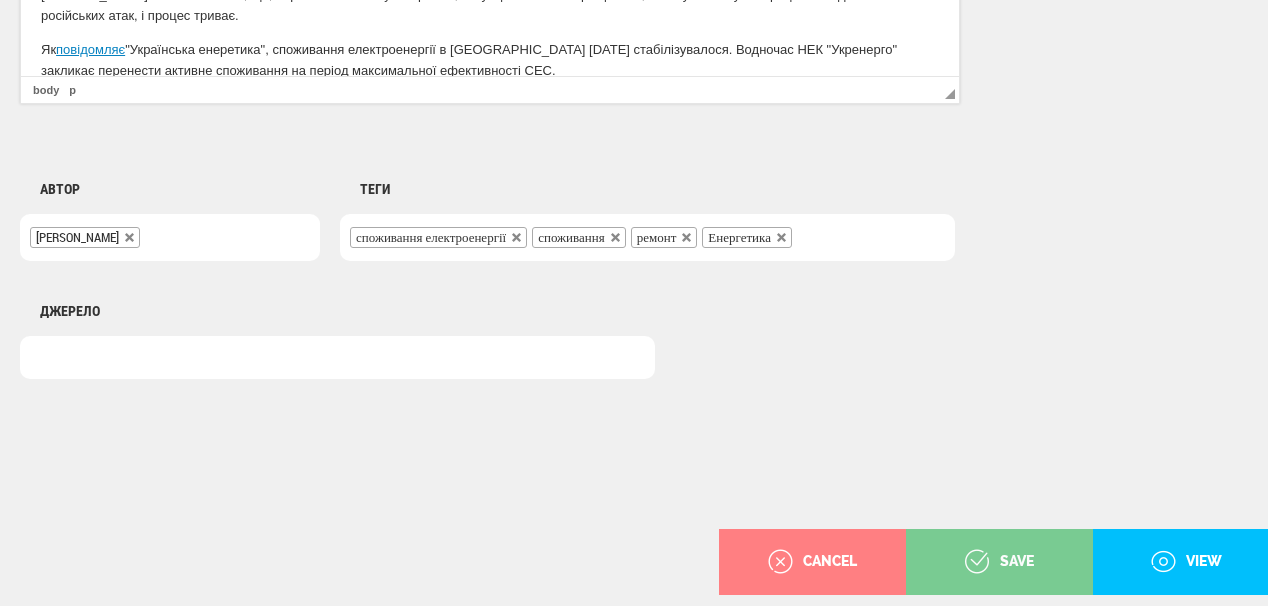 click on "save" at bounding box center [999, 562] 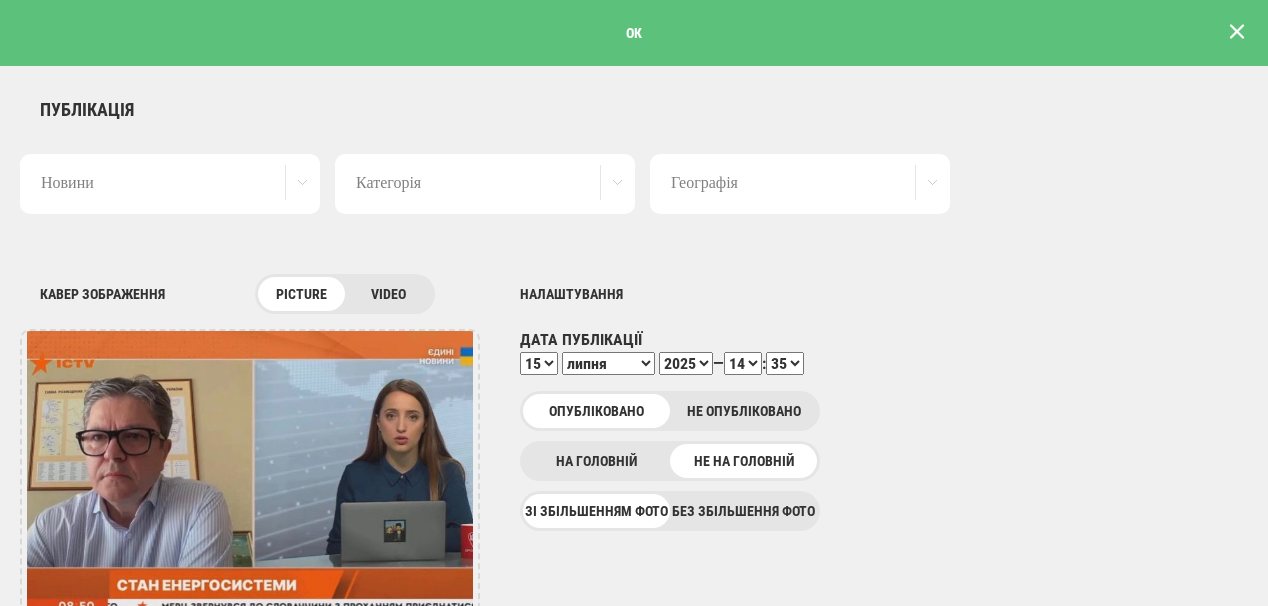 scroll, scrollTop: 0, scrollLeft: 0, axis: both 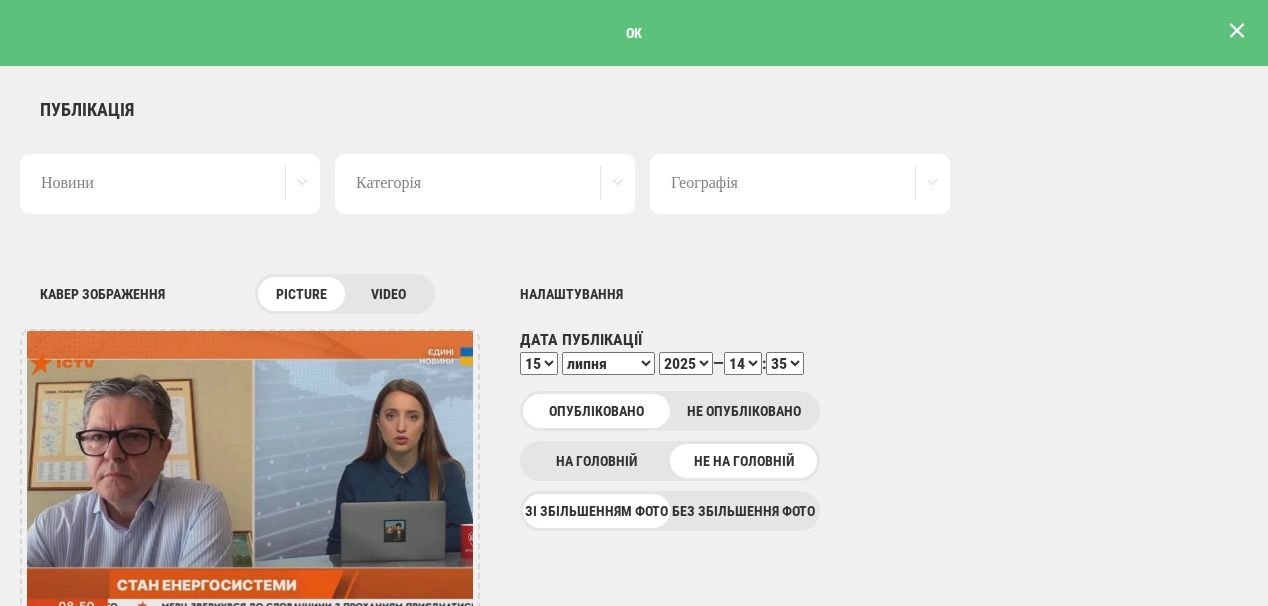 click at bounding box center [1237, 31] 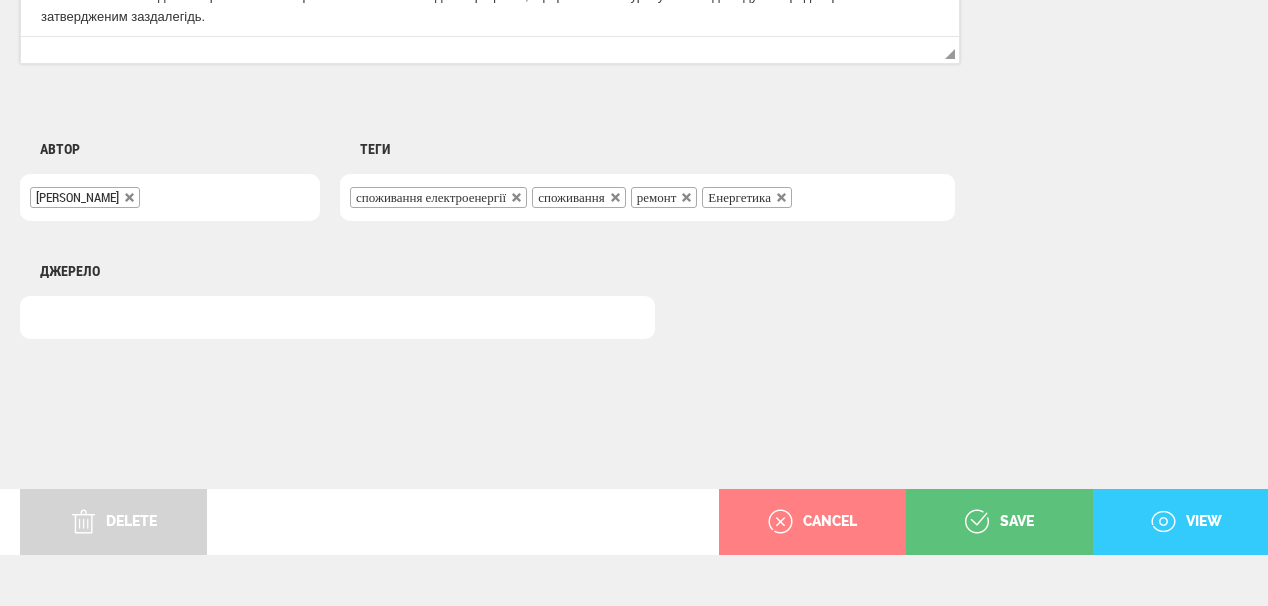 scroll, scrollTop: 1625, scrollLeft: 0, axis: vertical 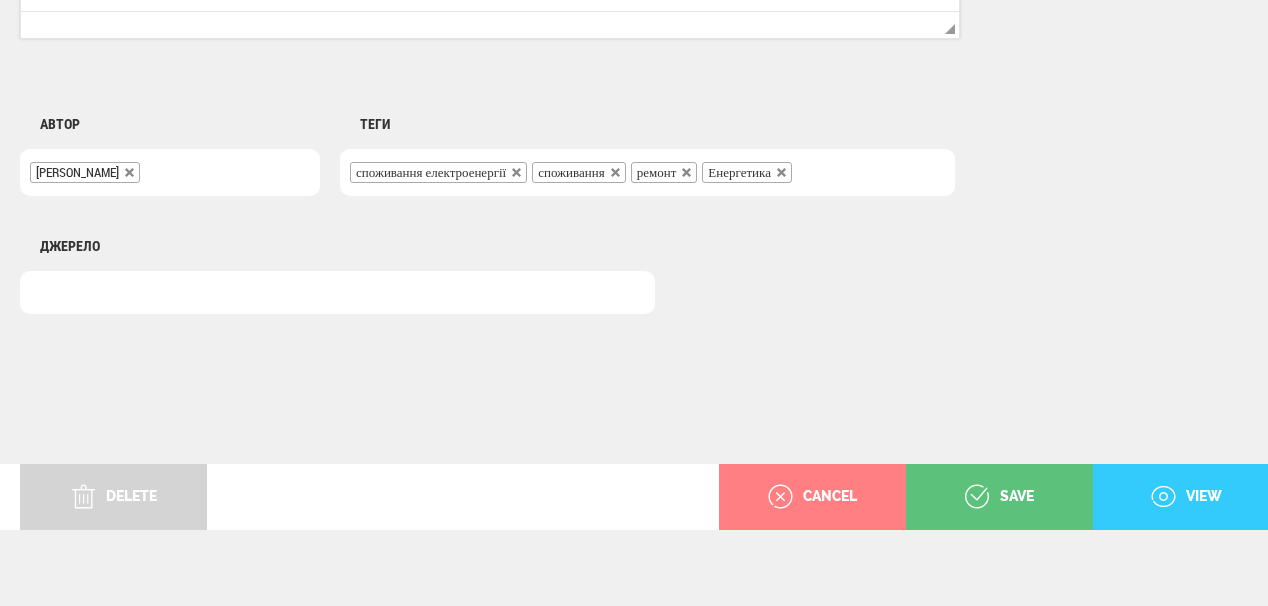 click on "view" at bounding box center (1186, 497) 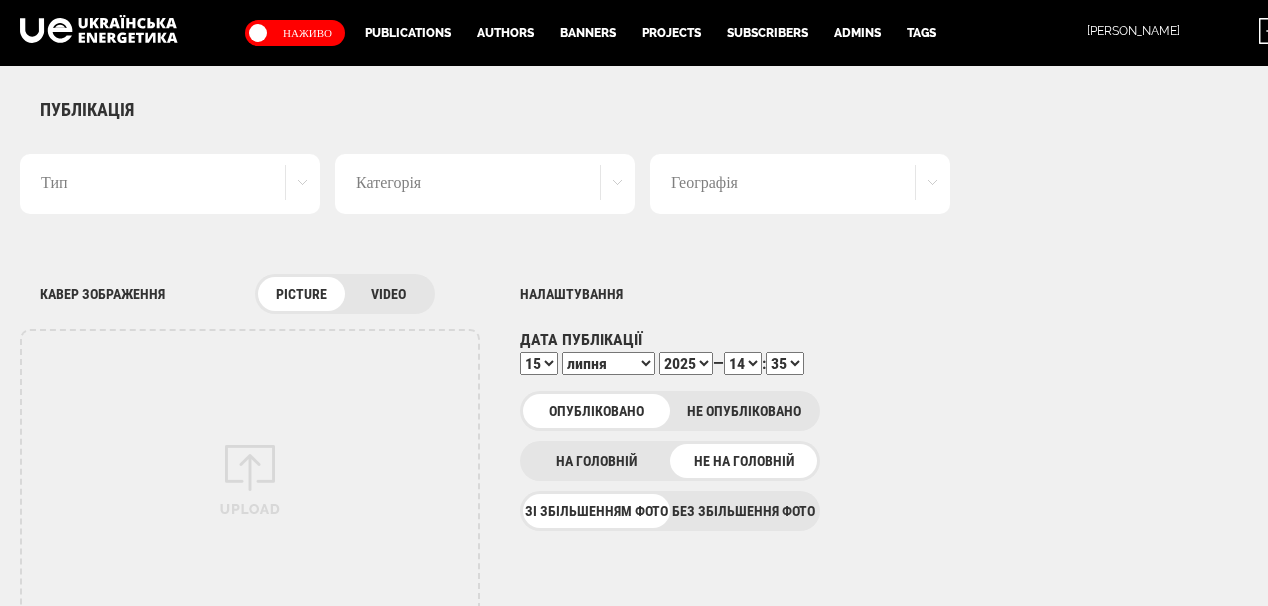 select on "35" 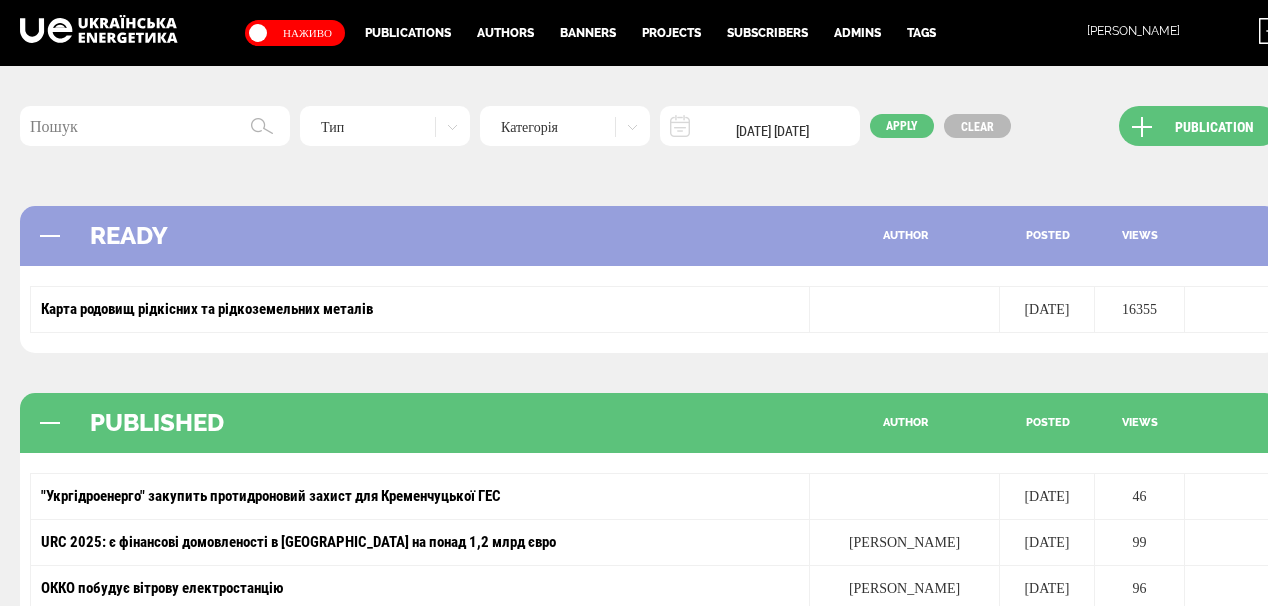scroll, scrollTop: 64, scrollLeft: 0, axis: vertical 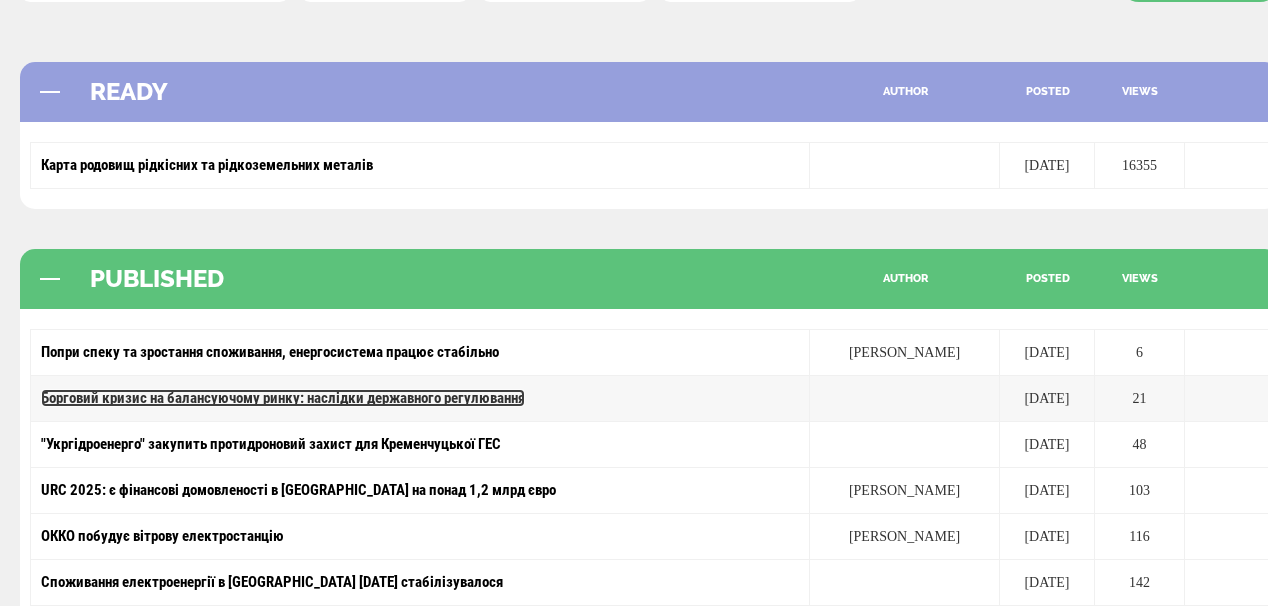 click on "Борговий кризис на балансуючому ринку: наслідки державного регулювання" at bounding box center (283, 398) 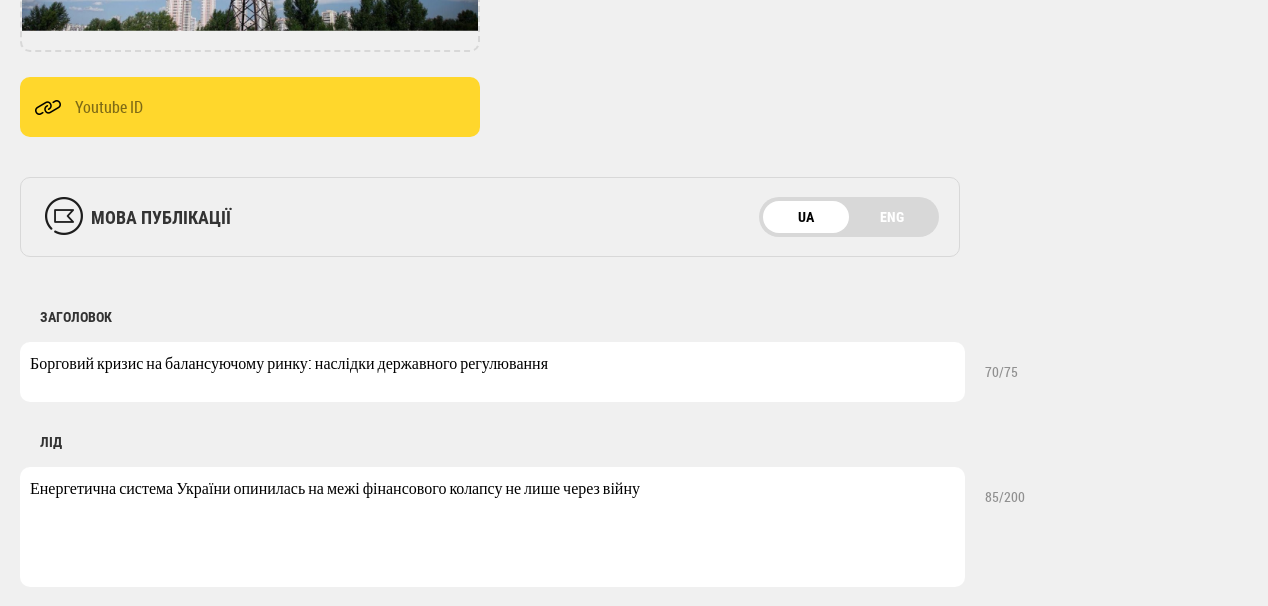 scroll, scrollTop: 640, scrollLeft: 0, axis: vertical 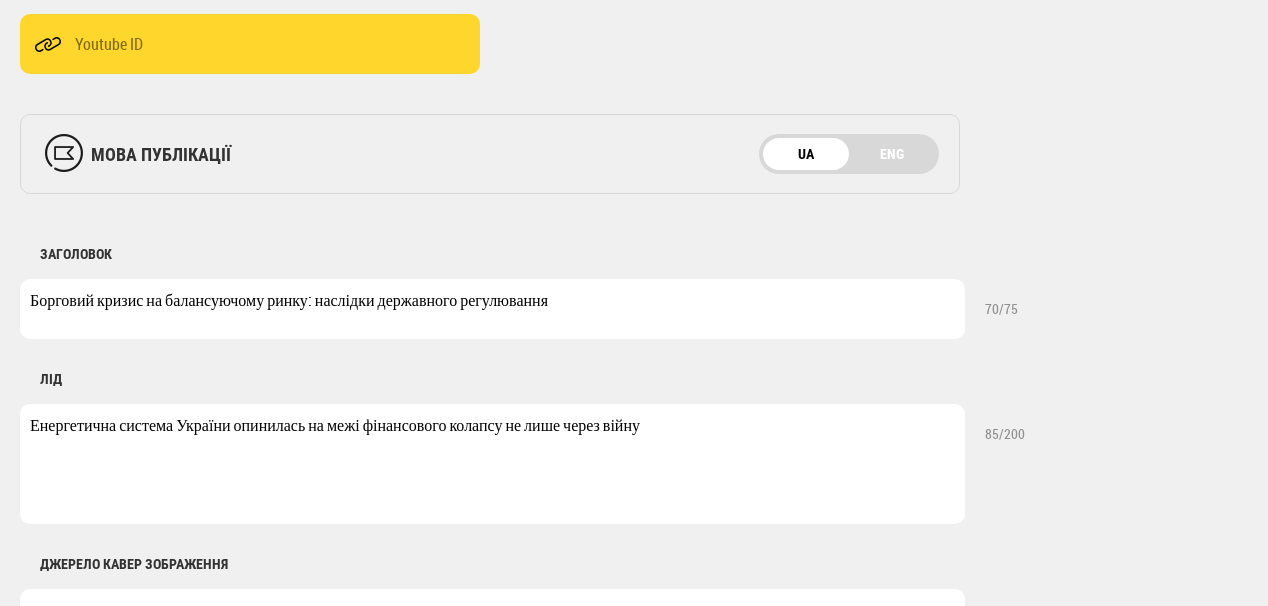 click on "Борговий кризис на балансуючому ринку: наслідки державного регулювання" at bounding box center [492, 309] 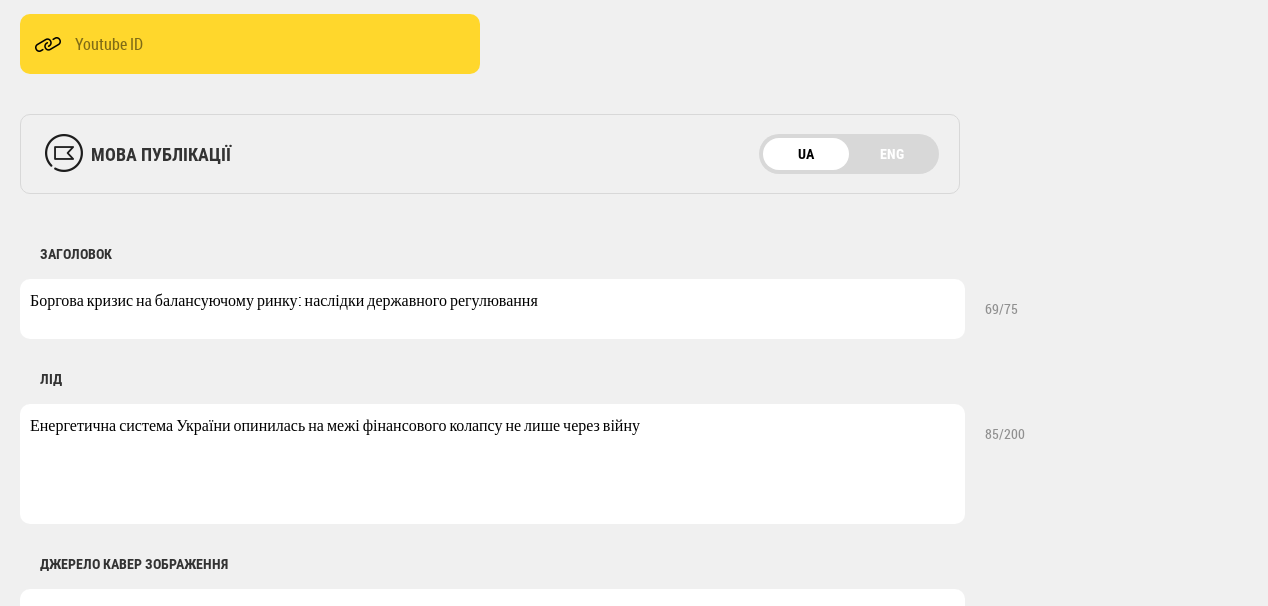 click on "Борговий кризис на балансуючому ринку: наслідки державного регулювання" at bounding box center (492, 309) 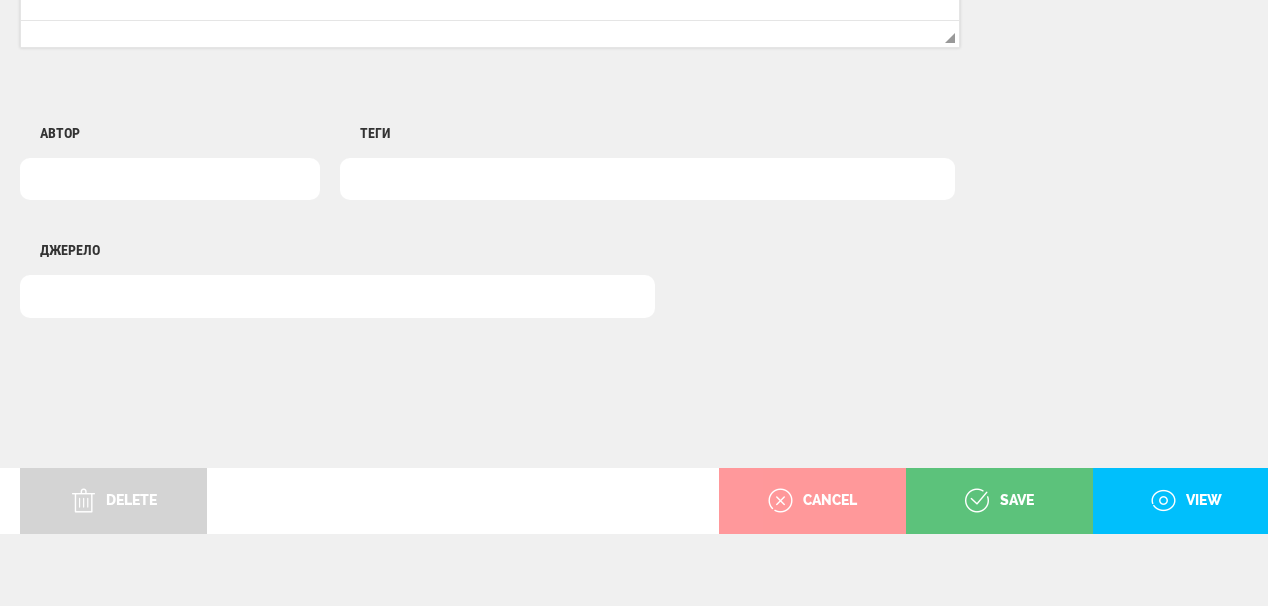 scroll, scrollTop: 1621, scrollLeft: 0, axis: vertical 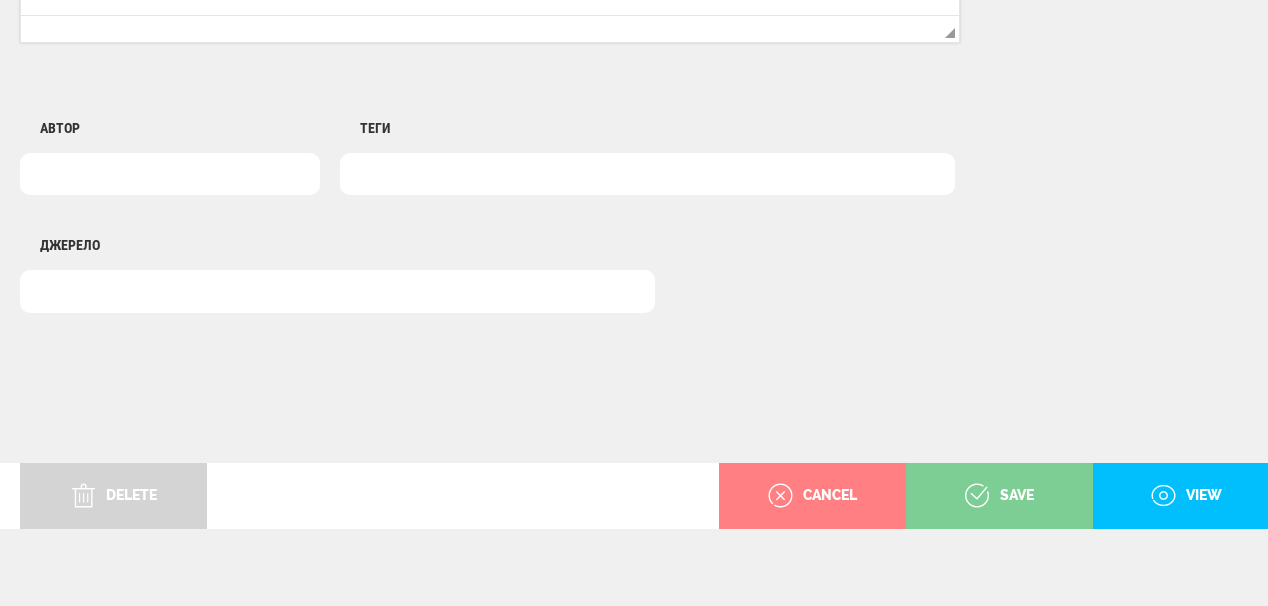 type on "Боргова кризана балансуючому ринку: наслідки державного регулювання" 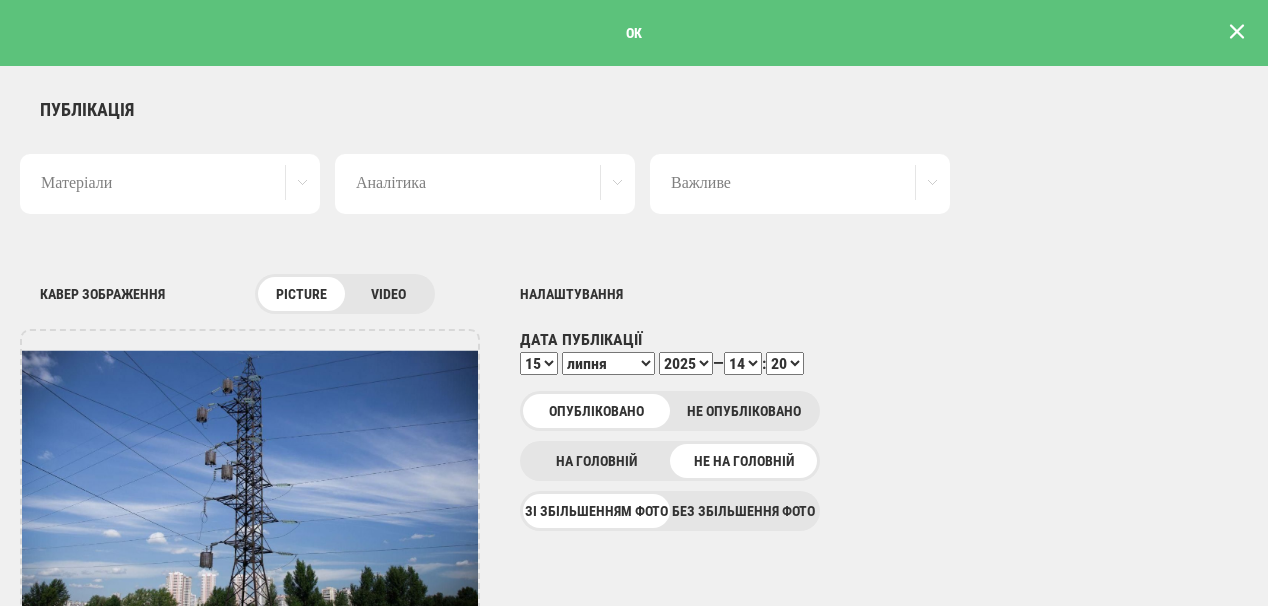 scroll, scrollTop: 0, scrollLeft: 0, axis: both 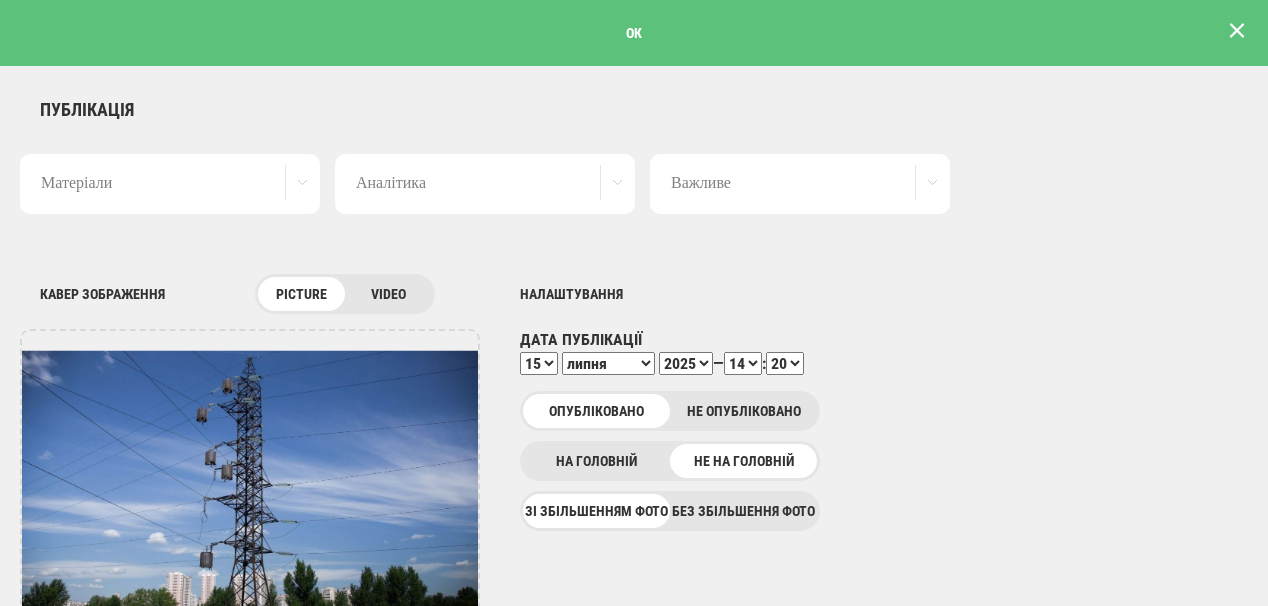click at bounding box center (1237, 31) 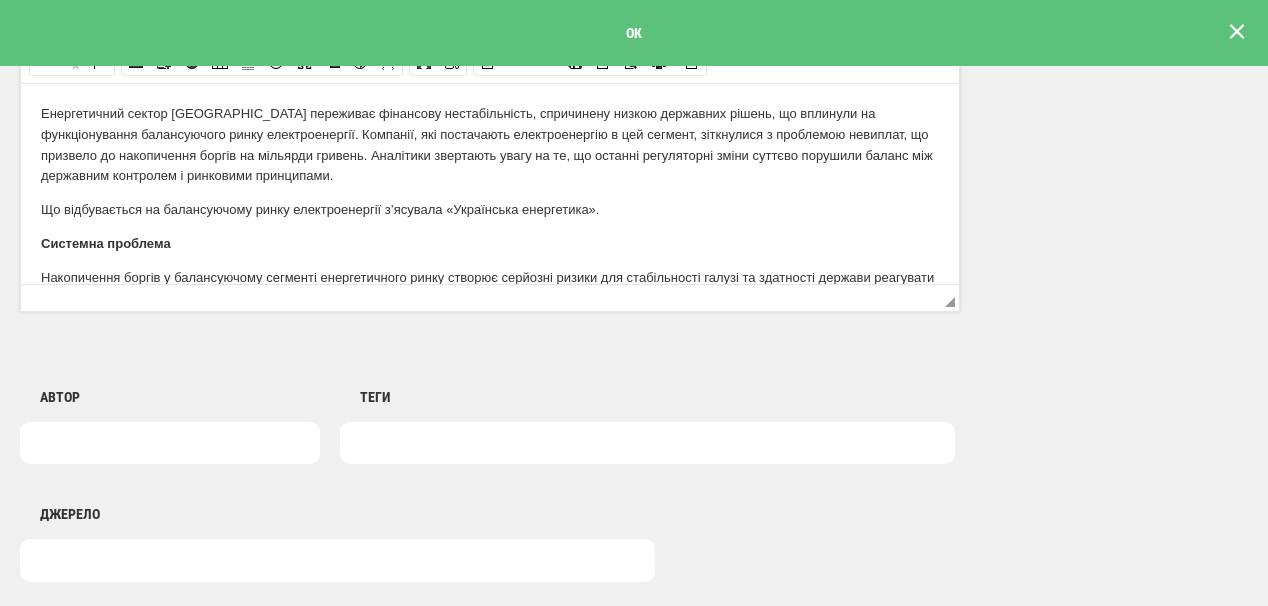 scroll, scrollTop: 0, scrollLeft: 0, axis: both 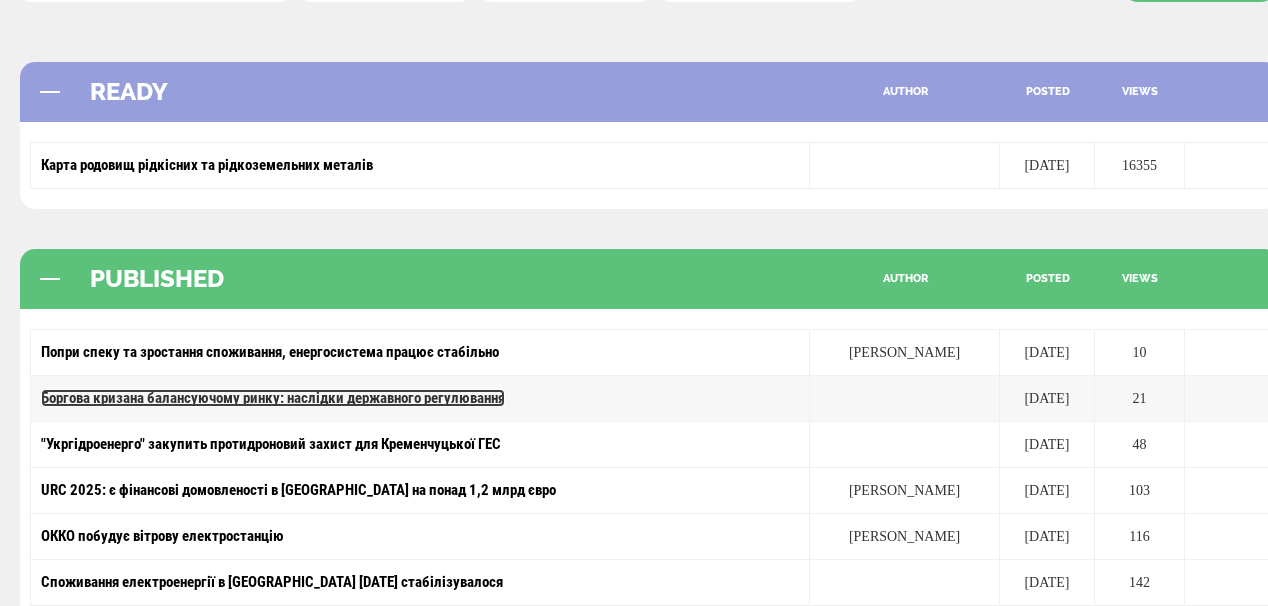 click on "Боргова кризана балансуючому ринку: наслідки державного регулювання" at bounding box center (273, 398) 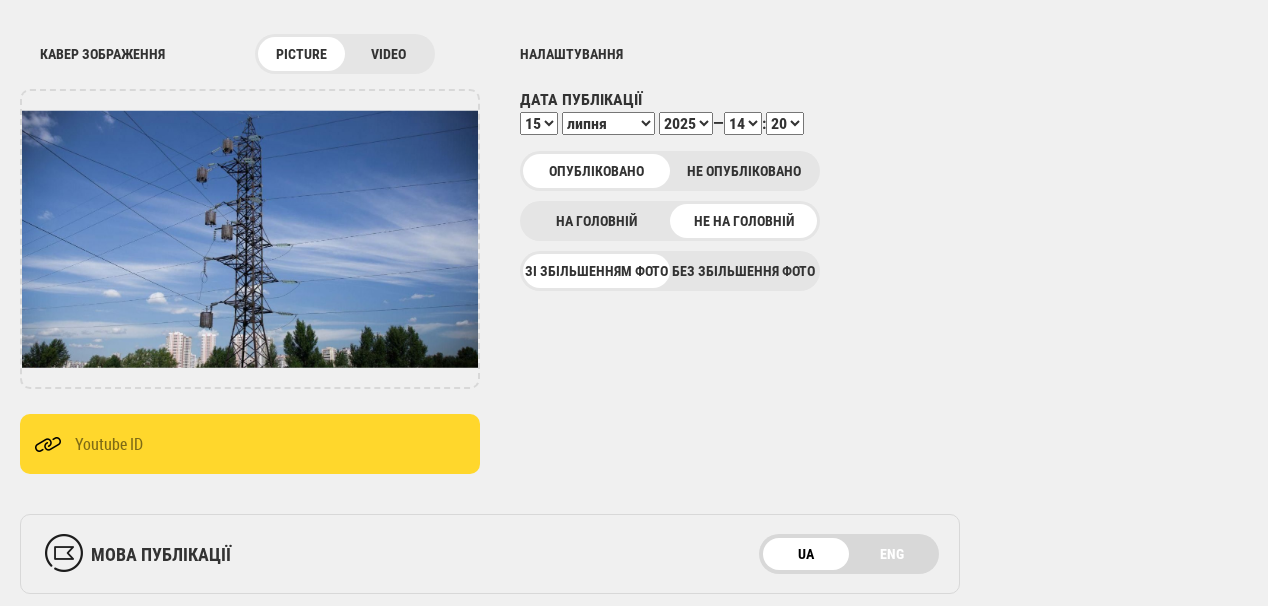 scroll, scrollTop: 480, scrollLeft: 0, axis: vertical 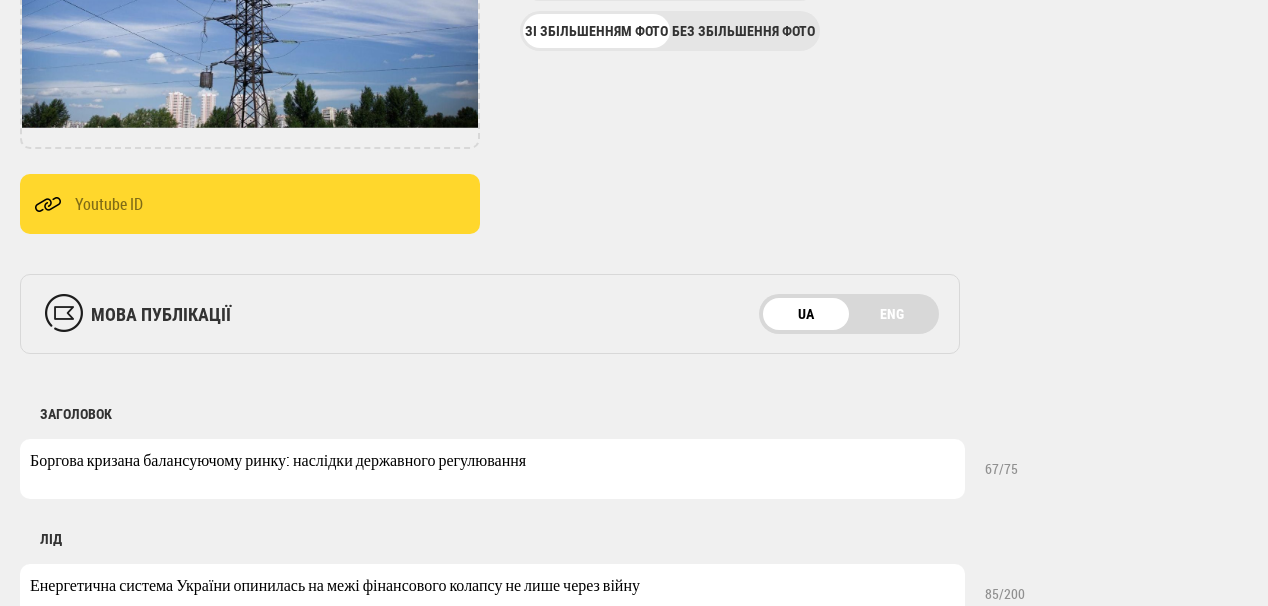 click on "Боргова кризана балансуючому ринку: наслідки державного регулювання" at bounding box center (492, 469) 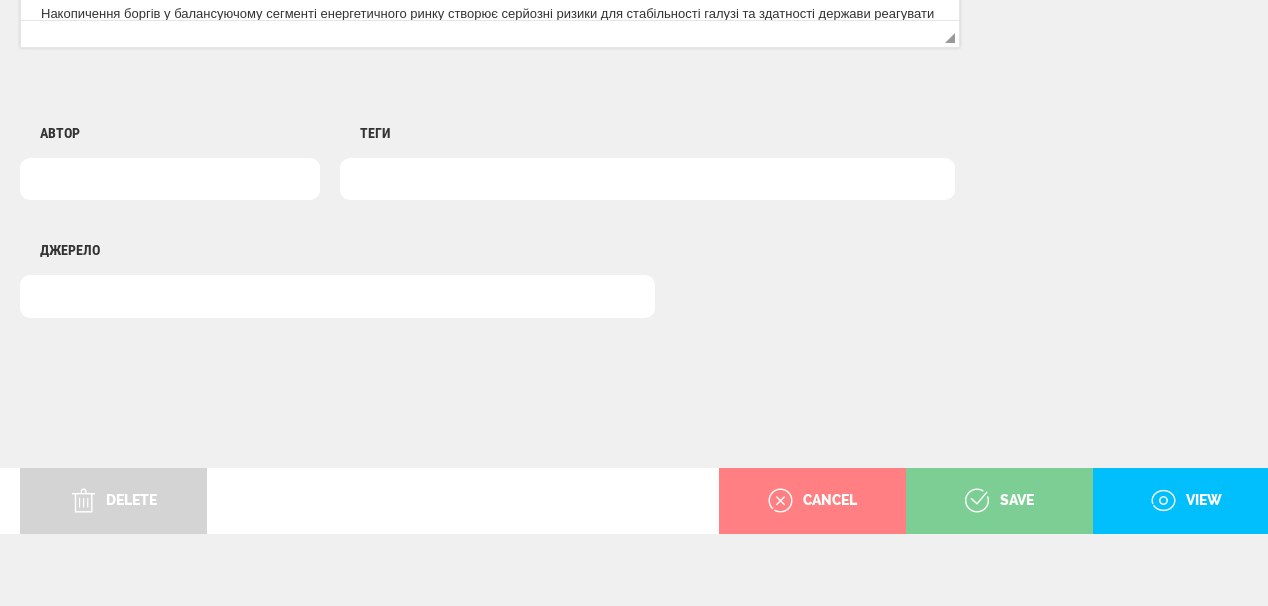scroll, scrollTop: 1621, scrollLeft: 0, axis: vertical 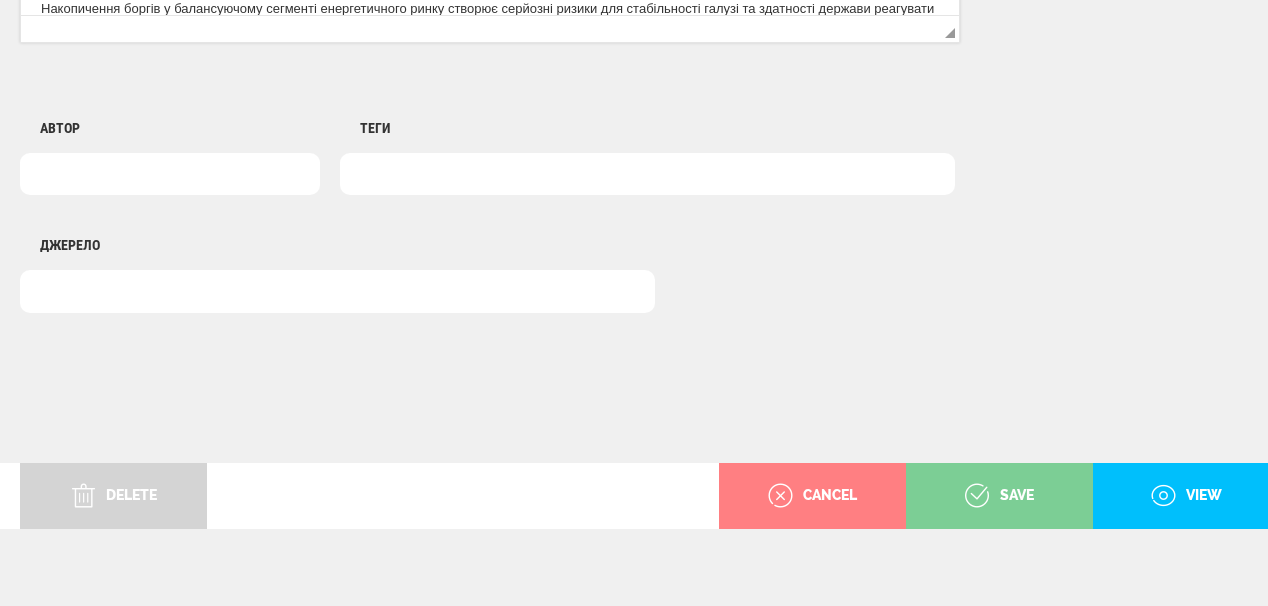 type on "Боргова криза на балансуючому ринку: наслідки державного регулювання" 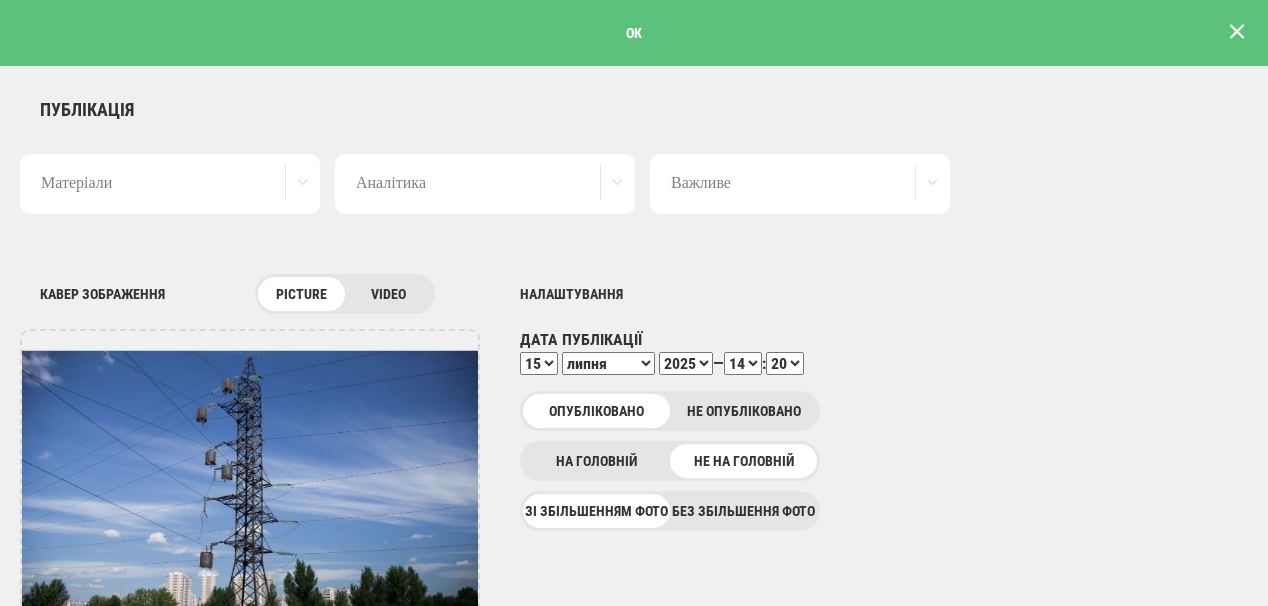 scroll, scrollTop: 0, scrollLeft: 0, axis: both 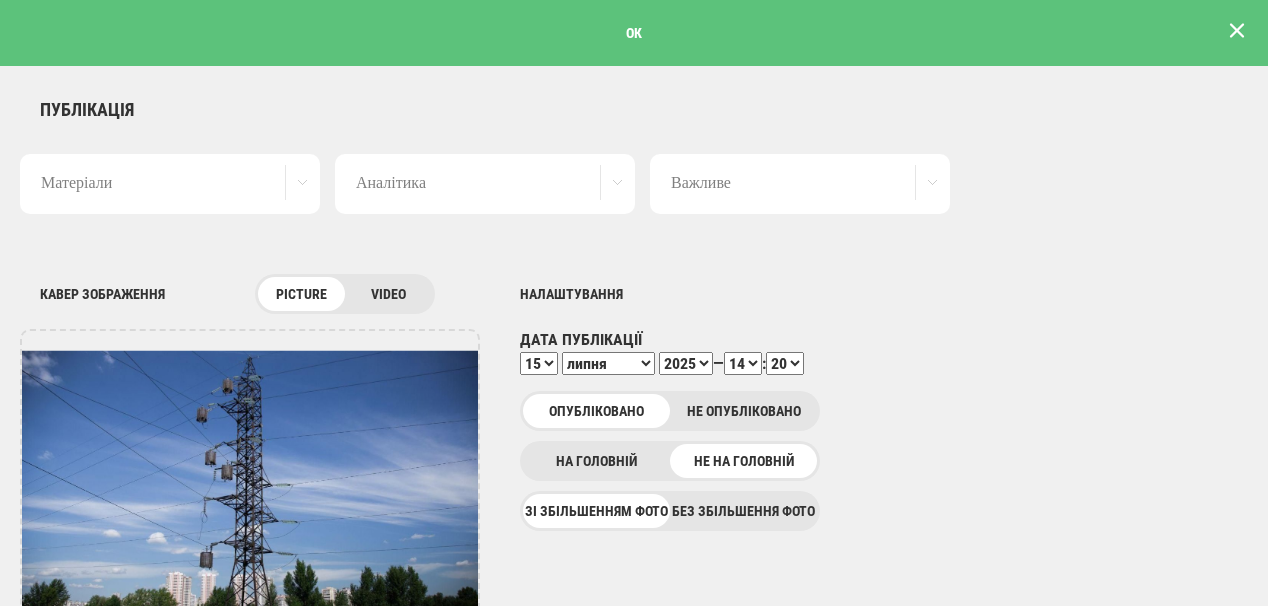 click at bounding box center [1237, 31] 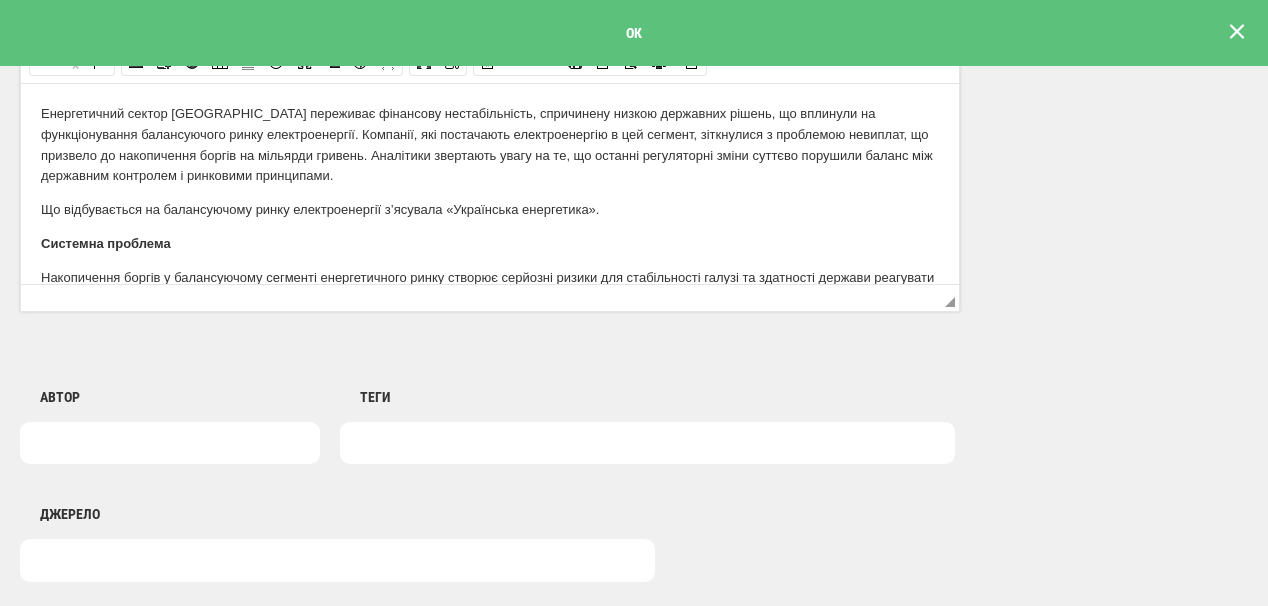scroll, scrollTop: 0, scrollLeft: 0, axis: both 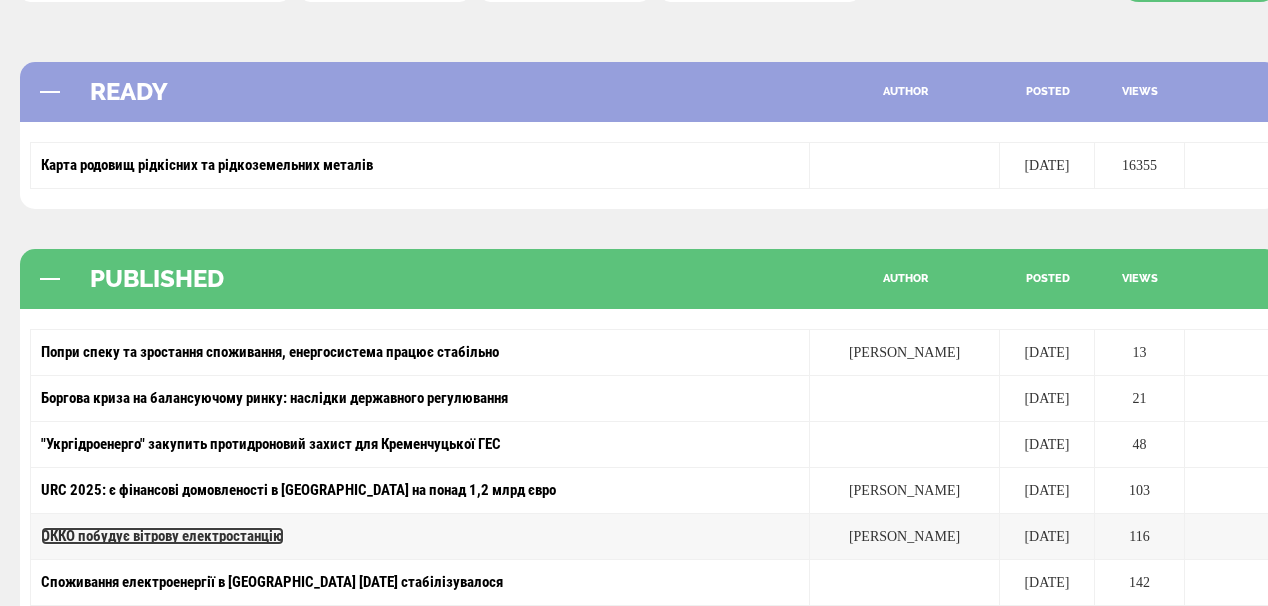 click on "ОККО побудує вітрову електростанцію" at bounding box center (162, 536) 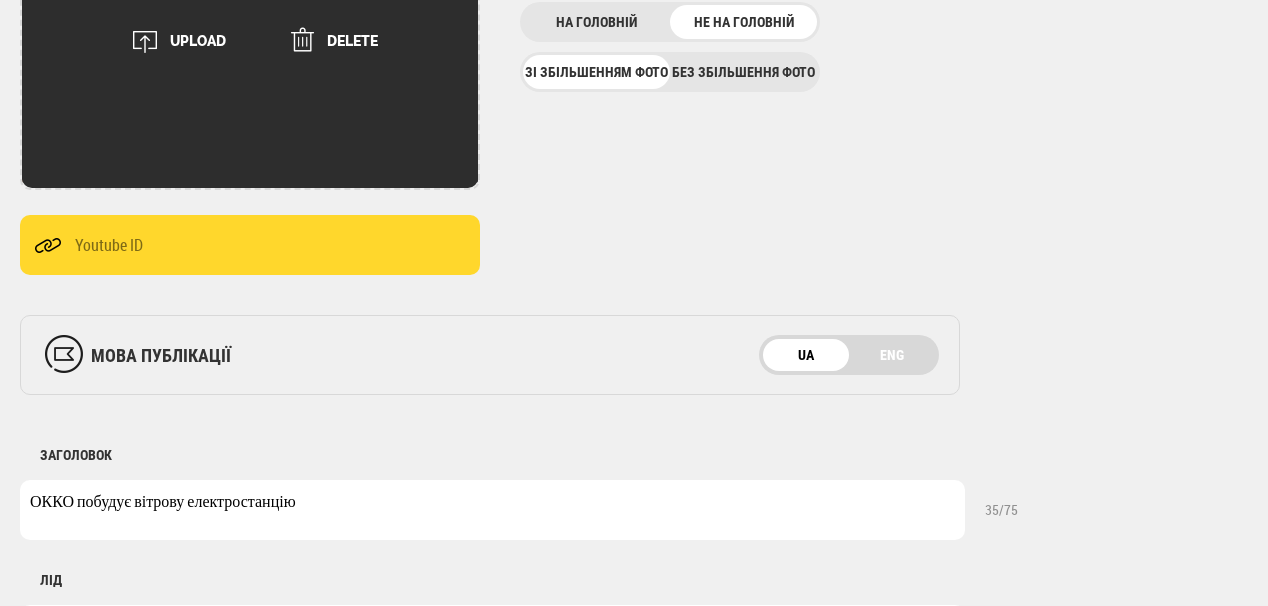 scroll, scrollTop: 480, scrollLeft: 0, axis: vertical 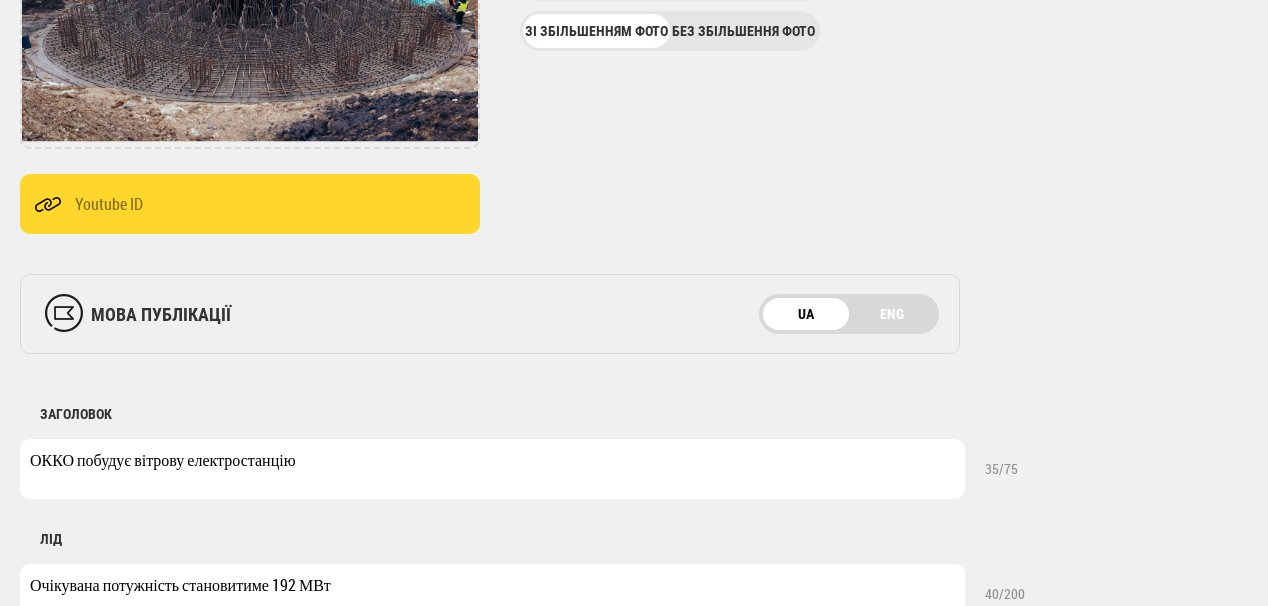 click on "ОККО побудує вітрову електростанцію" at bounding box center [492, 469] 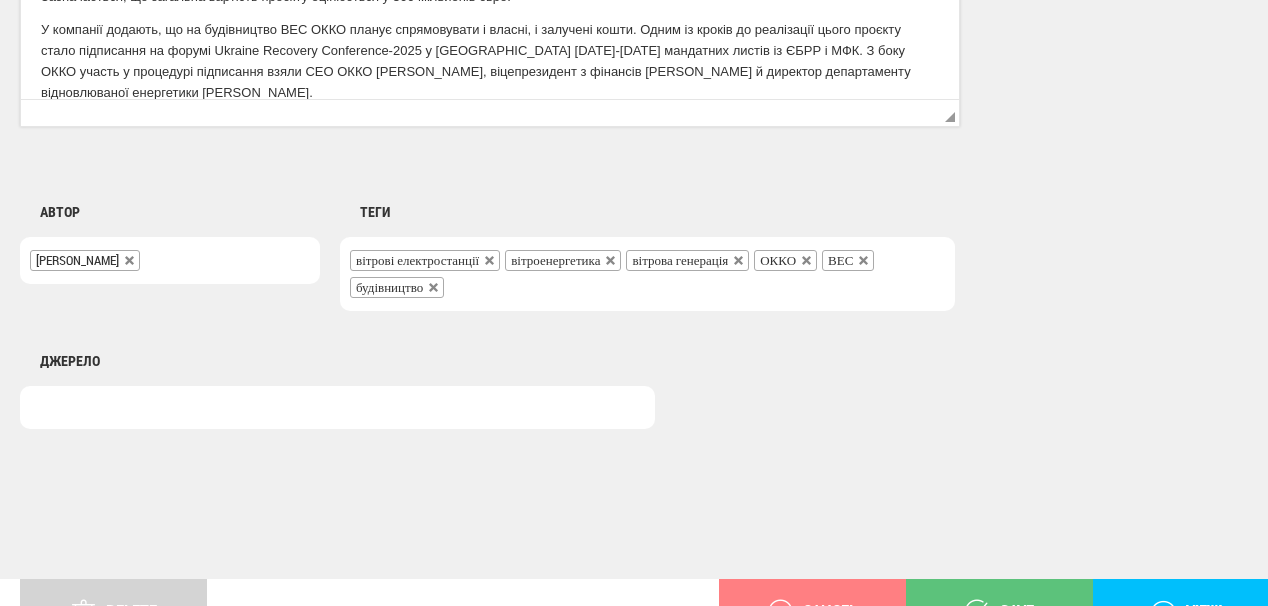 scroll, scrollTop: 1652, scrollLeft: 0, axis: vertical 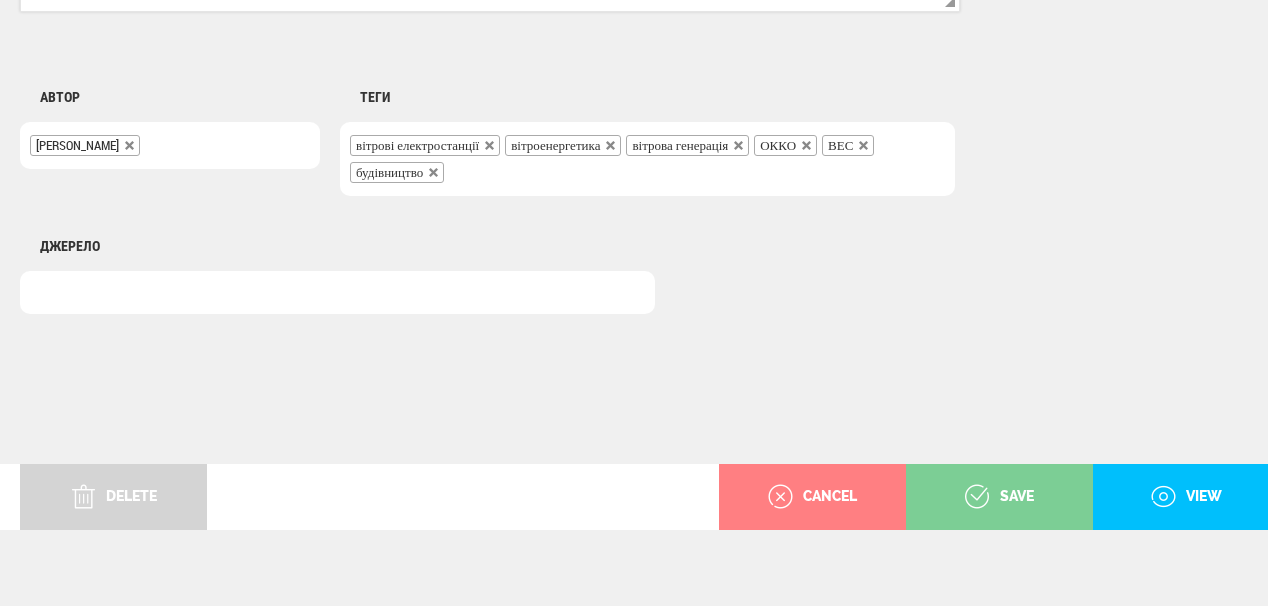 type on "ОККО побудує ще одну вітрову електростанцію" 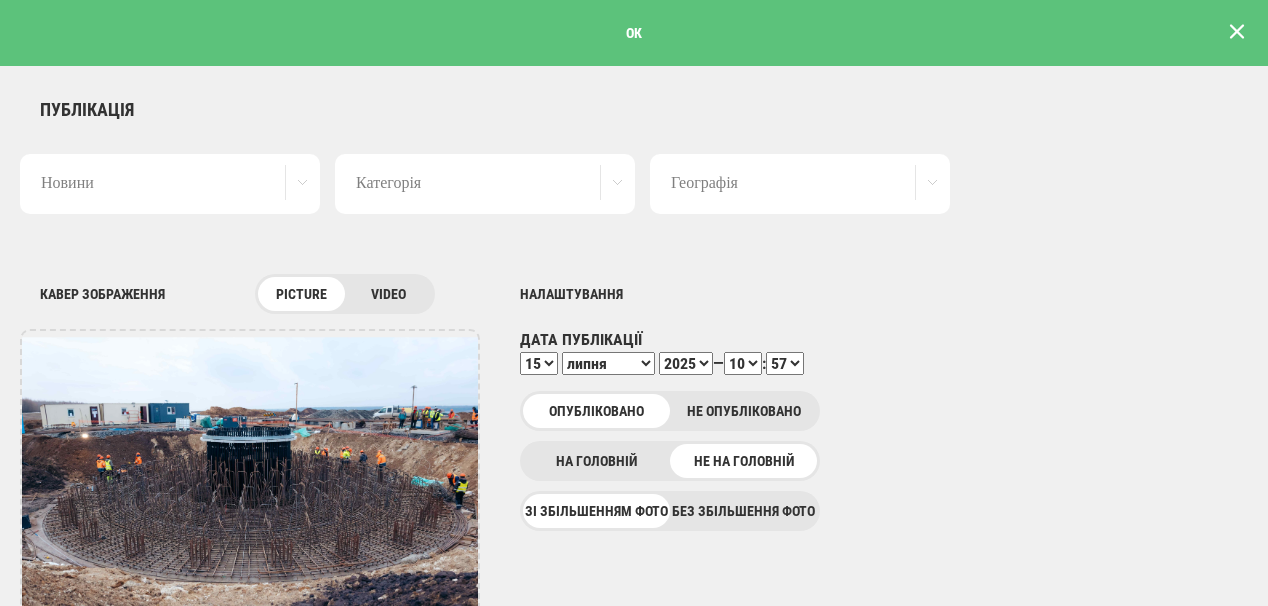 scroll, scrollTop: 0, scrollLeft: 0, axis: both 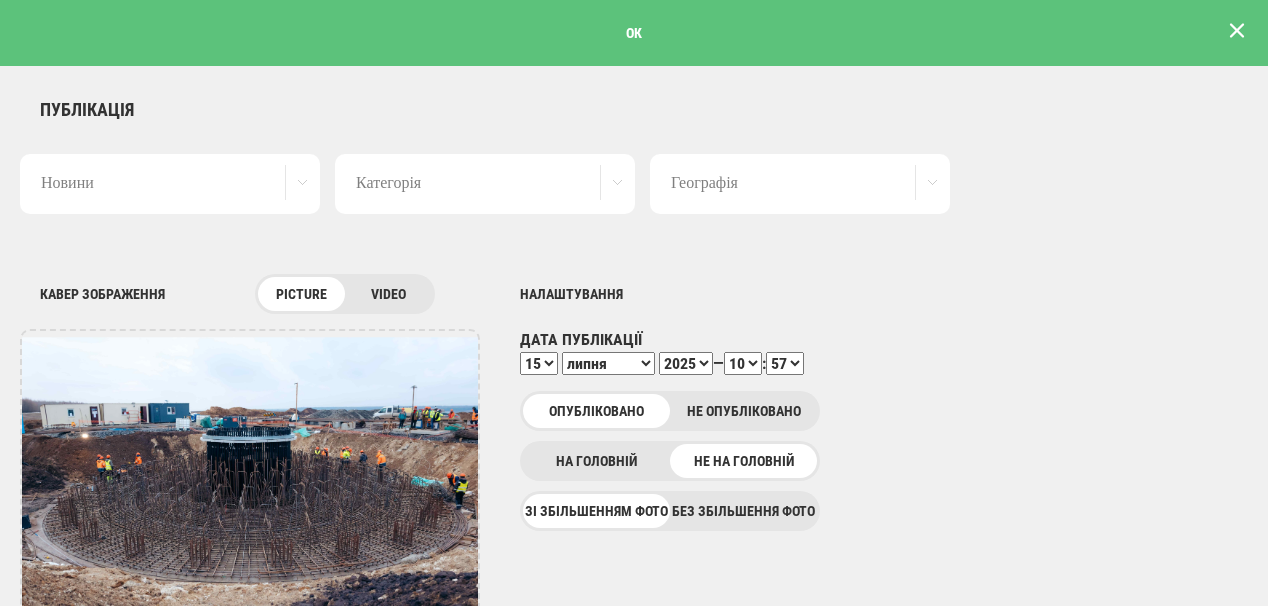 click at bounding box center [1237, 31] 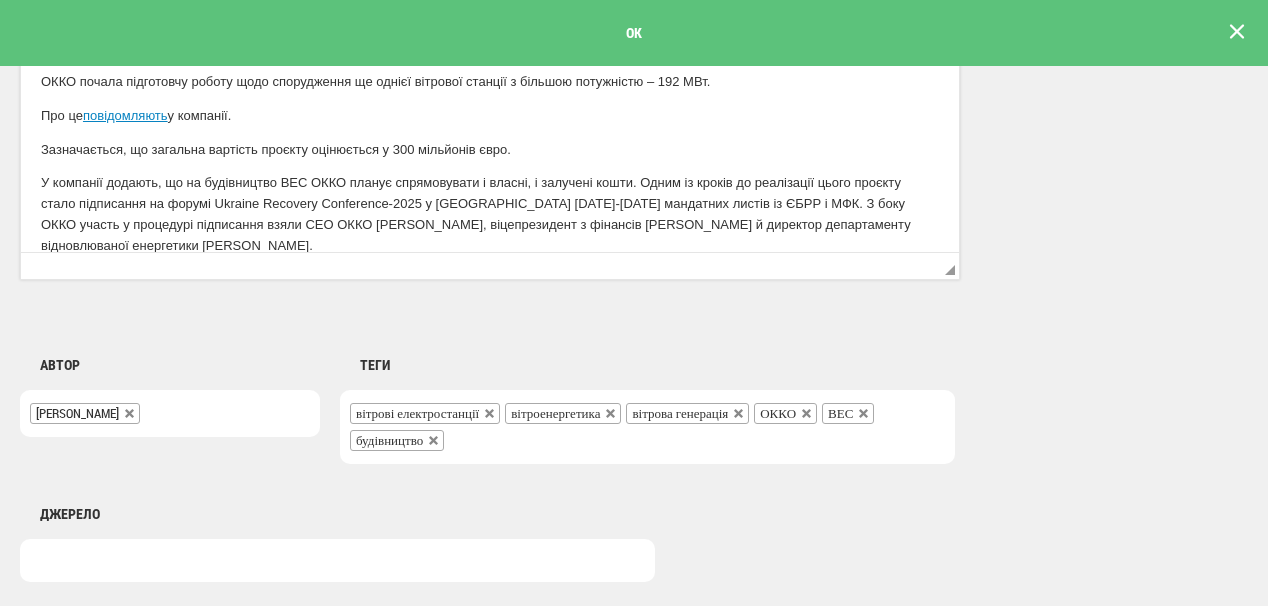 scroll, scrollTop: 0, scrollLeft: 0, axis: both 